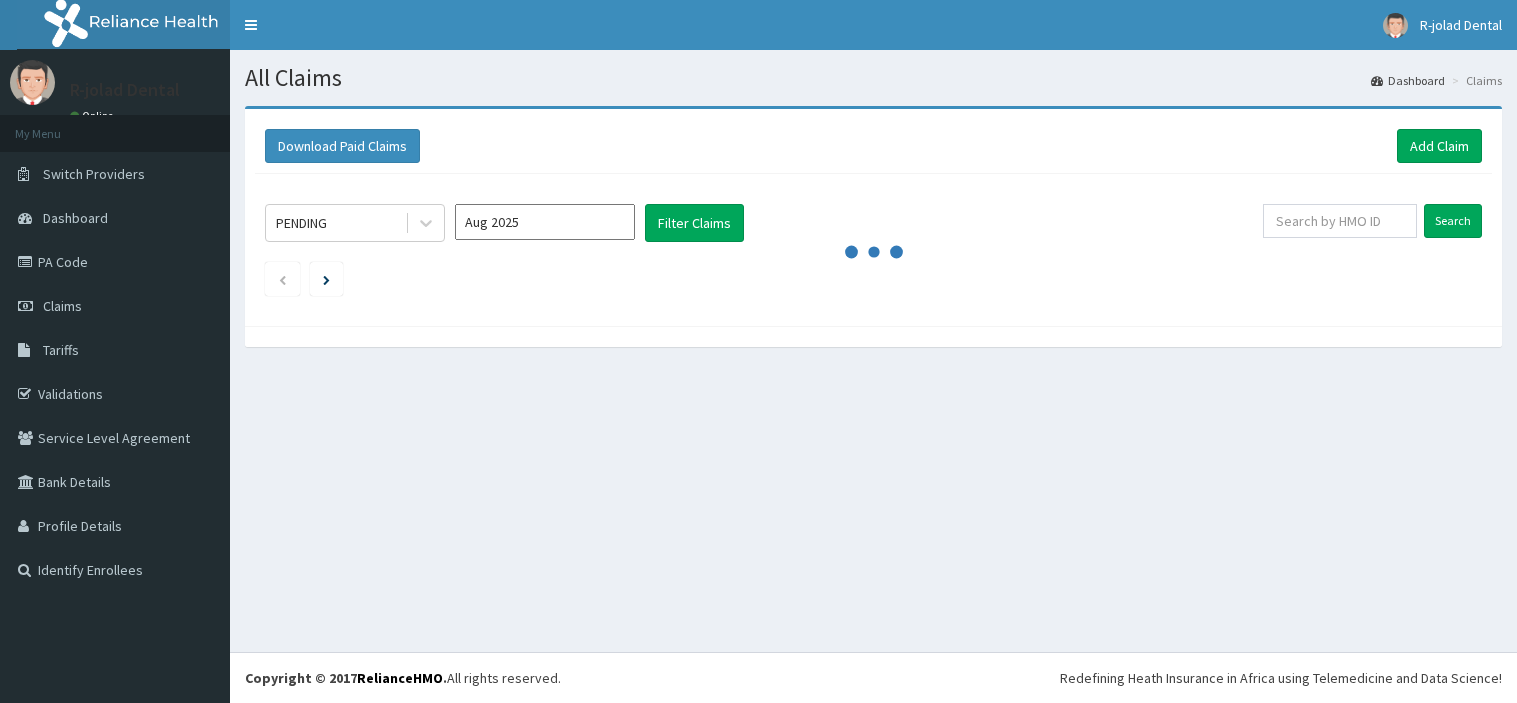 scroll, scrollTop: 0, scrollLeft: 0, axis: both 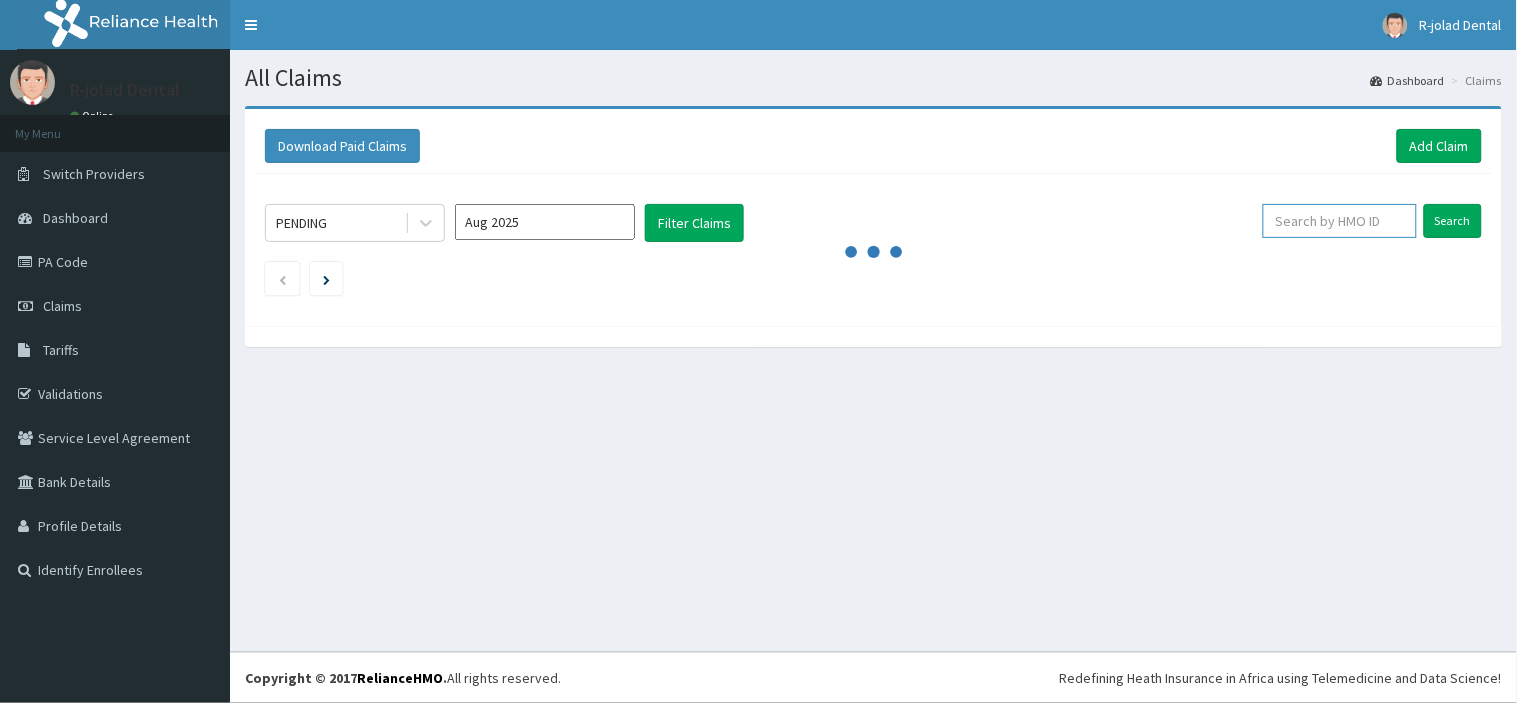 click at bounding box center [1340, 221] 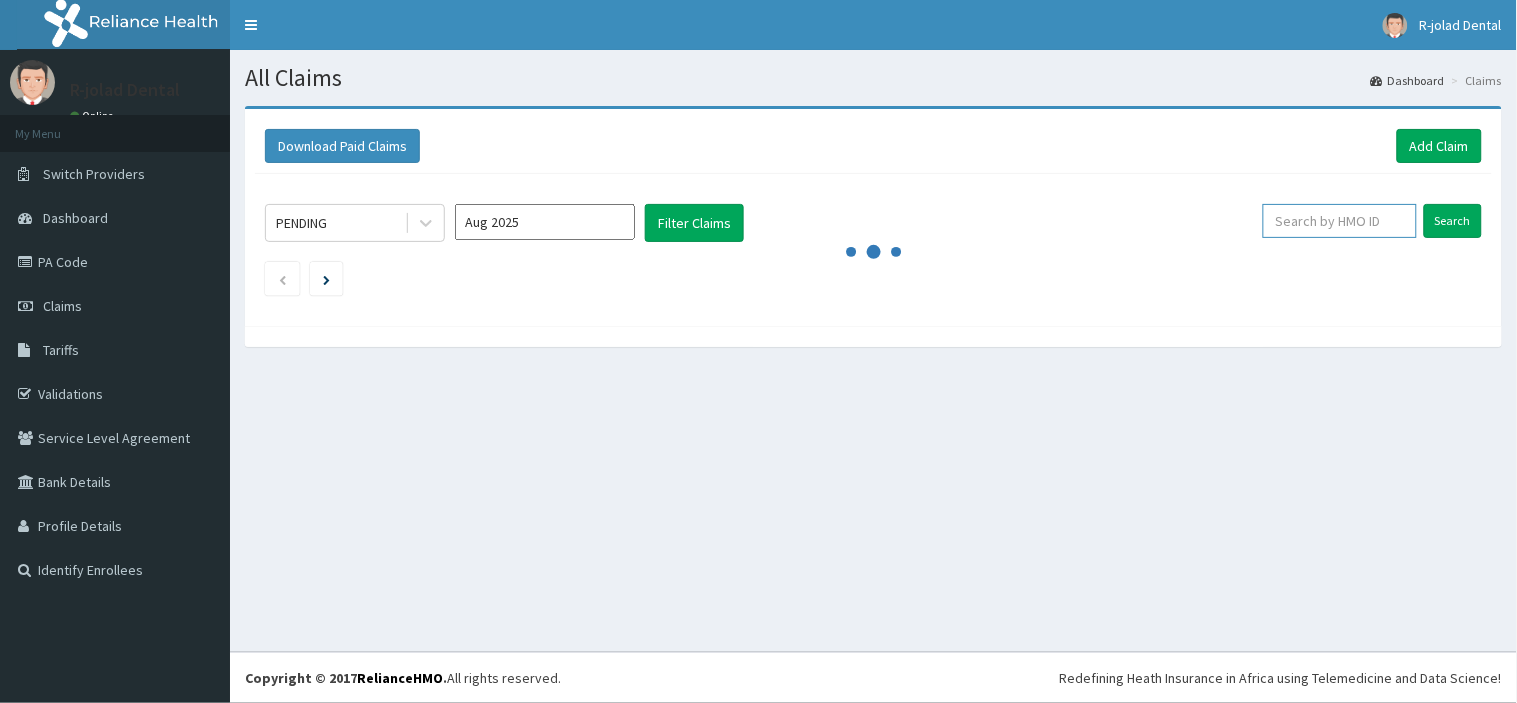 paste on "BUP/10043/A" 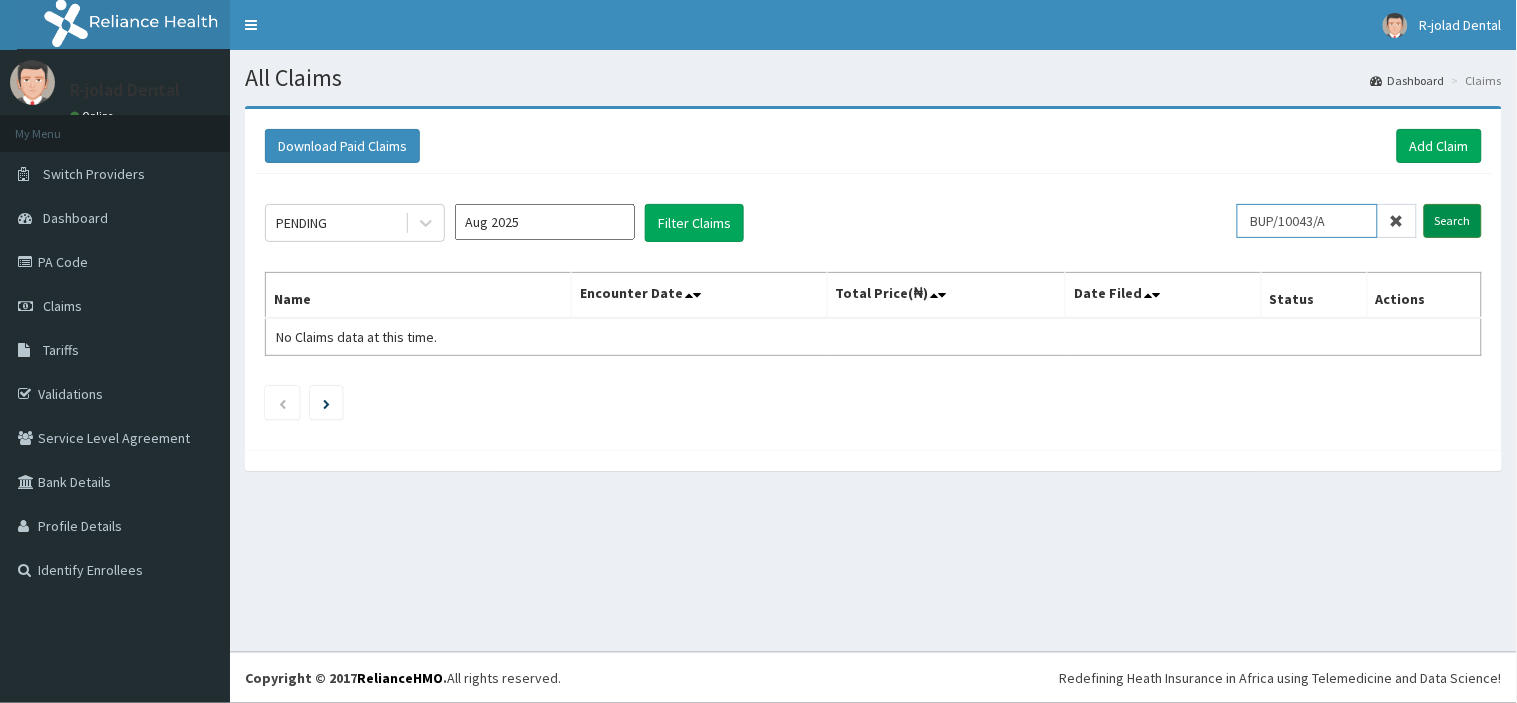 type on "BUP/10043/A" 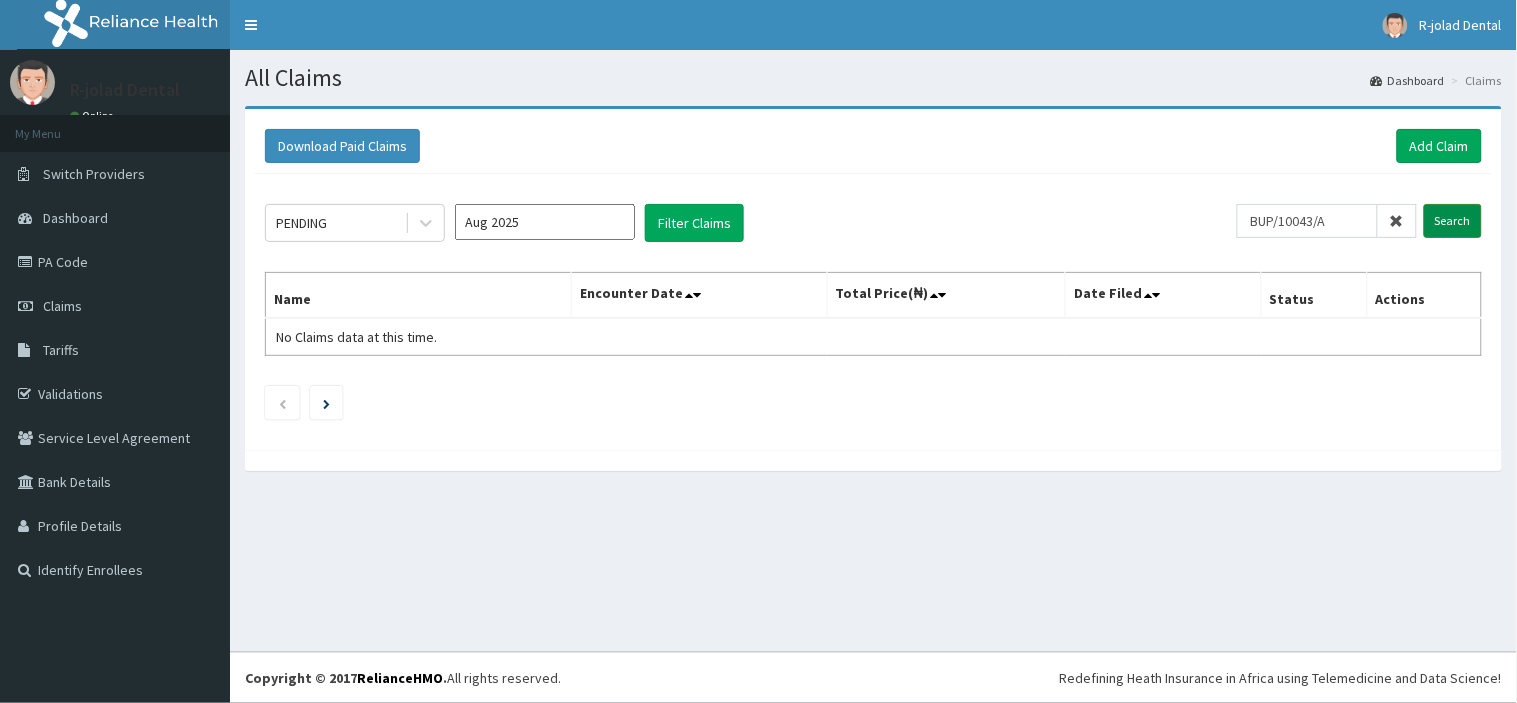 click on "Search" at bounding box center [1453, 221] 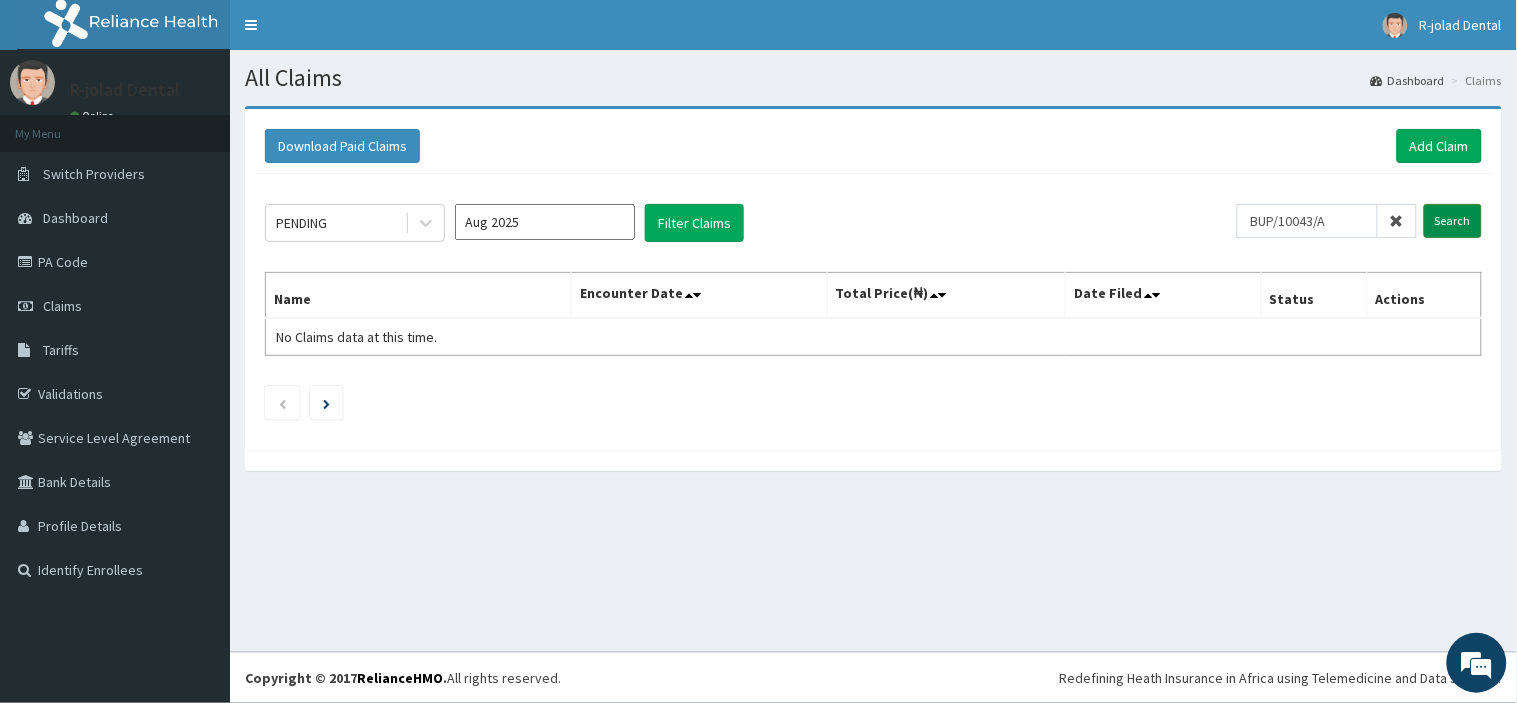 click on "Search" at bounding box center [1453, 221] 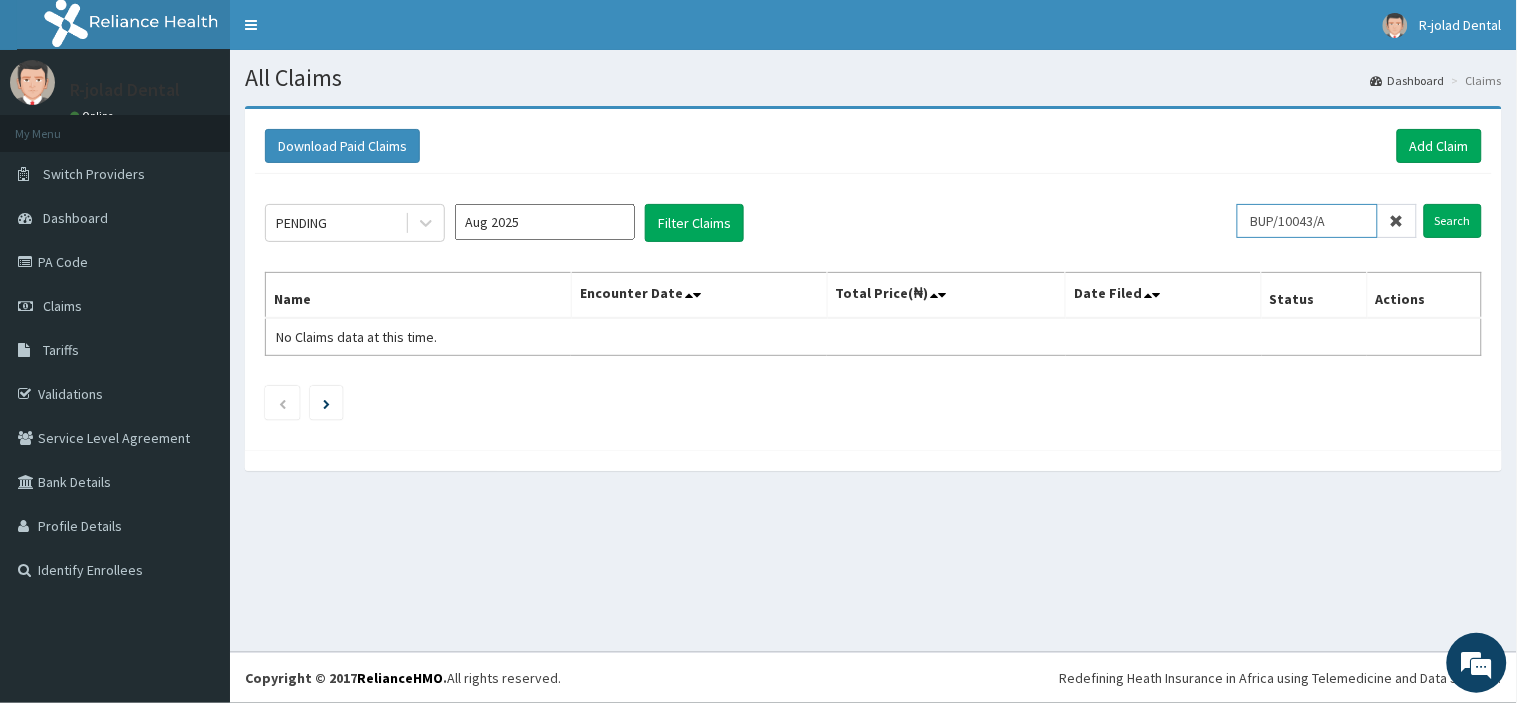 click on "BUP/10043/A" at bounding box center (1307, 221) 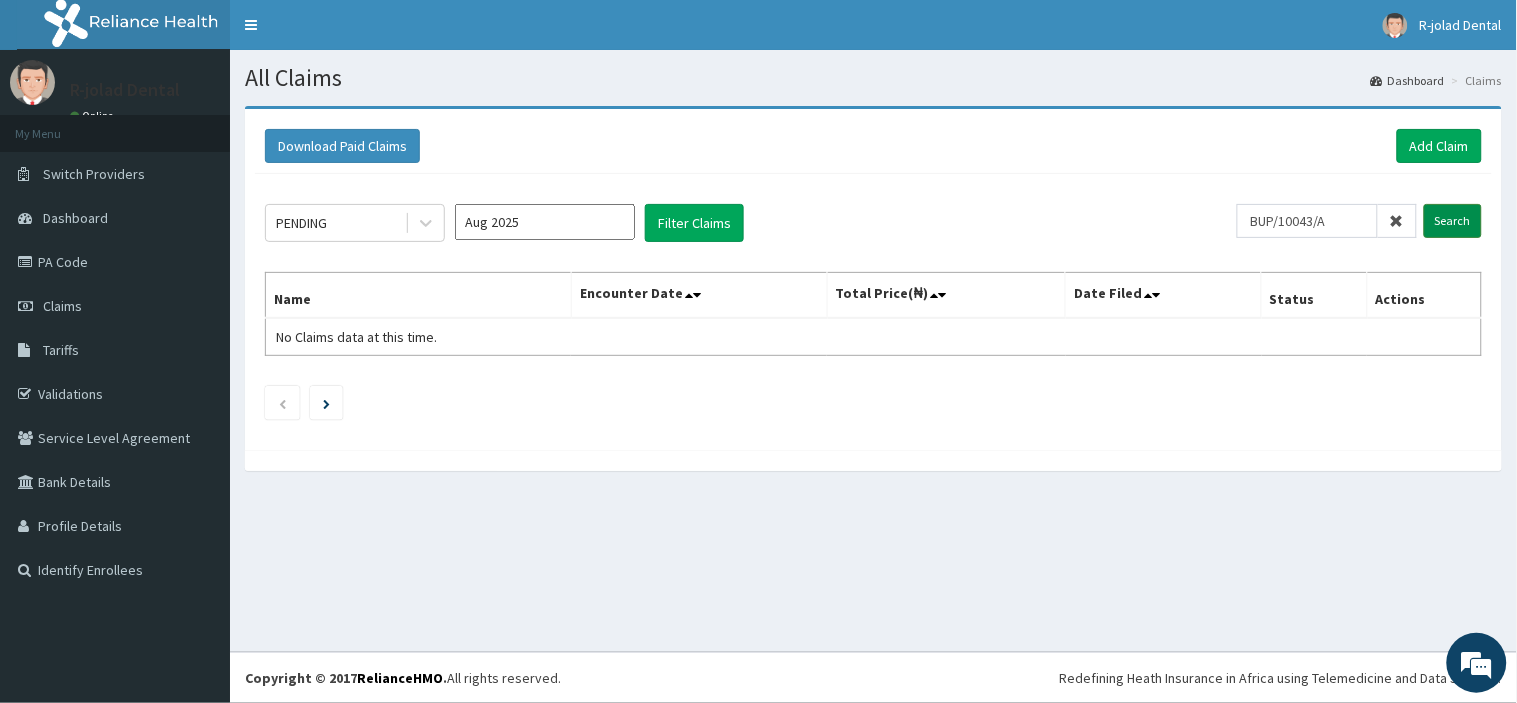 click on "Search" at bounding box center [1453, 221] 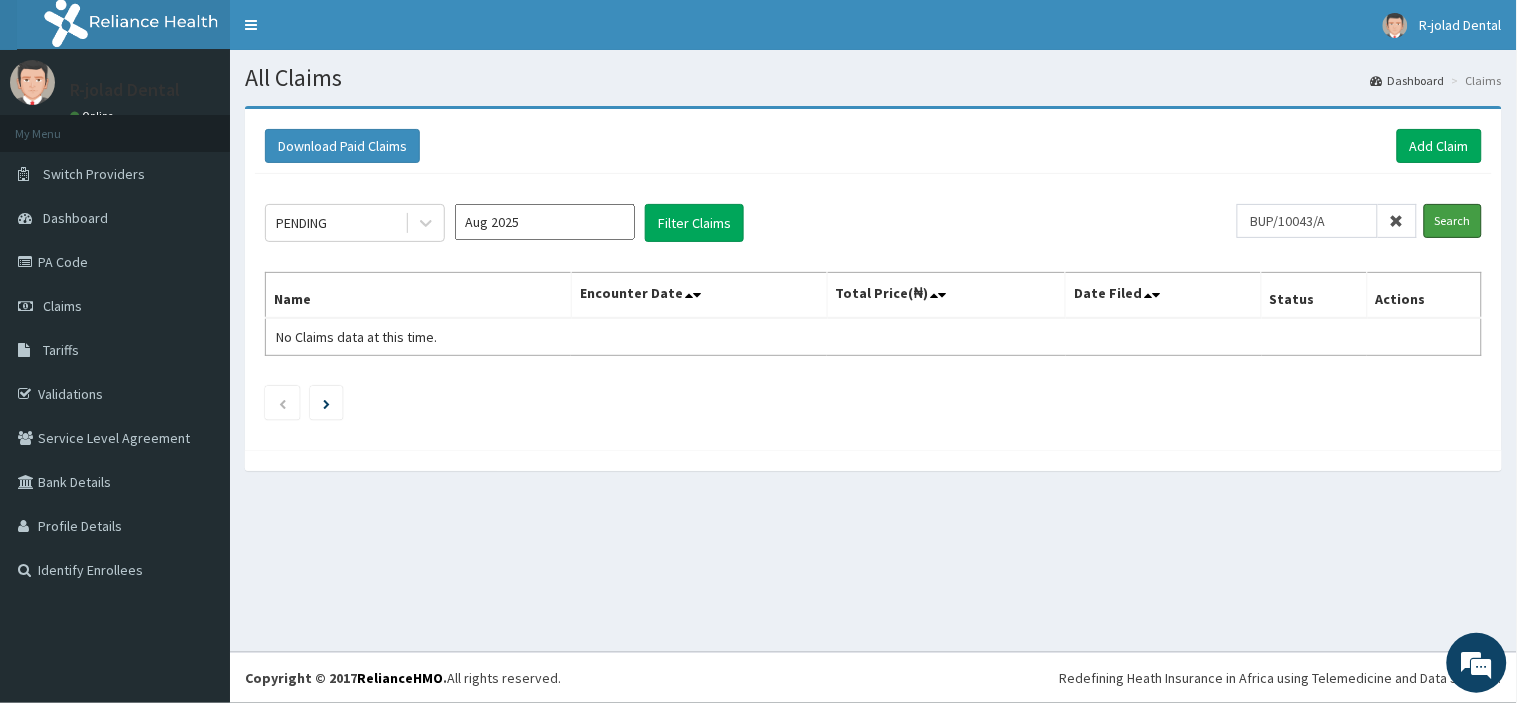 scroll, scrollTop: 0, scrollLeft: 0, axis: both 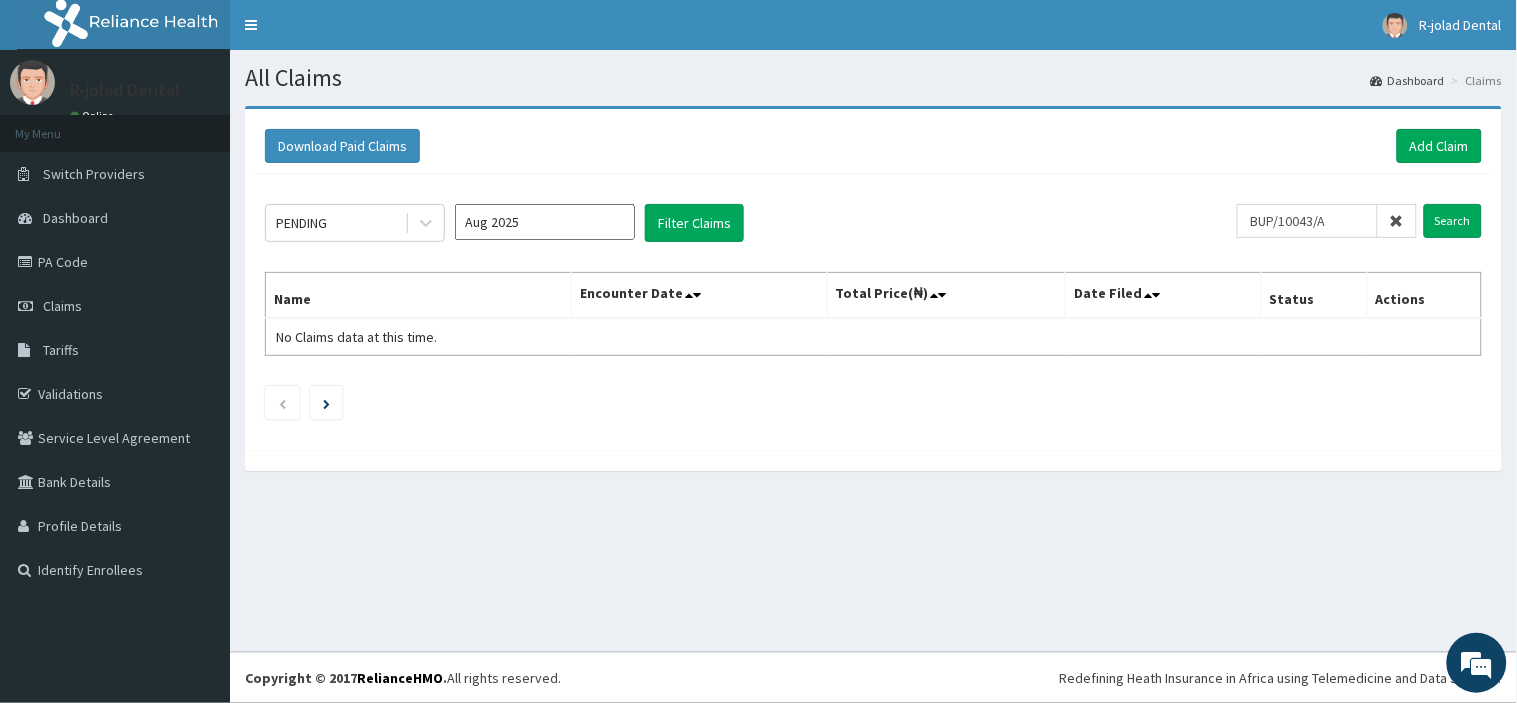drag, startPoint x: 1404, startPoint y: 221, endPoint x: 1387, endPoint y: 223, distance: 17.117243 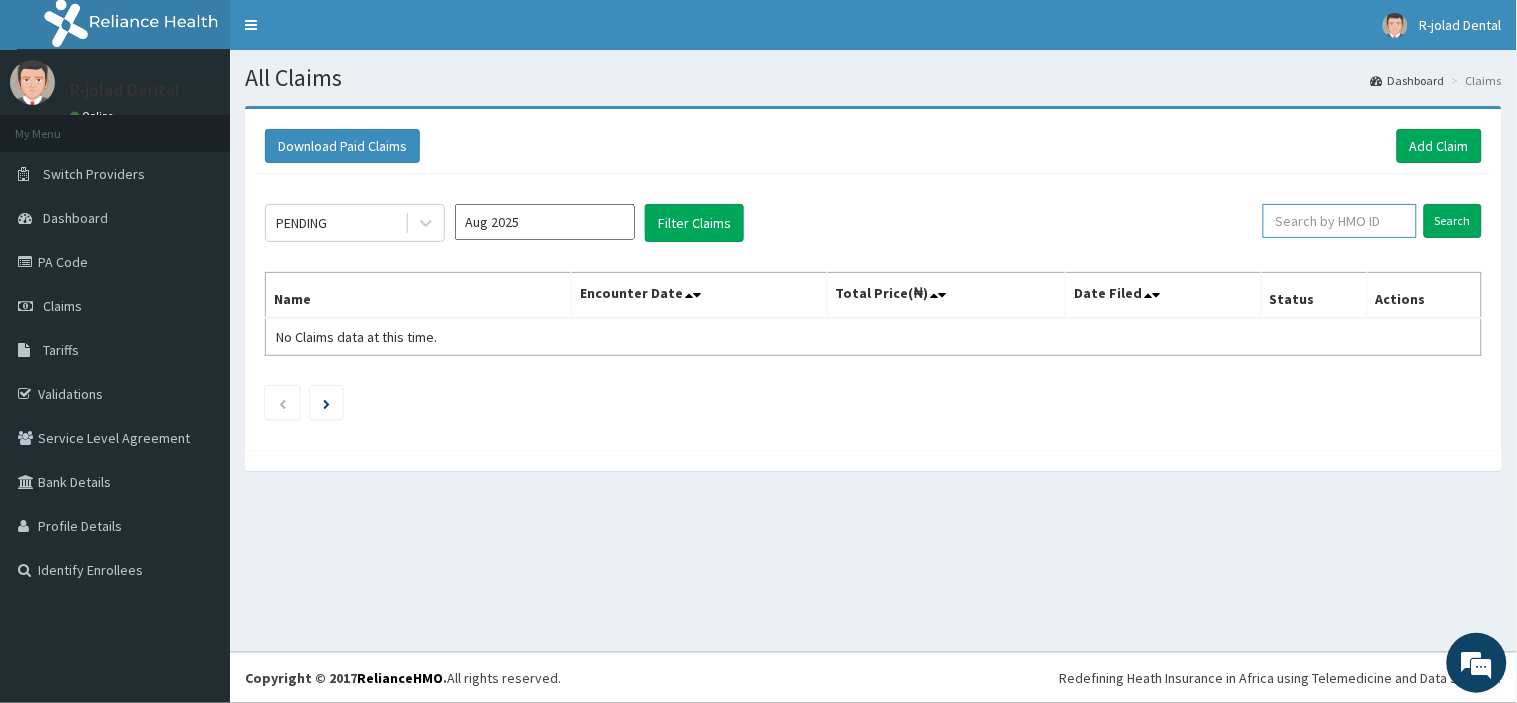 click at bounding box center [1340, 221] 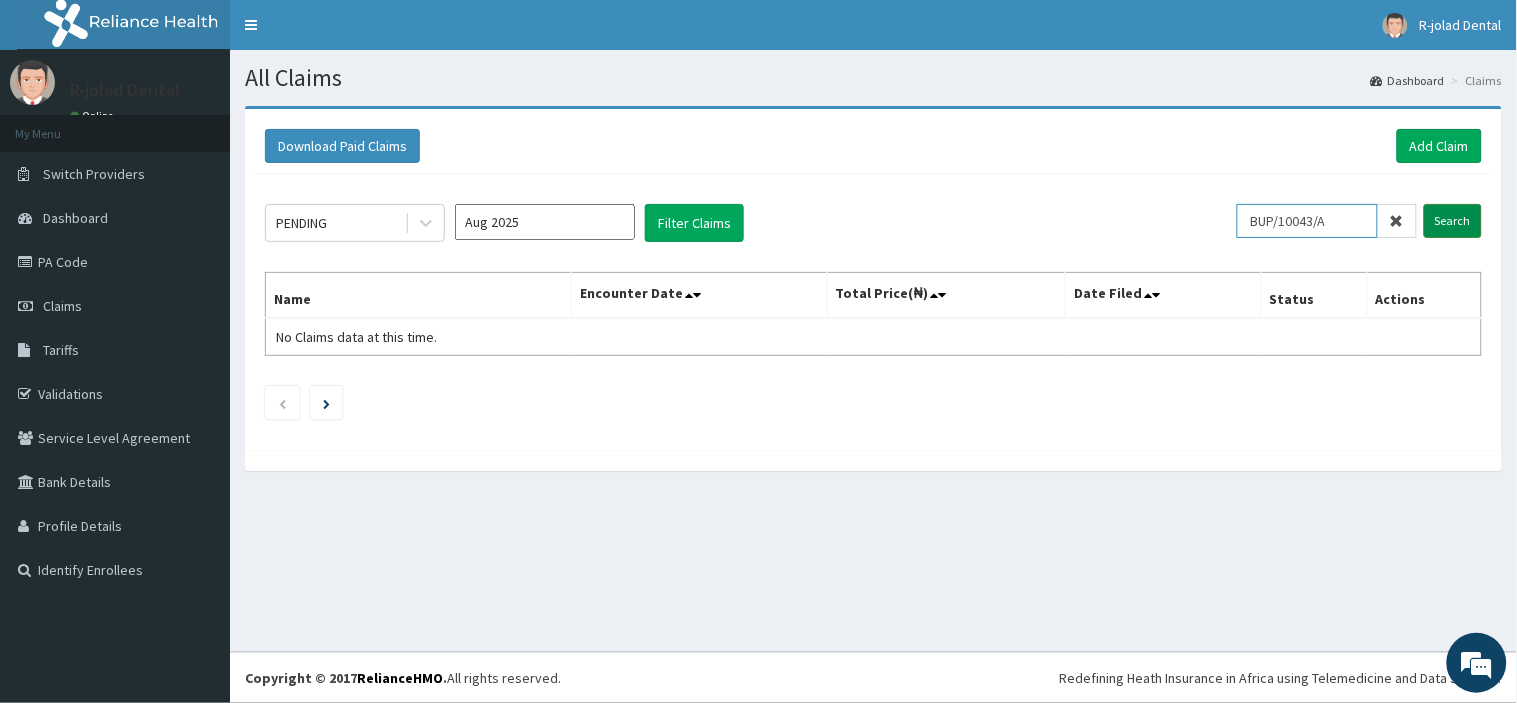 type on "BUP/10043/A" 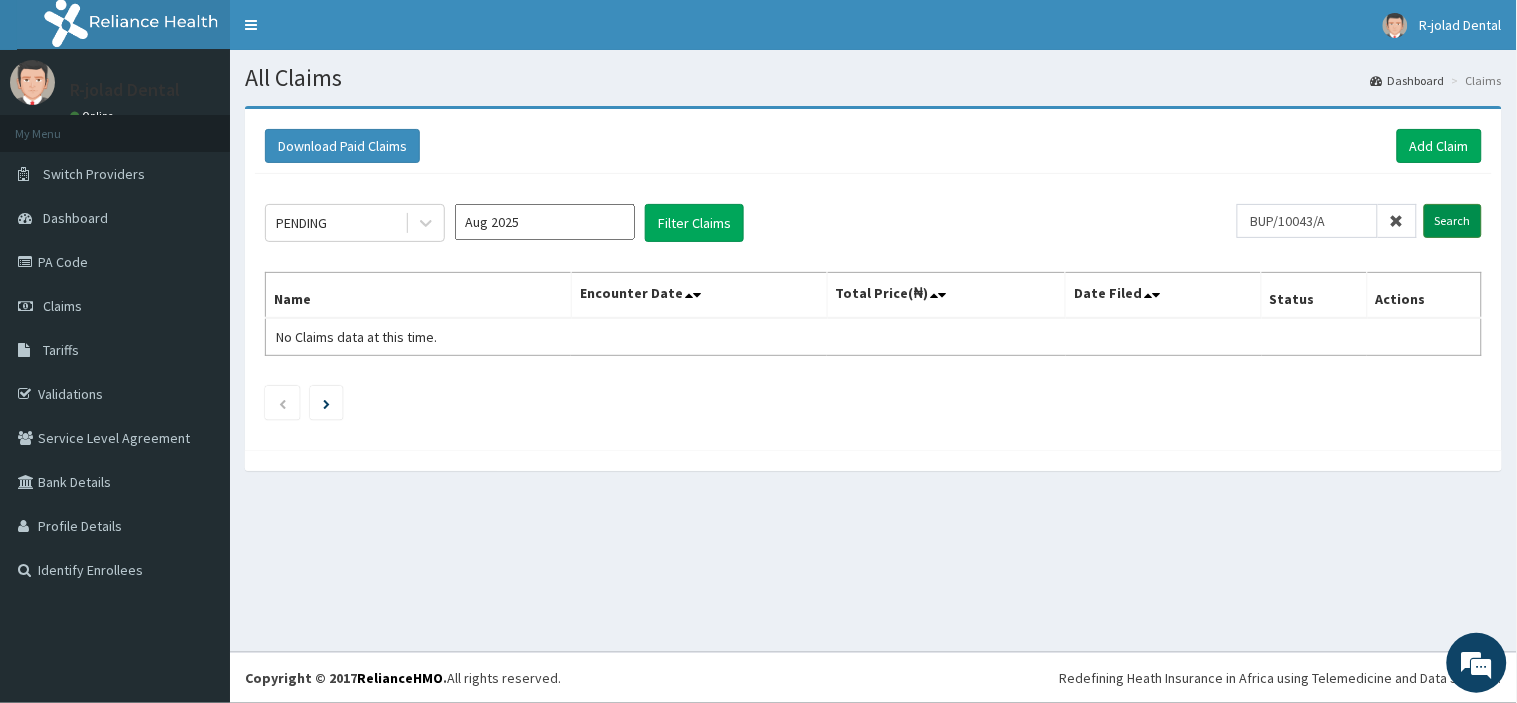click on "Search" at bounding box center (1453, 221) 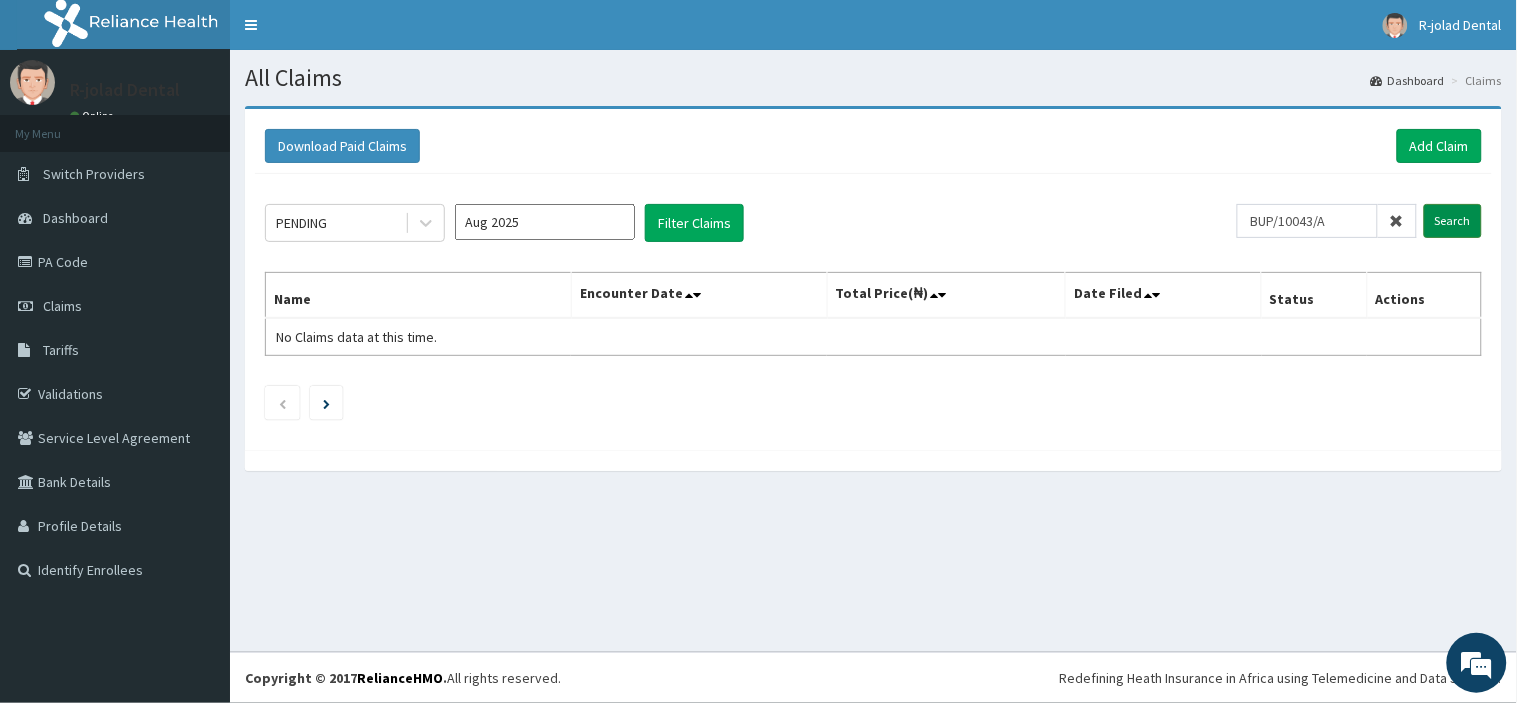 click on "Search" at bounding box center (1453, 221) 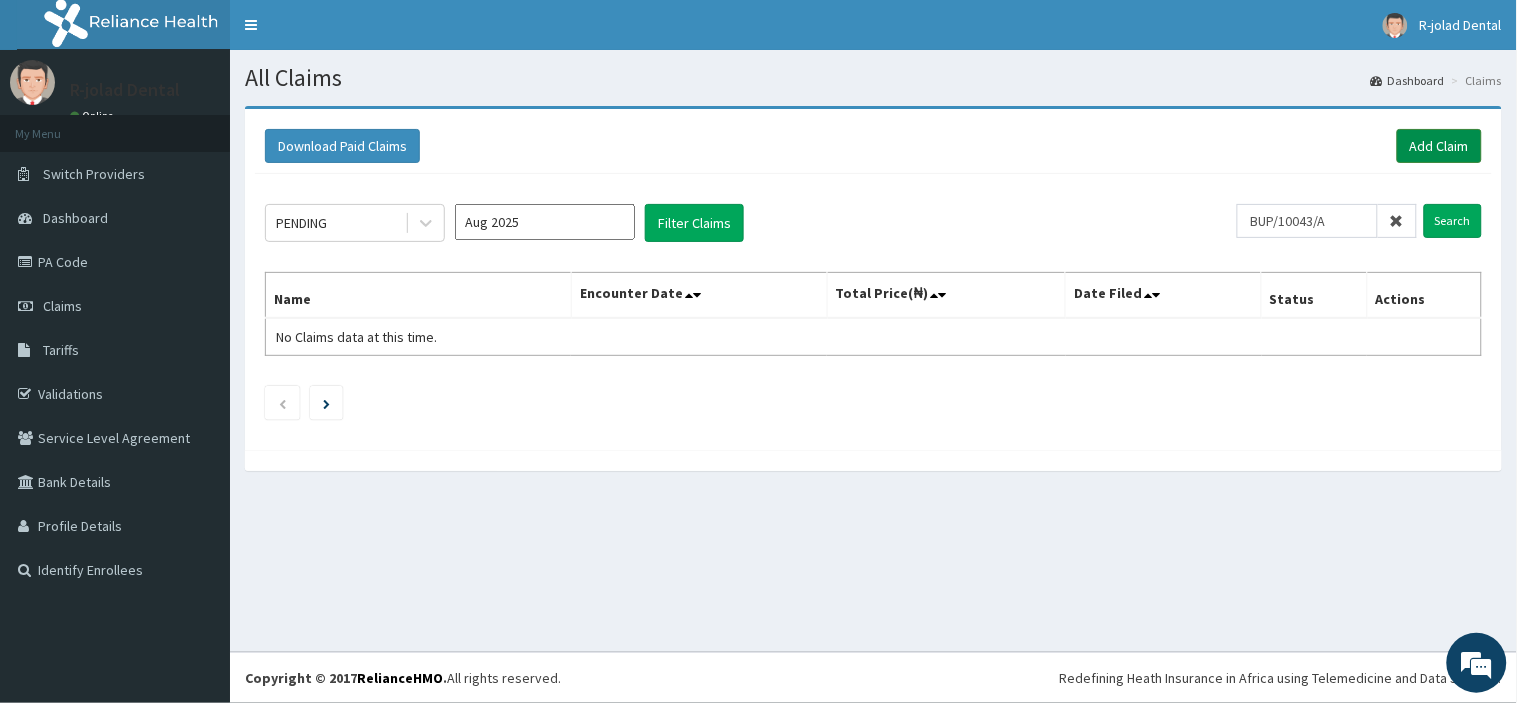 click on "Add Claim" at bounding box center (1439, 146) 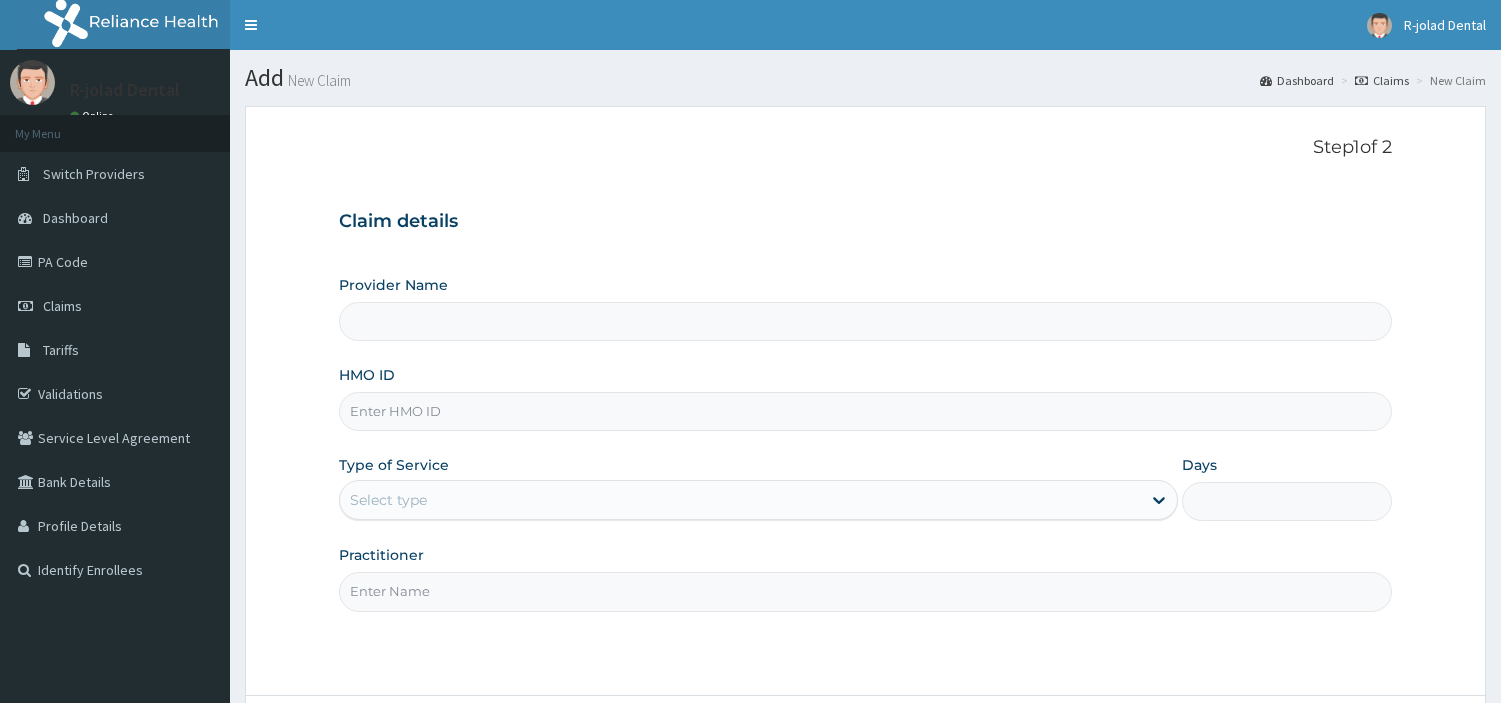 scroll, scrollTop: 0, scrollLeft: 0, axis: both 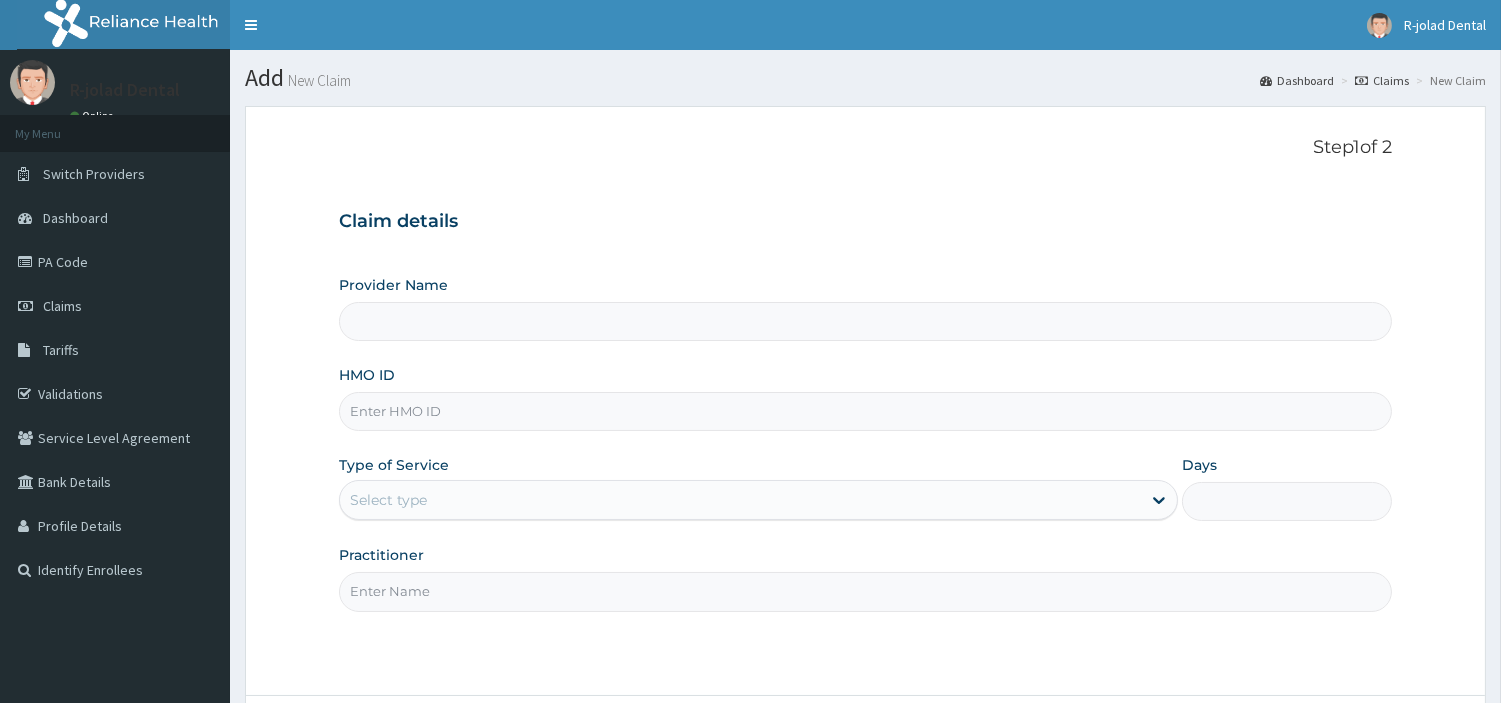 click on "HMO ID" at bounding box center (865, 411) 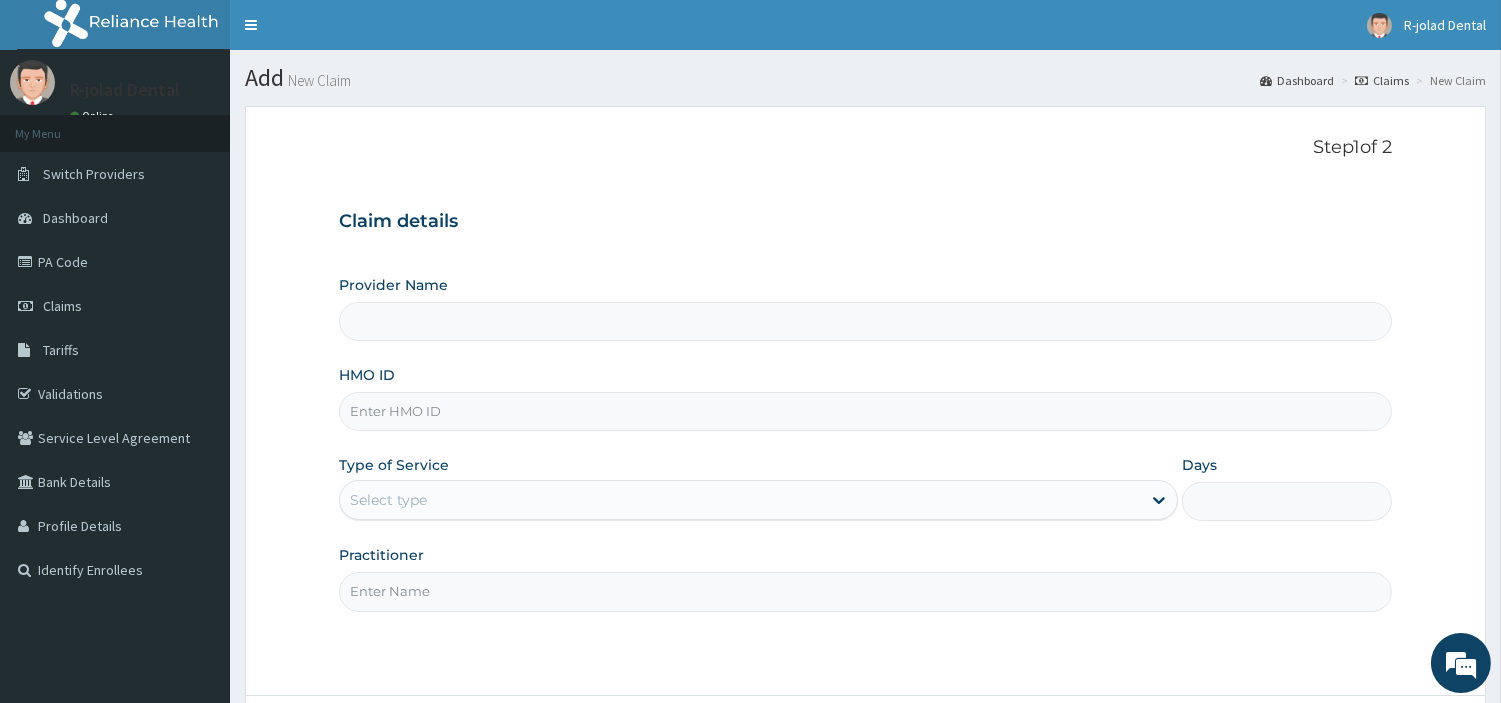 type on "R-Jolad Dental" 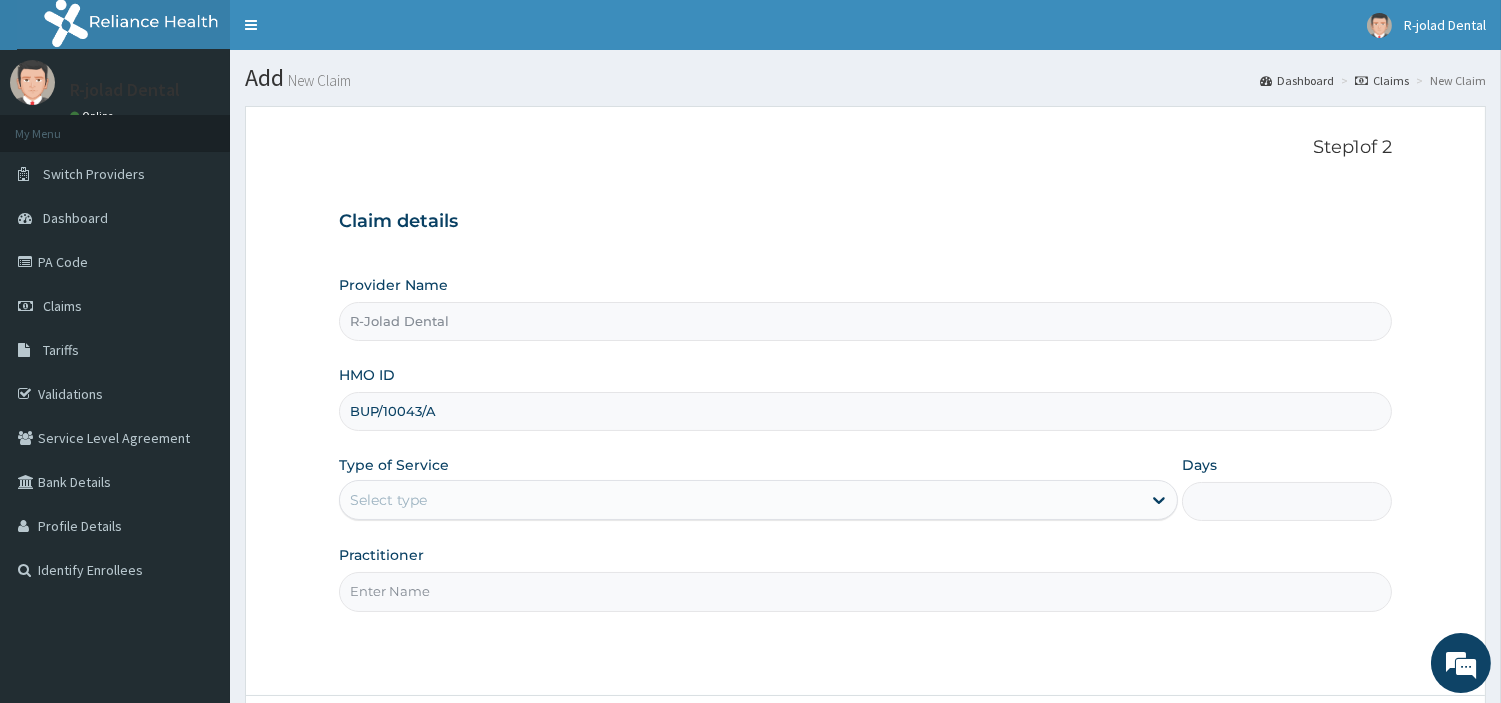 type on "BUP/10043/A" 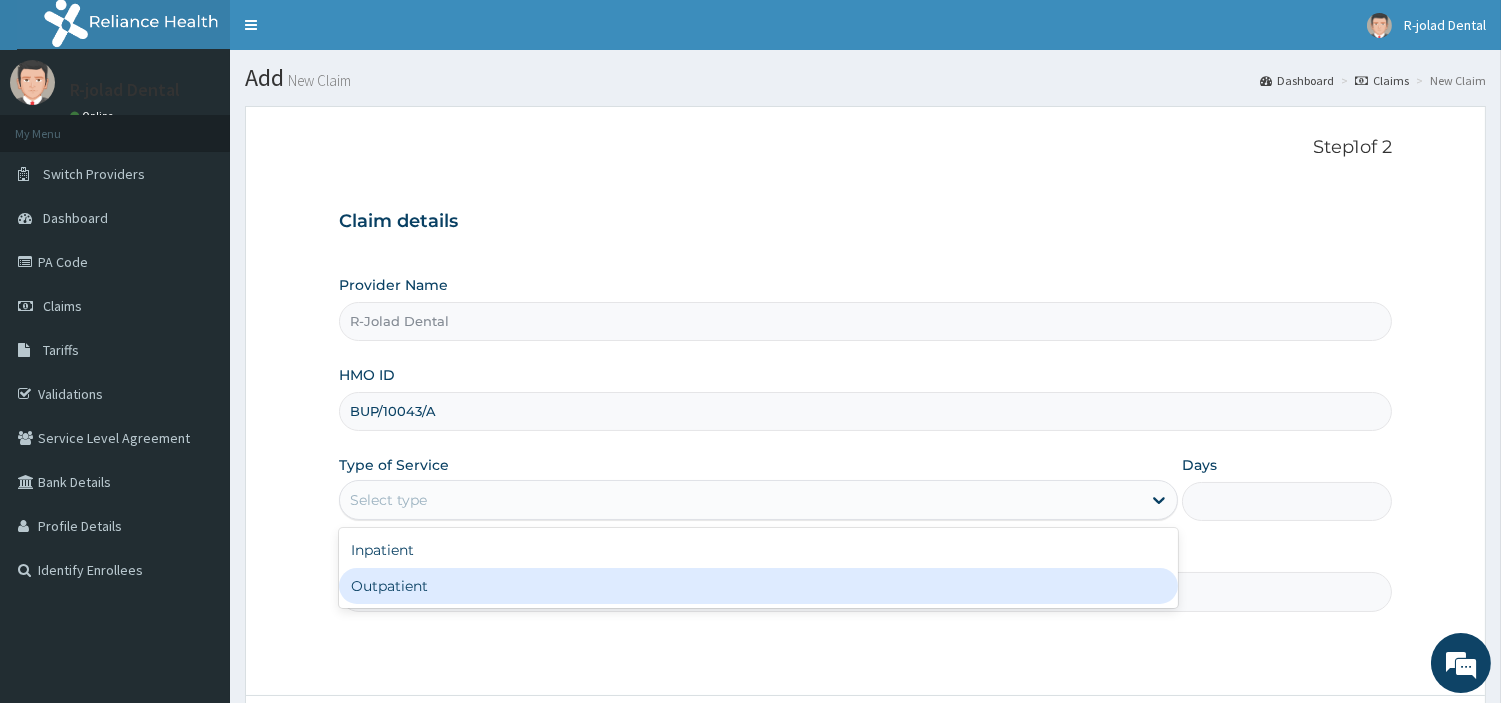 click on "Outpatient" at bounding box center [758, 586] 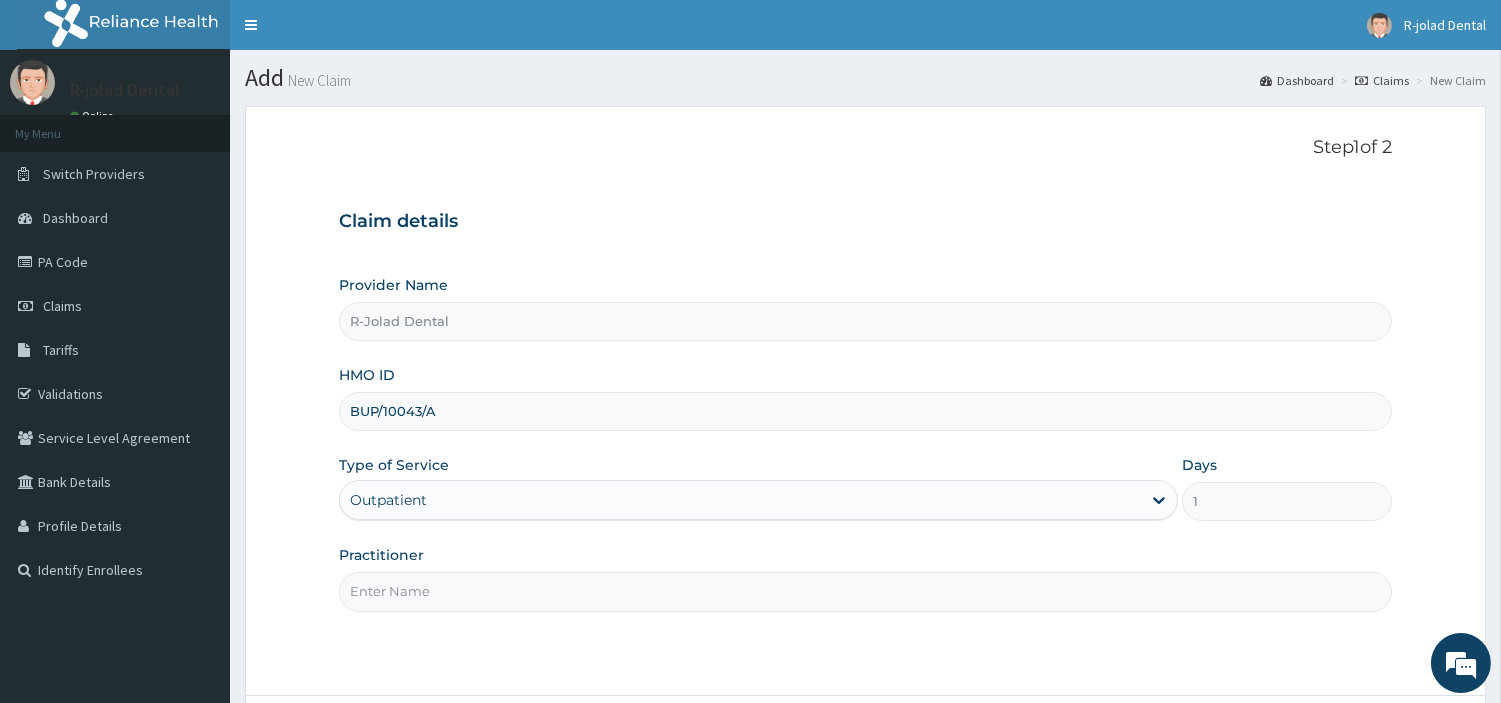 click on "Practitioner" at bounding box center [865, 591] 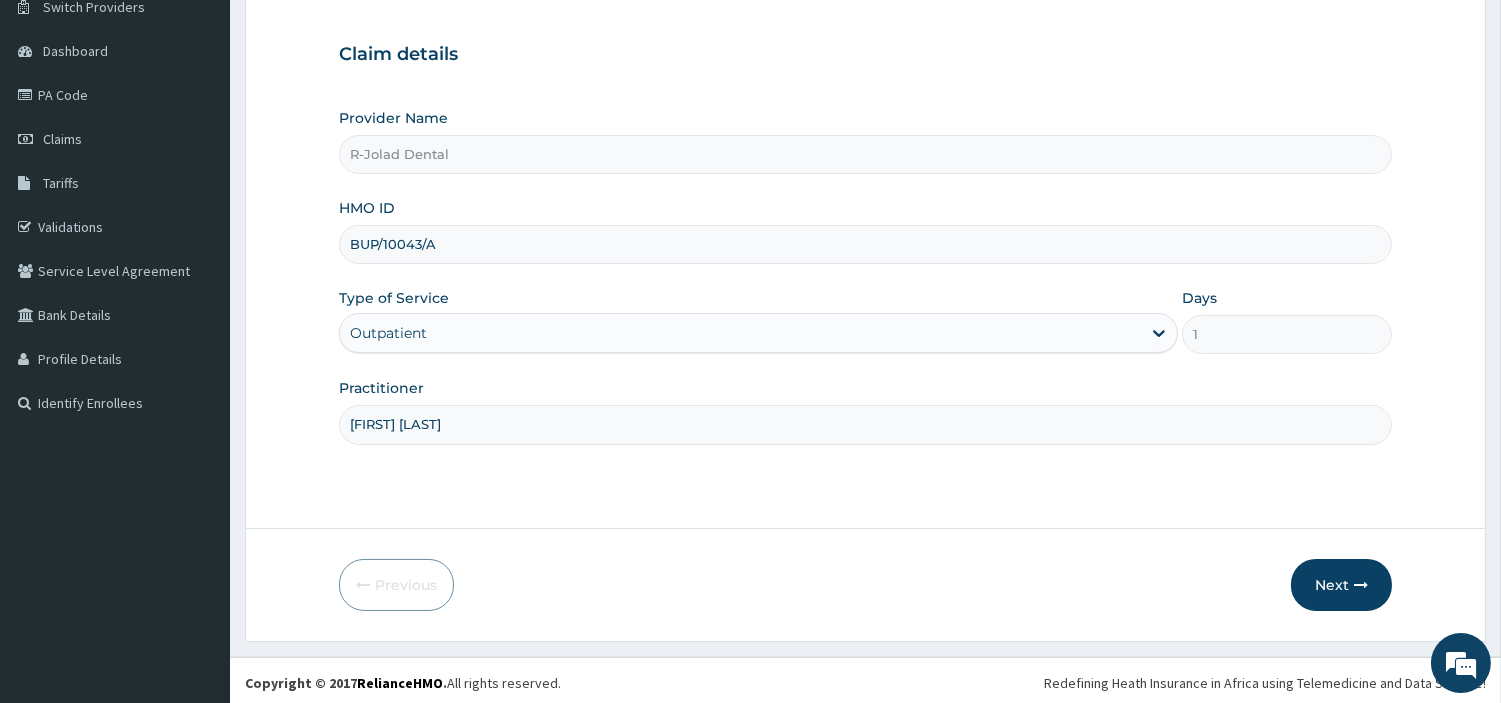 scroll, scrollTop: 172, scrollLeft: 0, axis: vertical 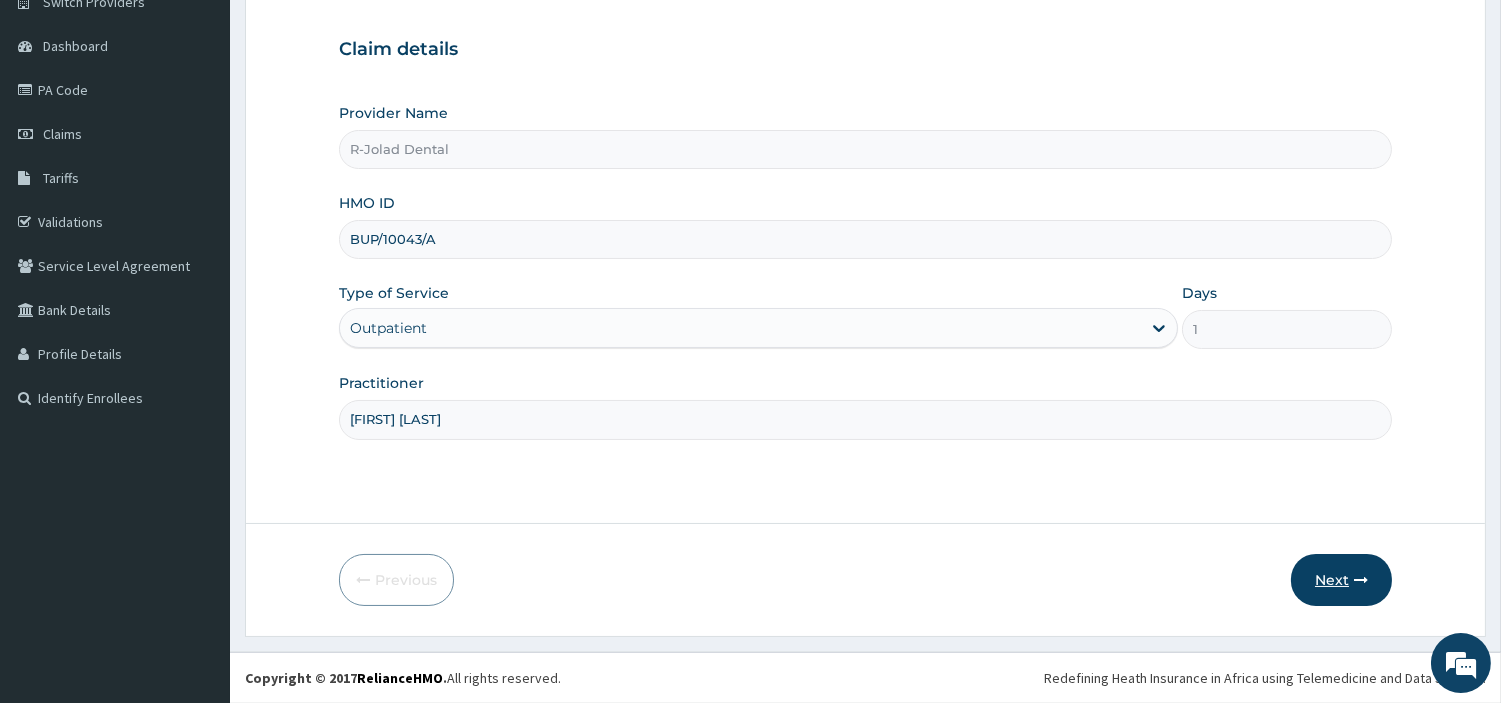 type on "MICHAEL IYANA" 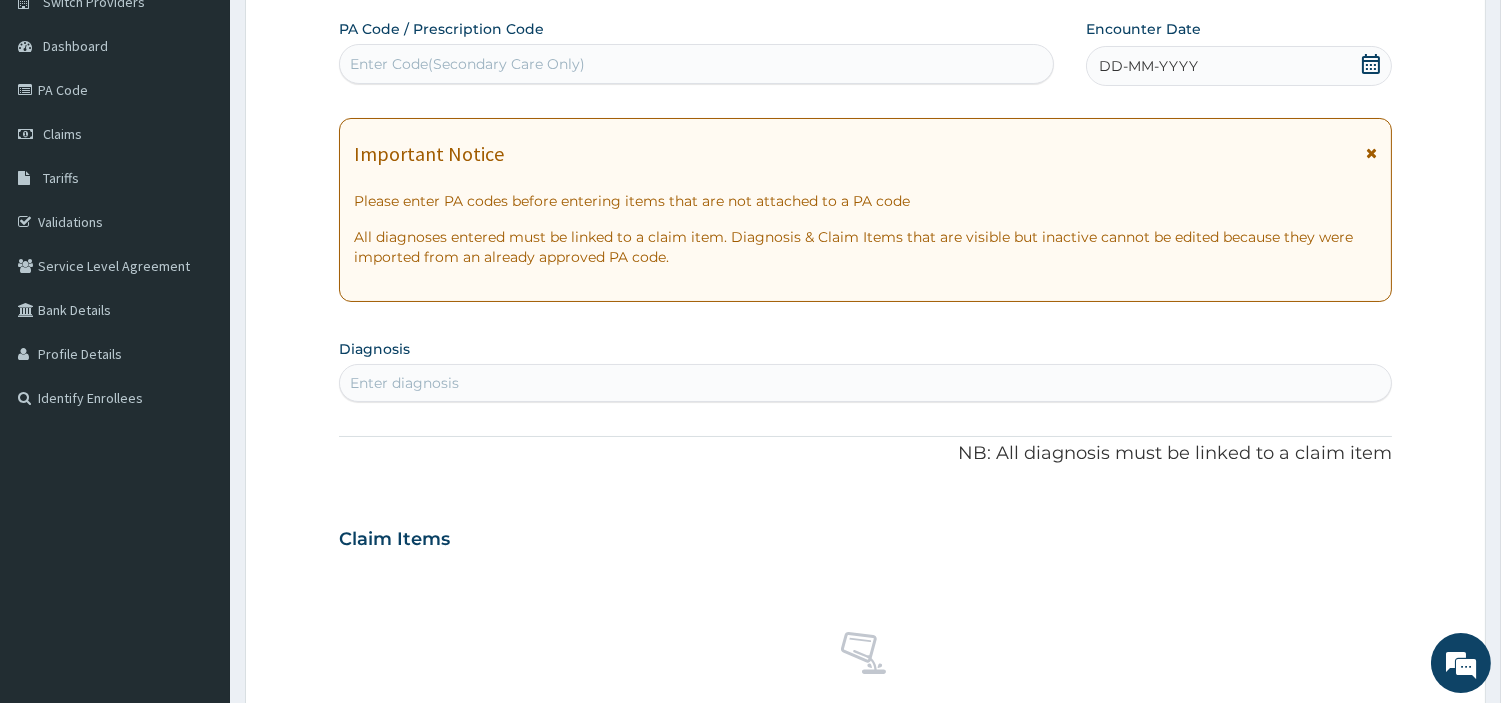 click on "DD-MM-YYYY" at bounding box center [1239, 66] 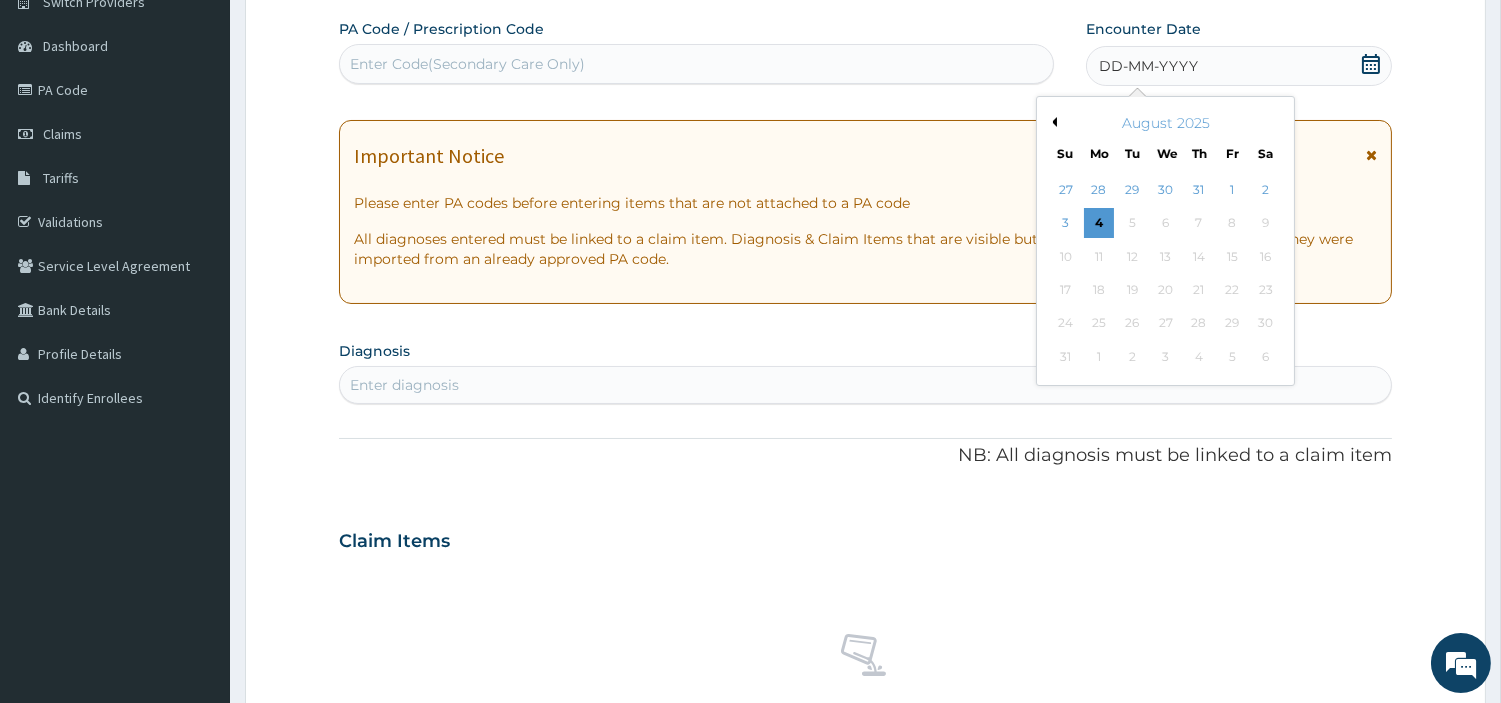 scroll, scrollTop: 0, scrollLeft: 0, axis: both 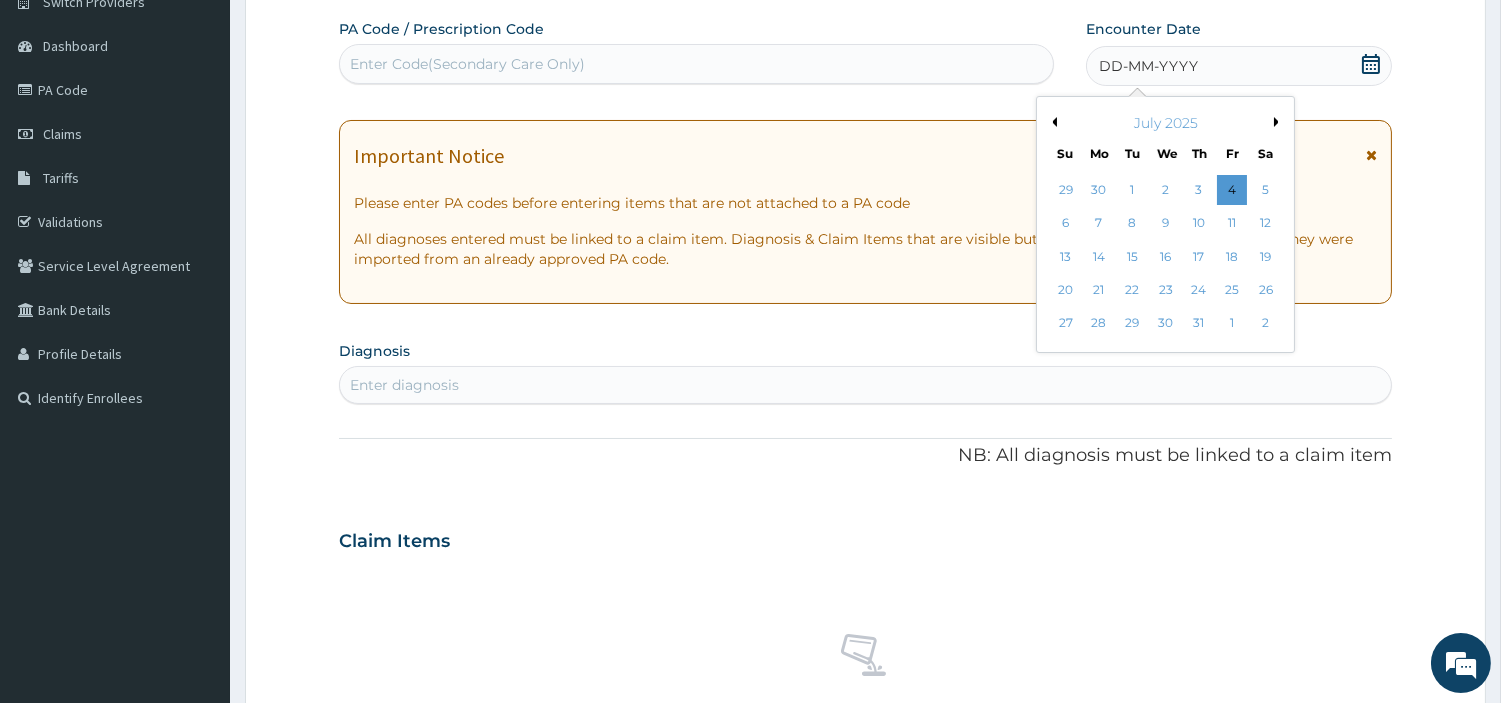 click on "Previous Month" at bounding box center (1052, 122) 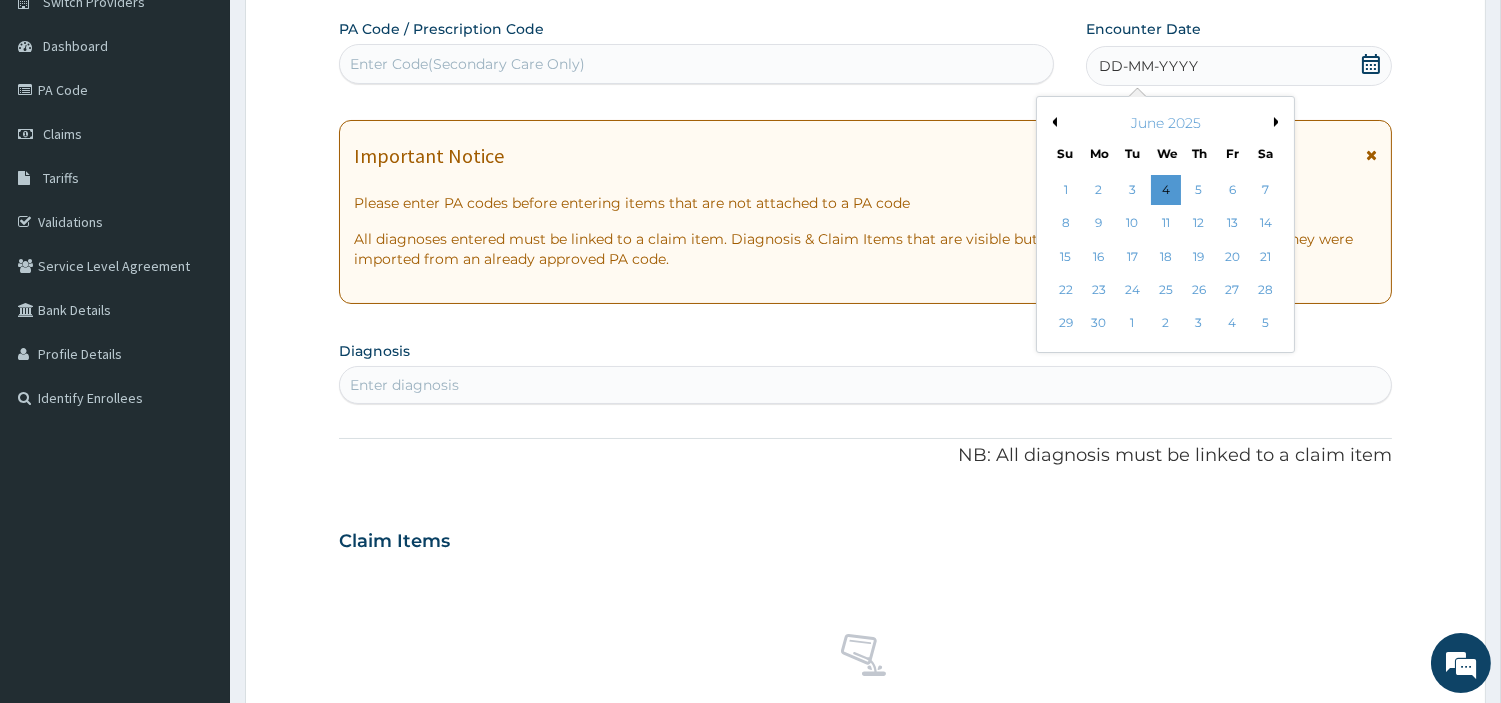 click on "Previous Month" at bounding box center (1052, 122) 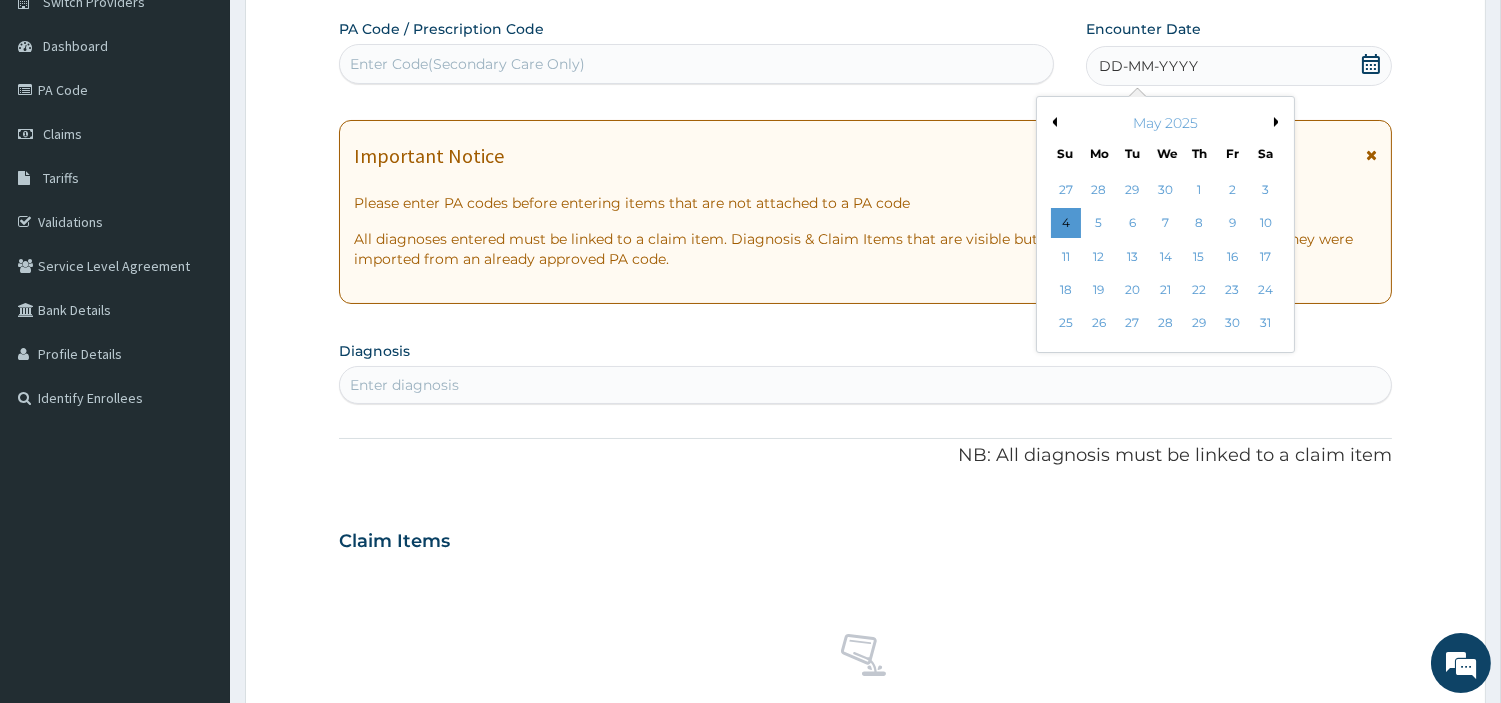 click on "Previous Month" at bounding box center (1052, 122) 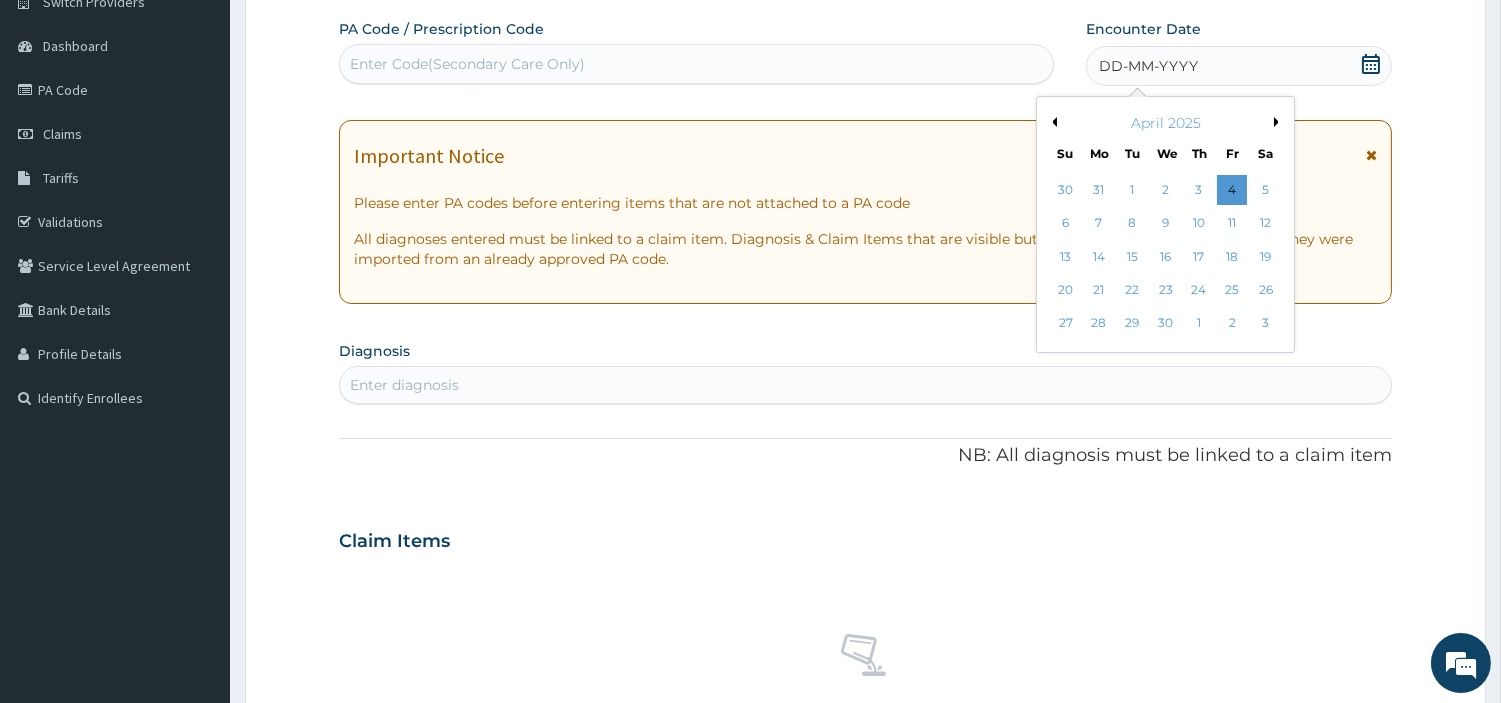 click on "Next Month" at bounding box center [1279, 122] 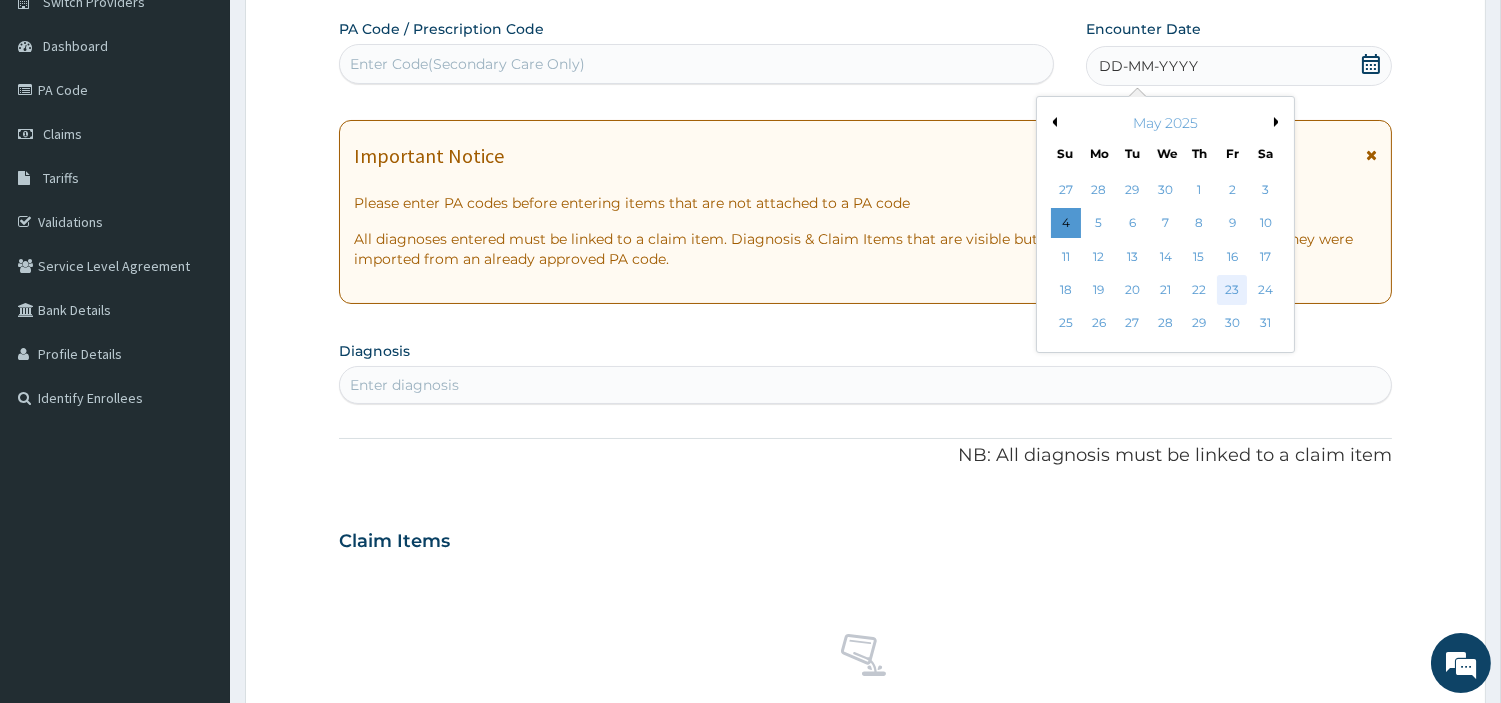 click on "23" at bounding box center (1232, 290) 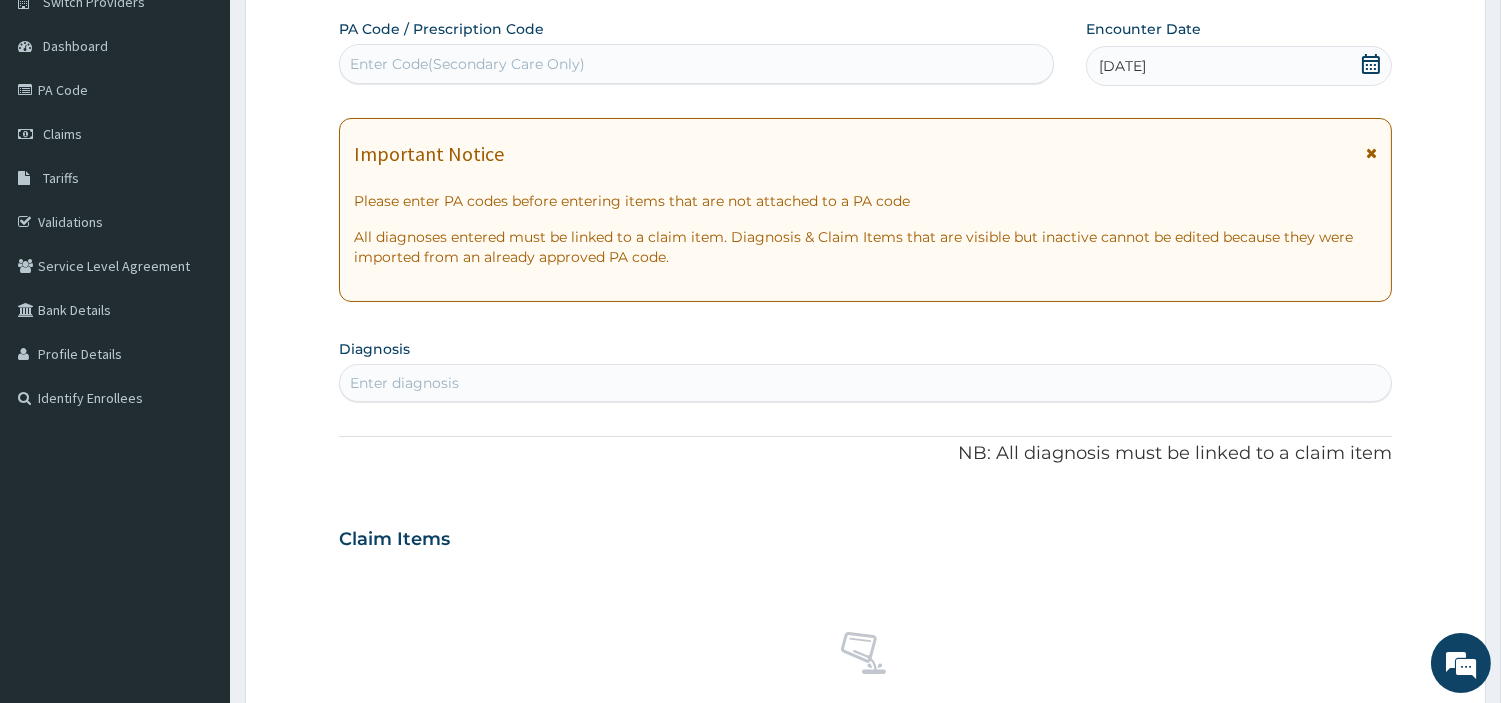 click on "Enter Code(Secondary Care Only)" at bounding box center [696, 64] 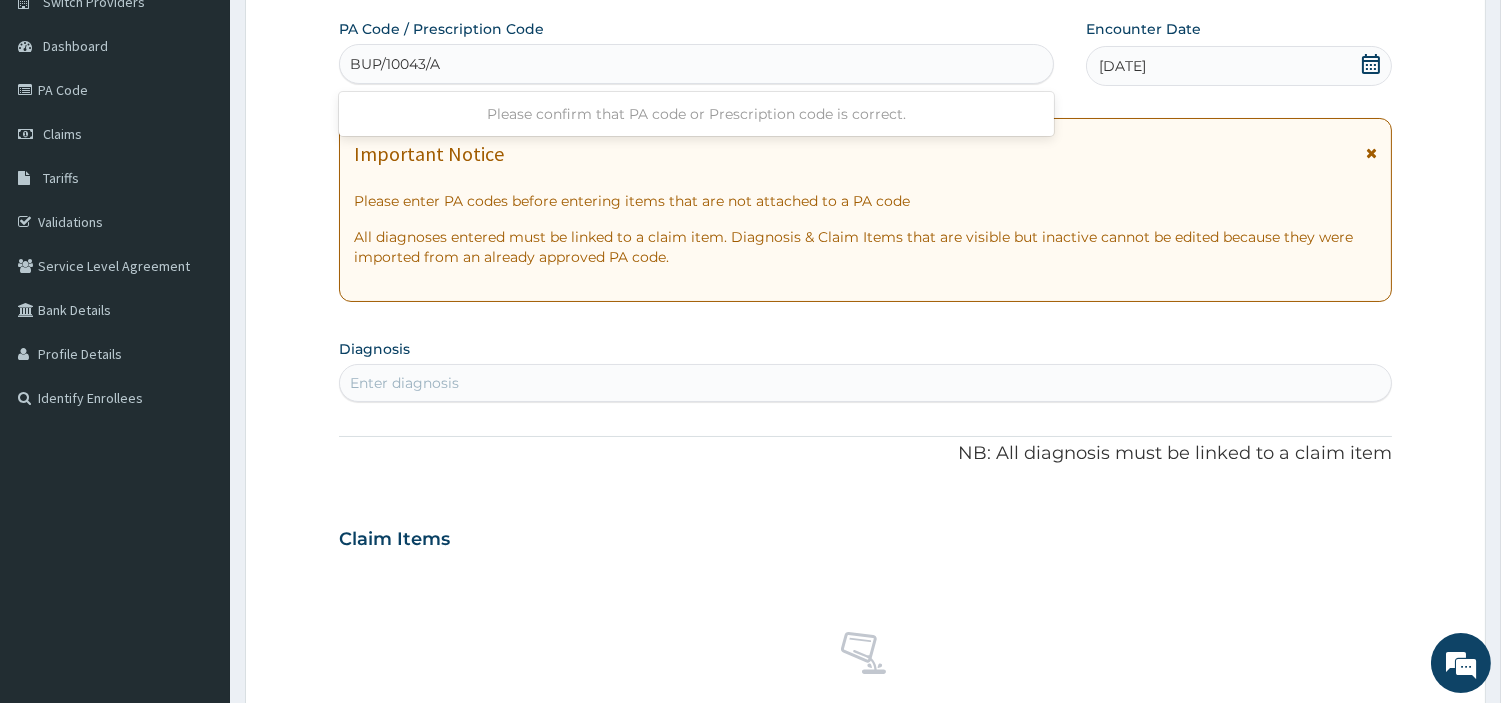 click on "BUP/10043/A" at bounding box center (396, 64) 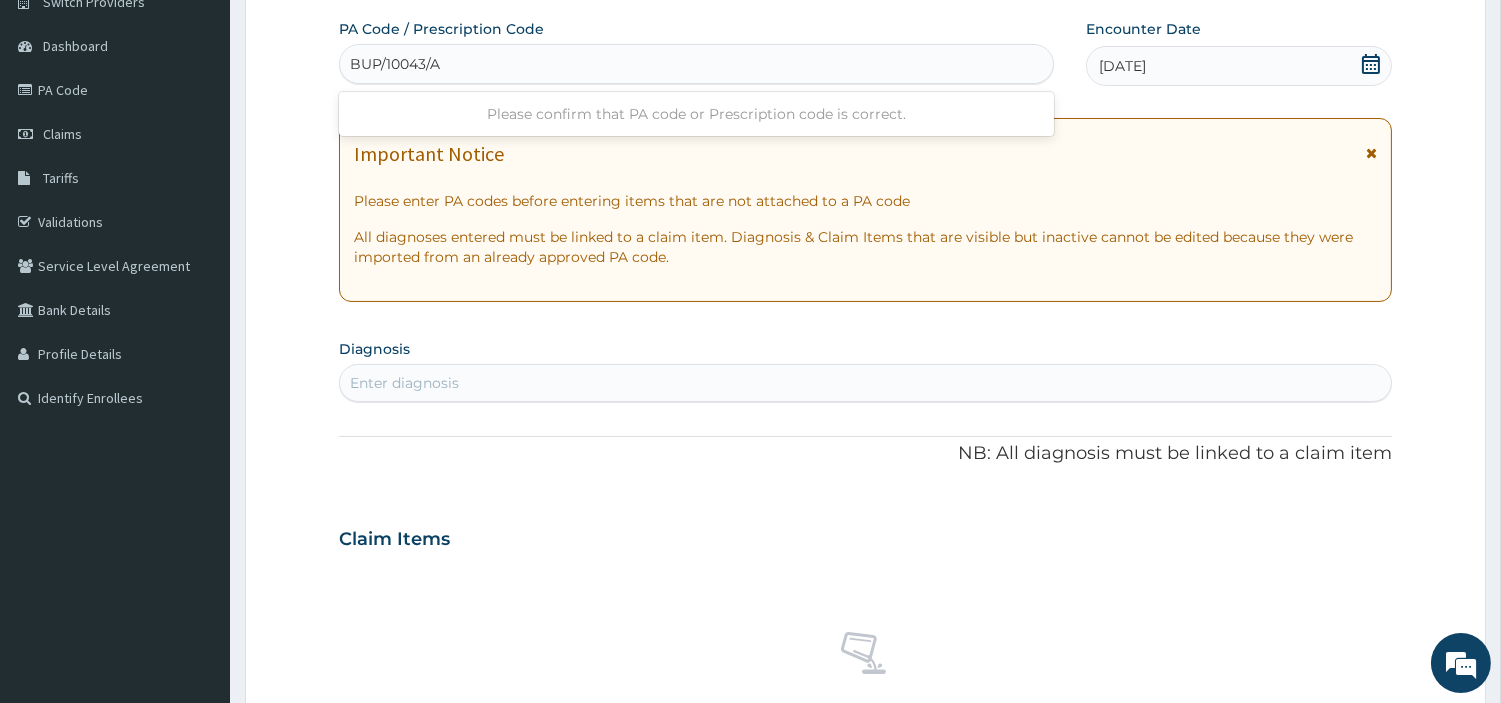 paste on "PA/0DA24D" 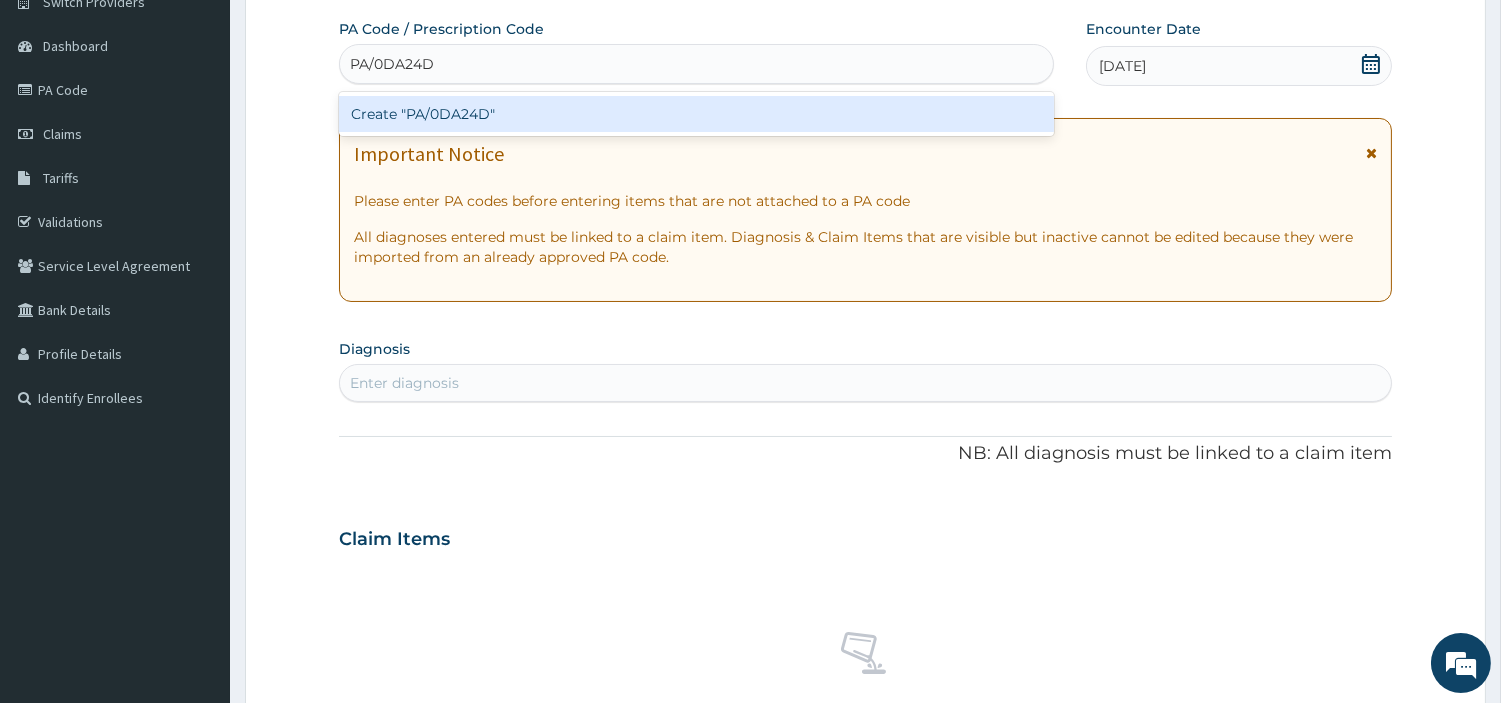 click on "Create "PA/0DA24D"" at bounding box center (696, 114) 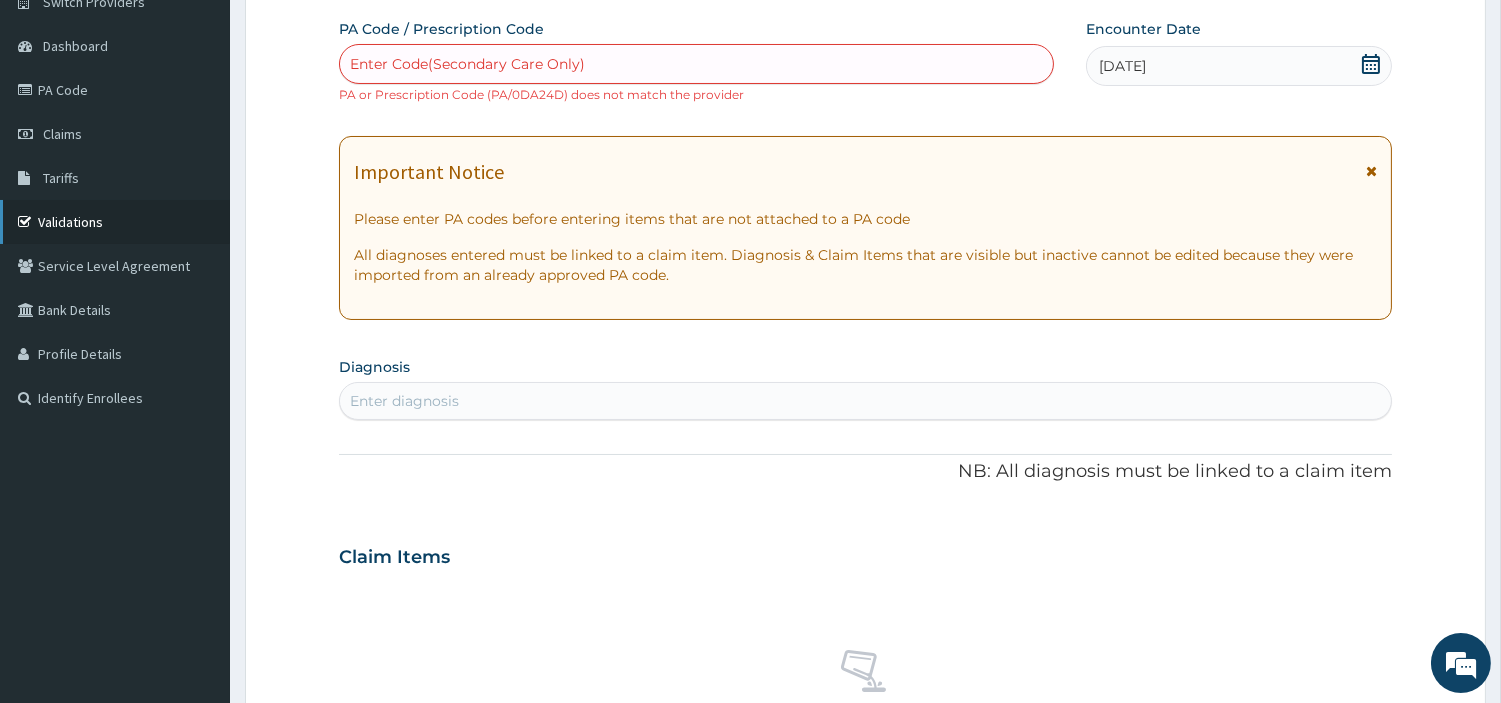 click on "Validations" at bounding box center (115, 222) 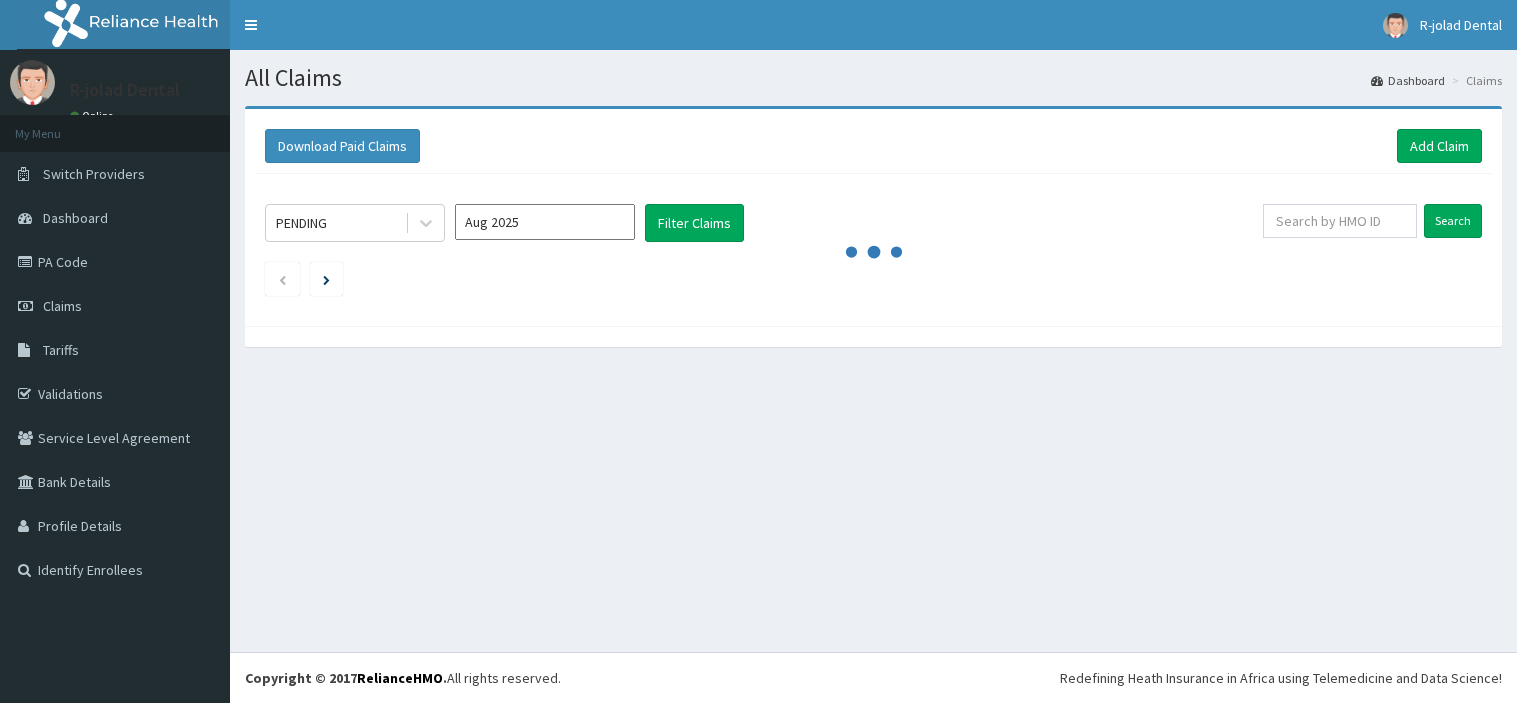 click at bounding box center (1340, 221) 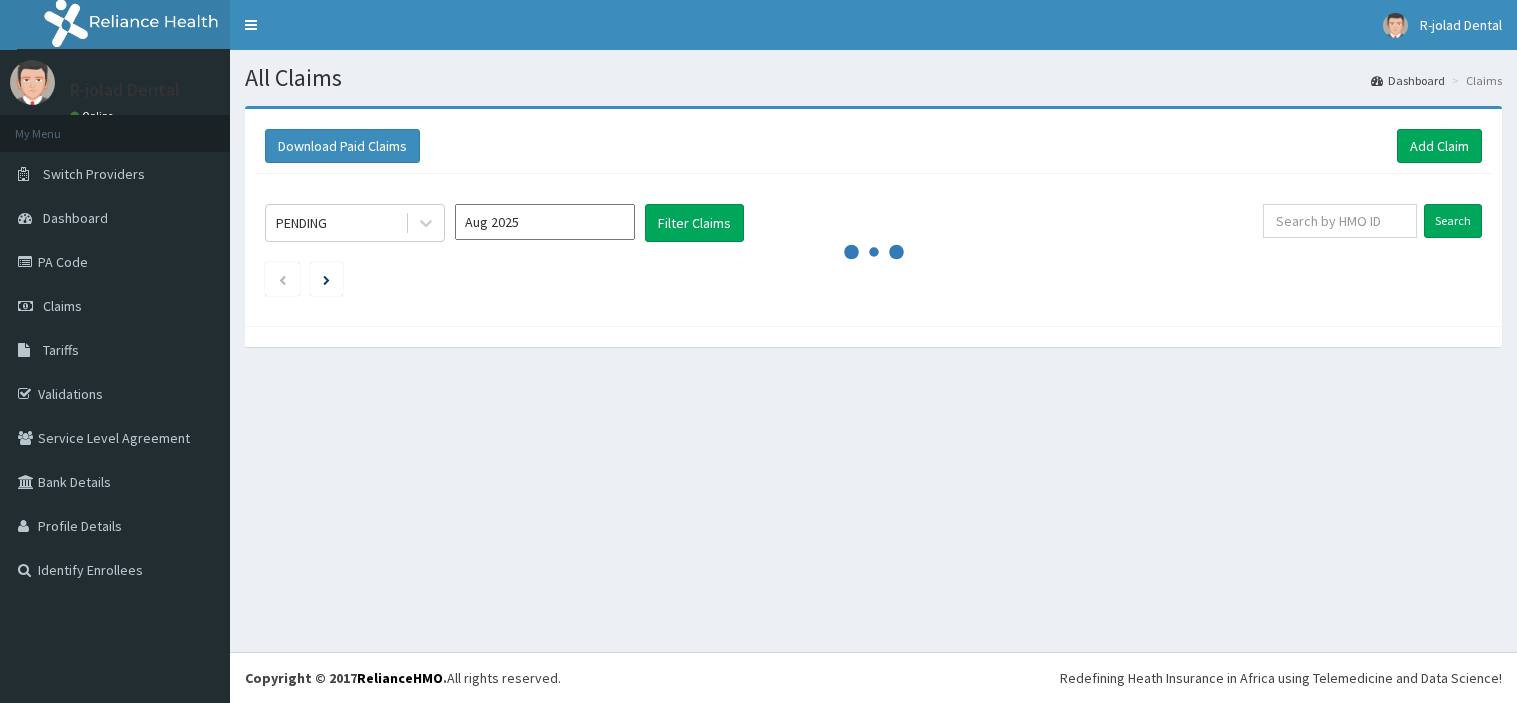 scroll, scrollTop: 0, scrollLeft: 0, axis: both 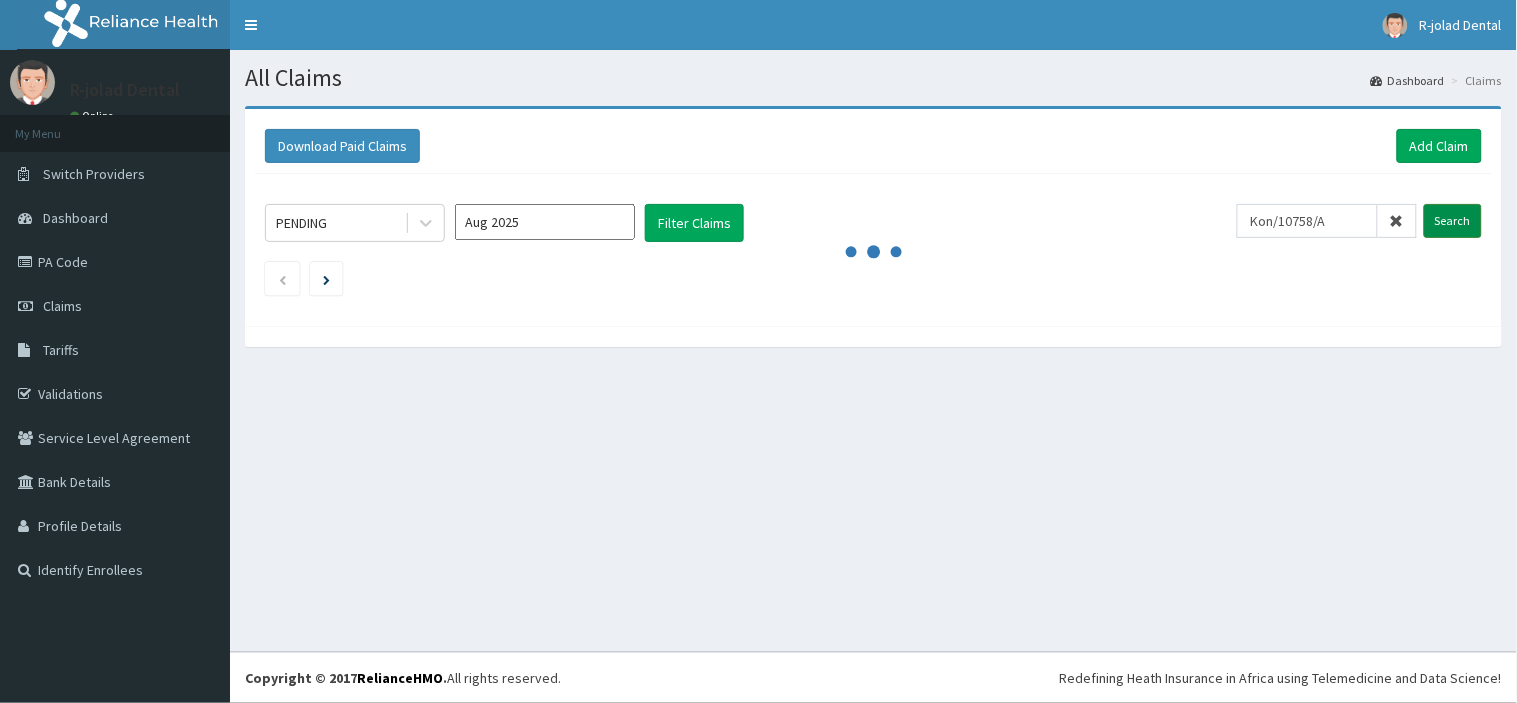 type on "Kon/10758/A" 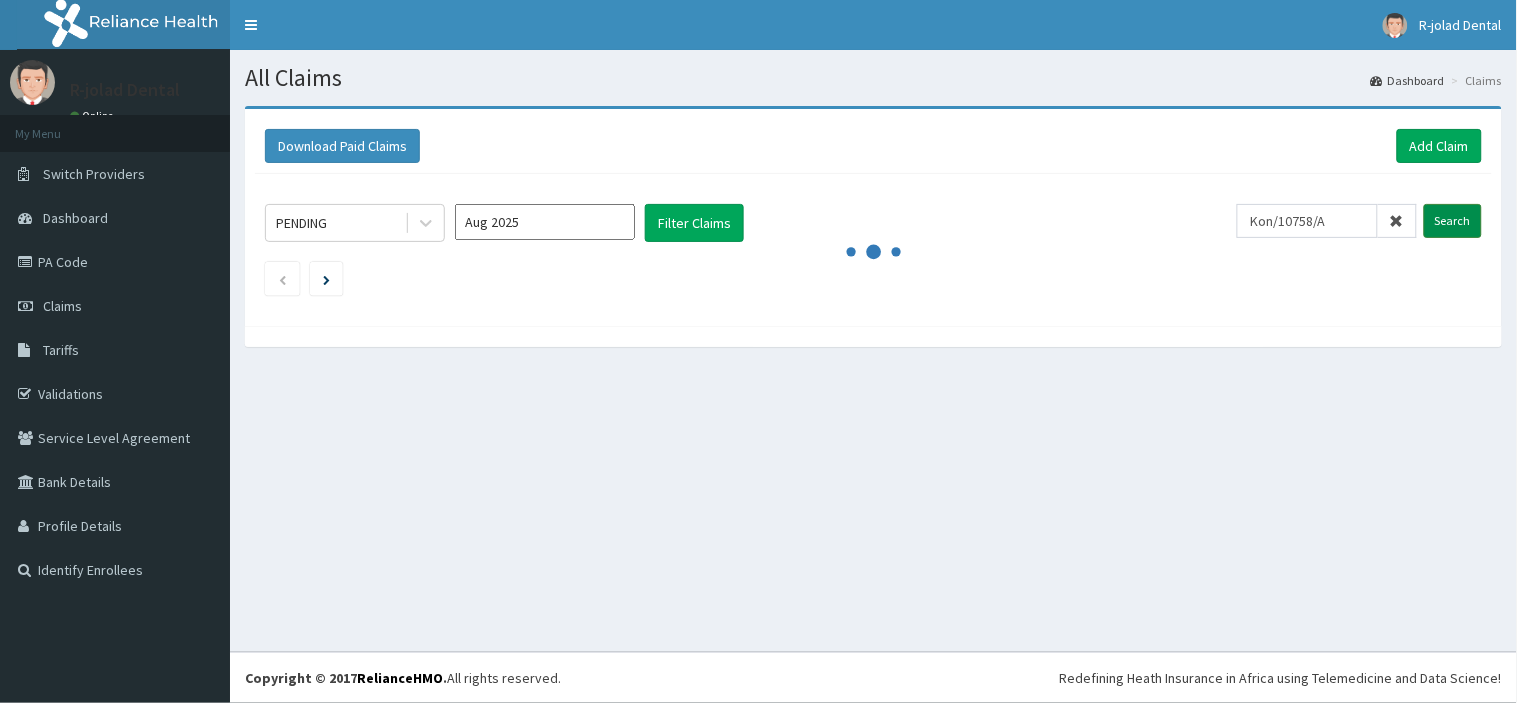 click on "Search" at bounding box center [1453, 221] 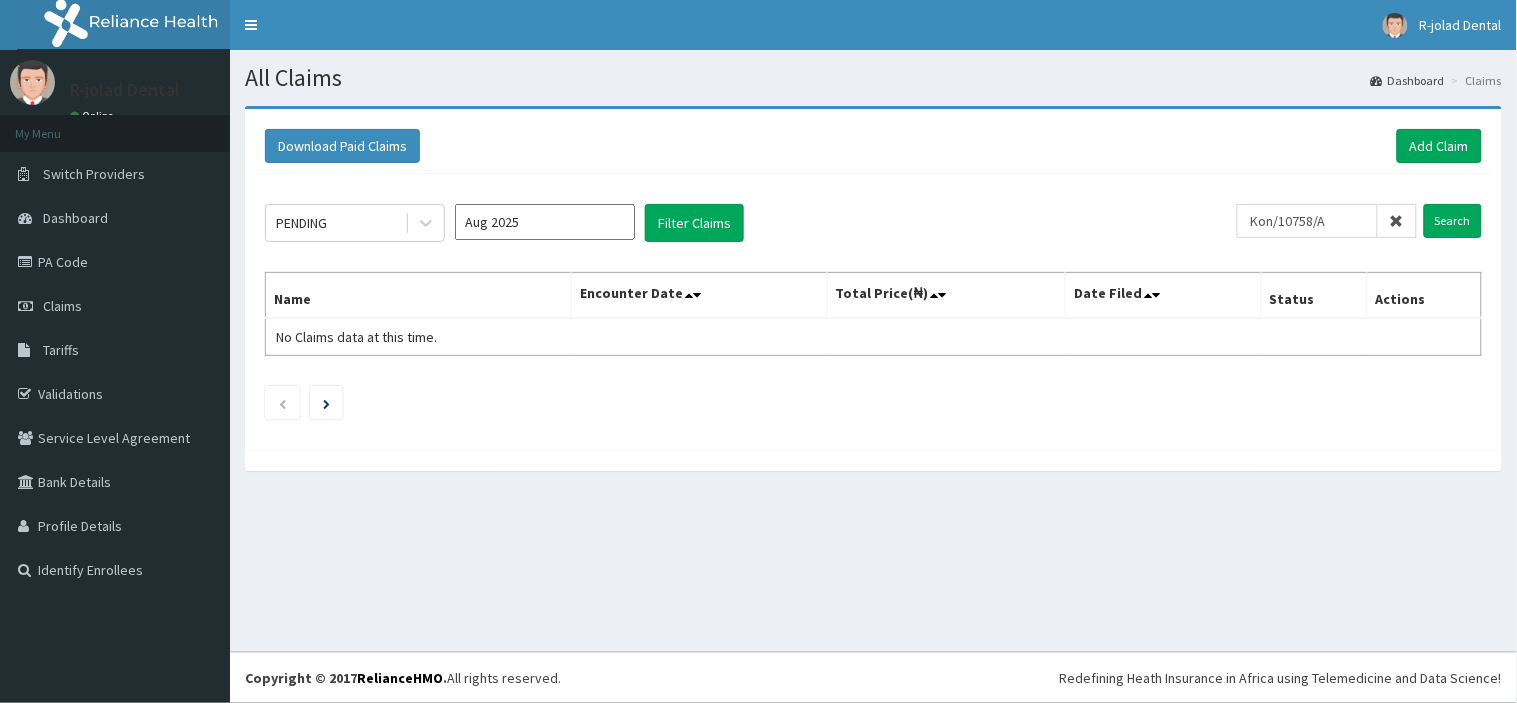 drag, startPoint x: 1401, startPoint y: 226, endPoint x: 1387, endPoint y: 227, distance: 14.035668 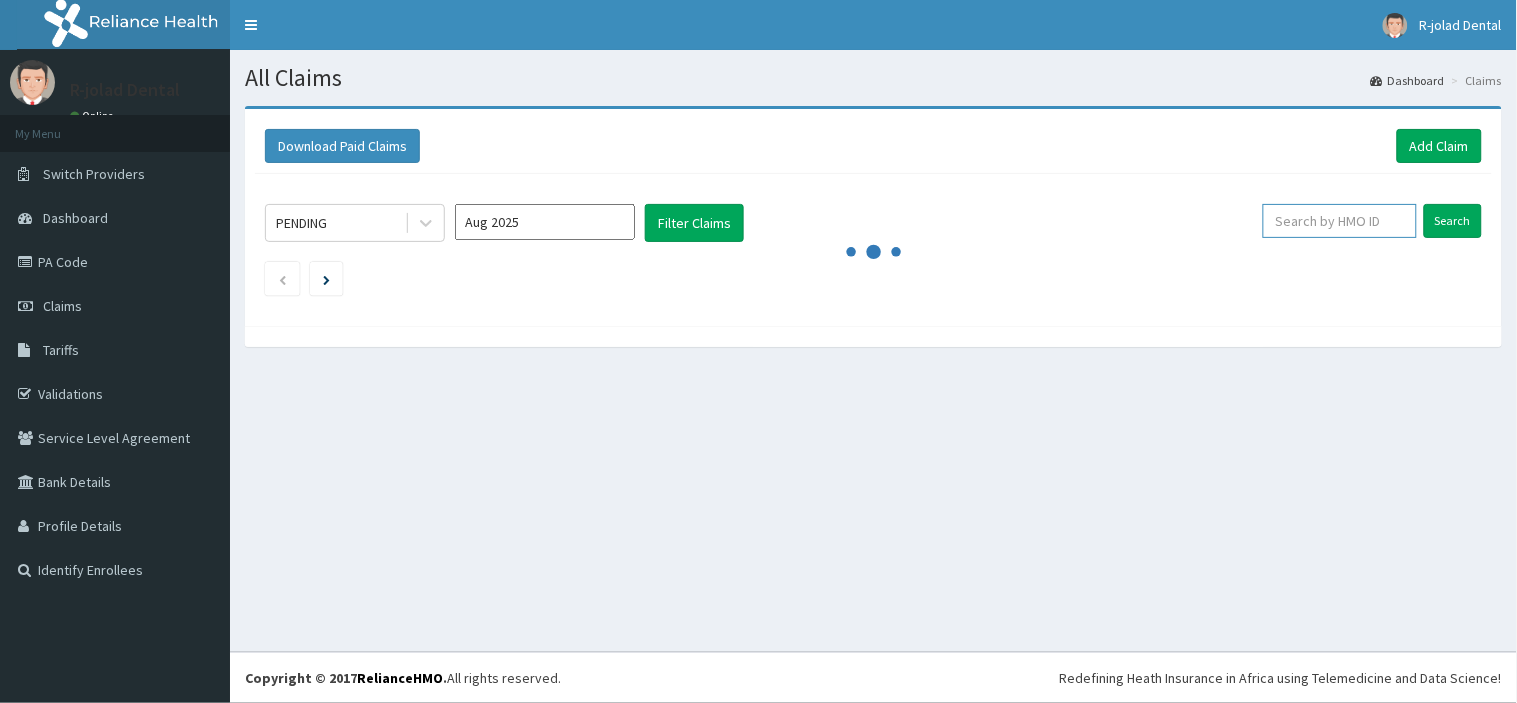 click at bounding box center (1340, 221) 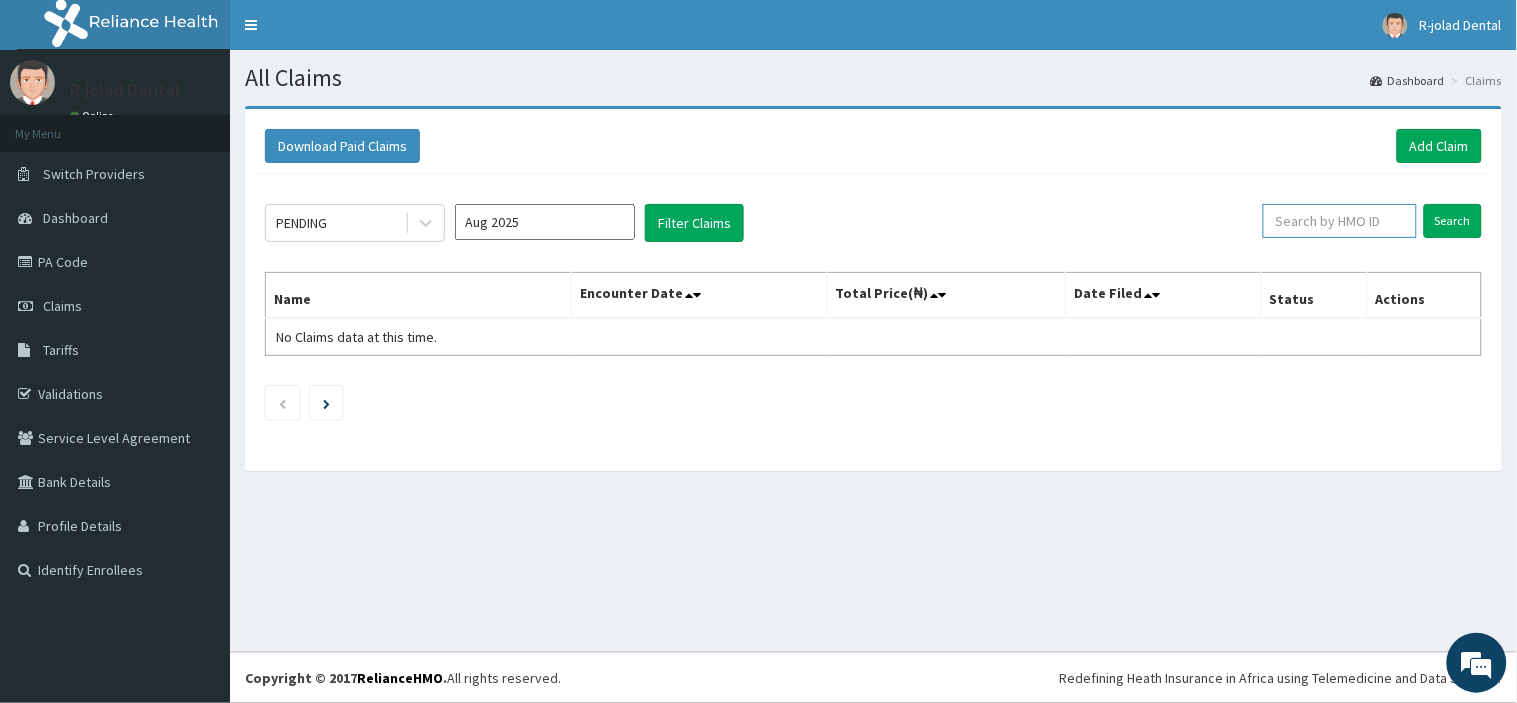 paste on "Kon/10758/A" 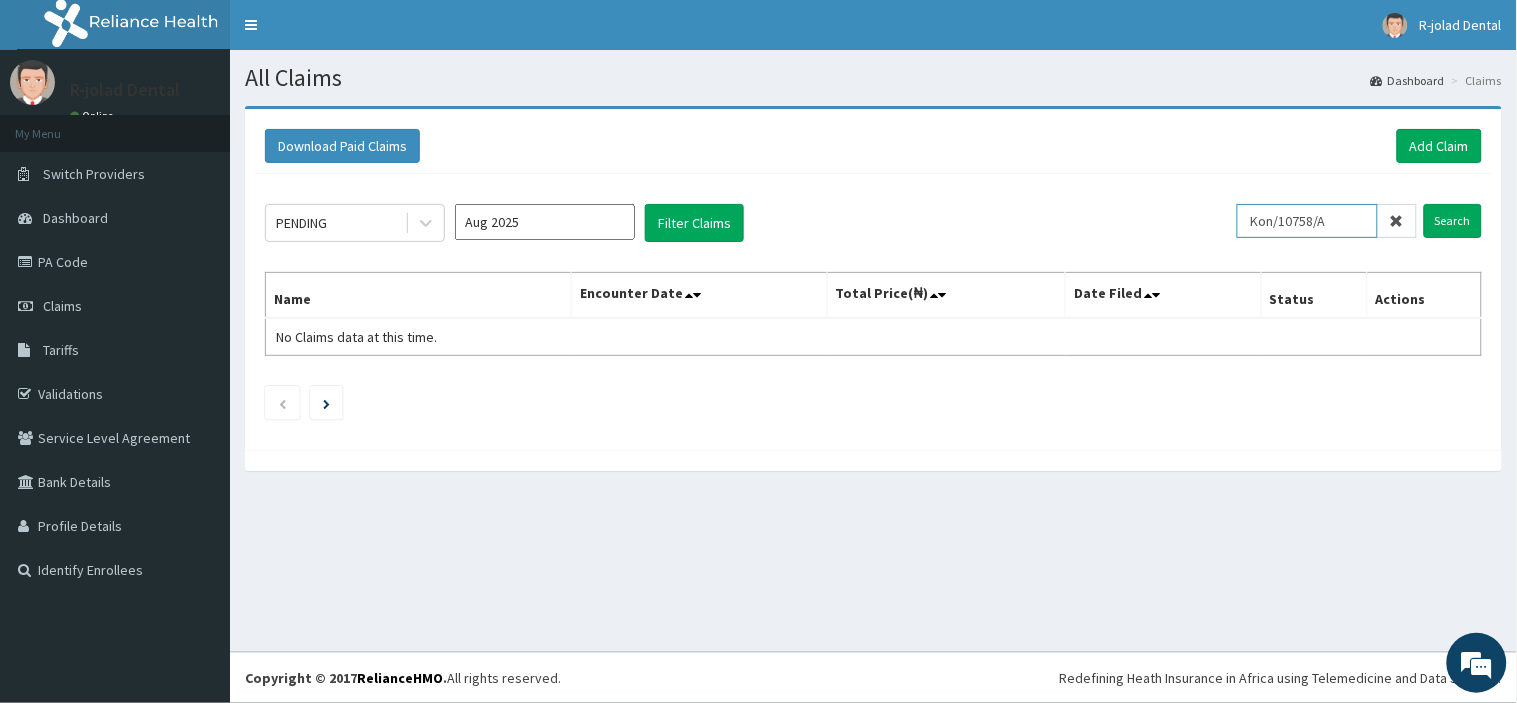 type on "Kon/10758/A" 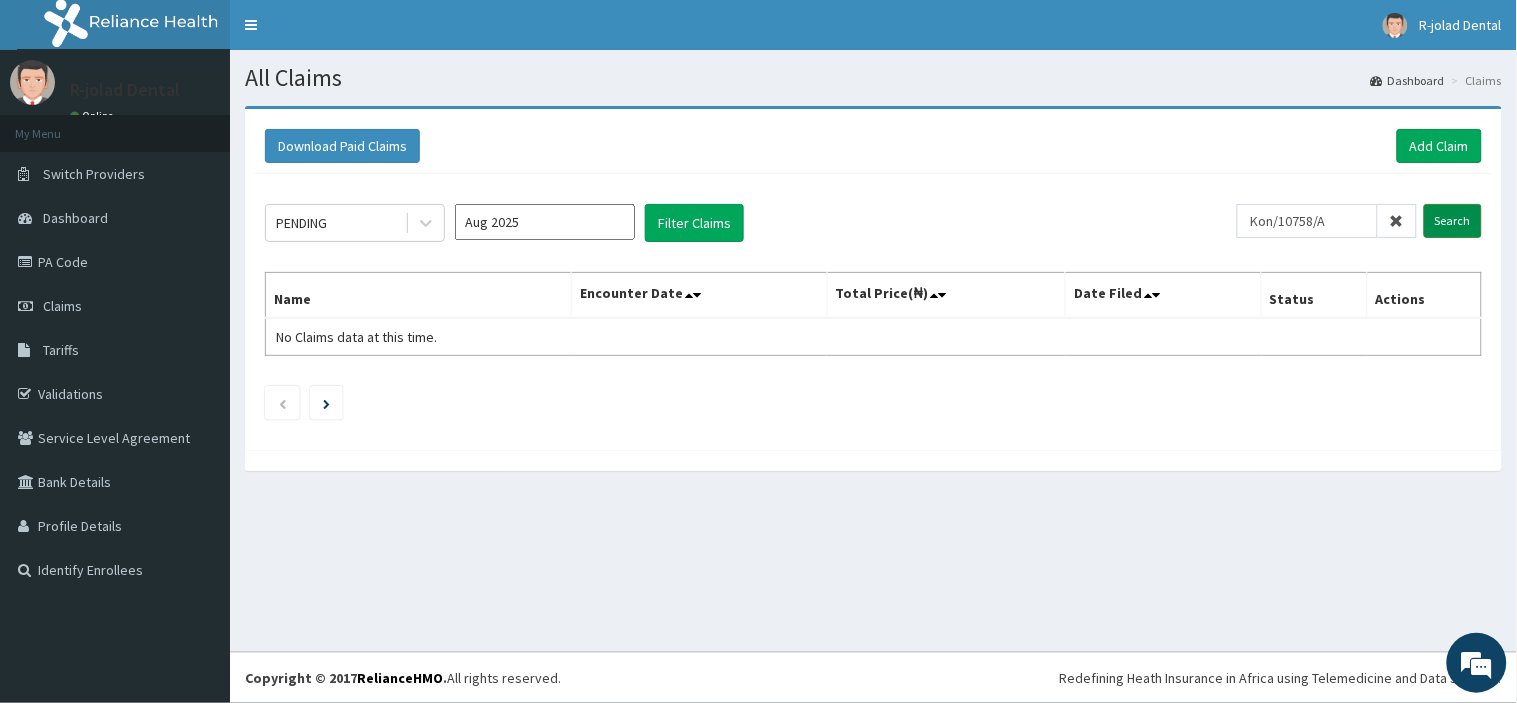 click on "Kon/10758/A Search" at bounding box center [1359, 221] 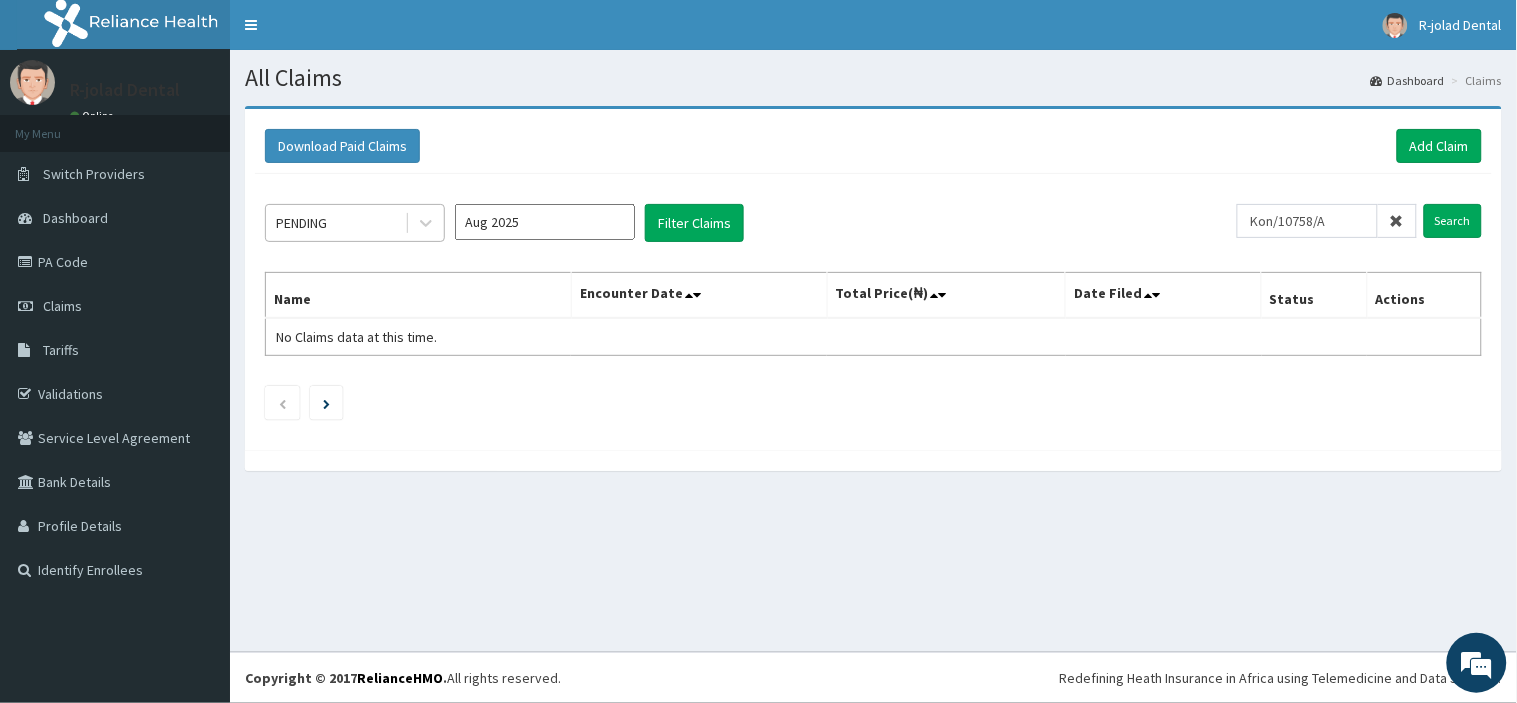 click on "PENDING" at bounding box center (355, 223) 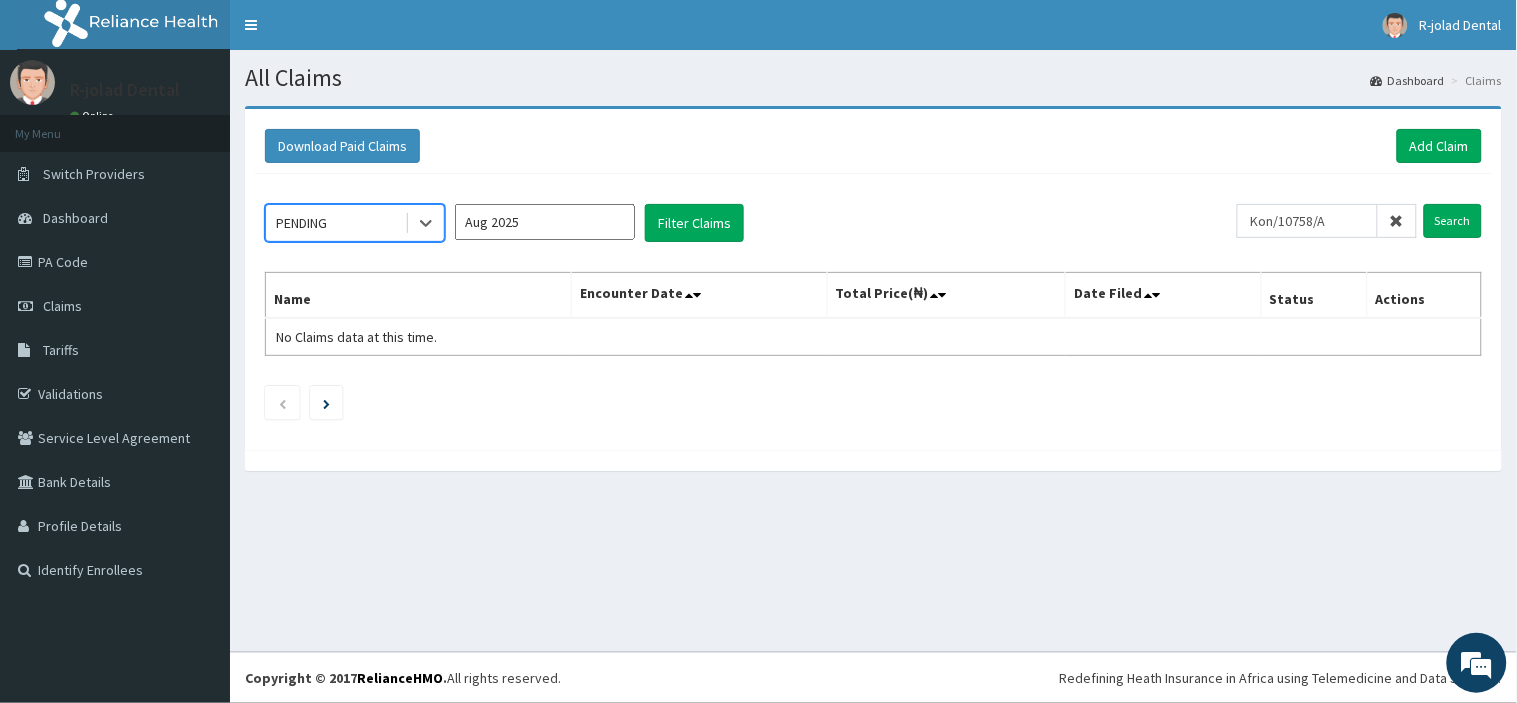 click on "PENDING" at bounding box center (335, 223) 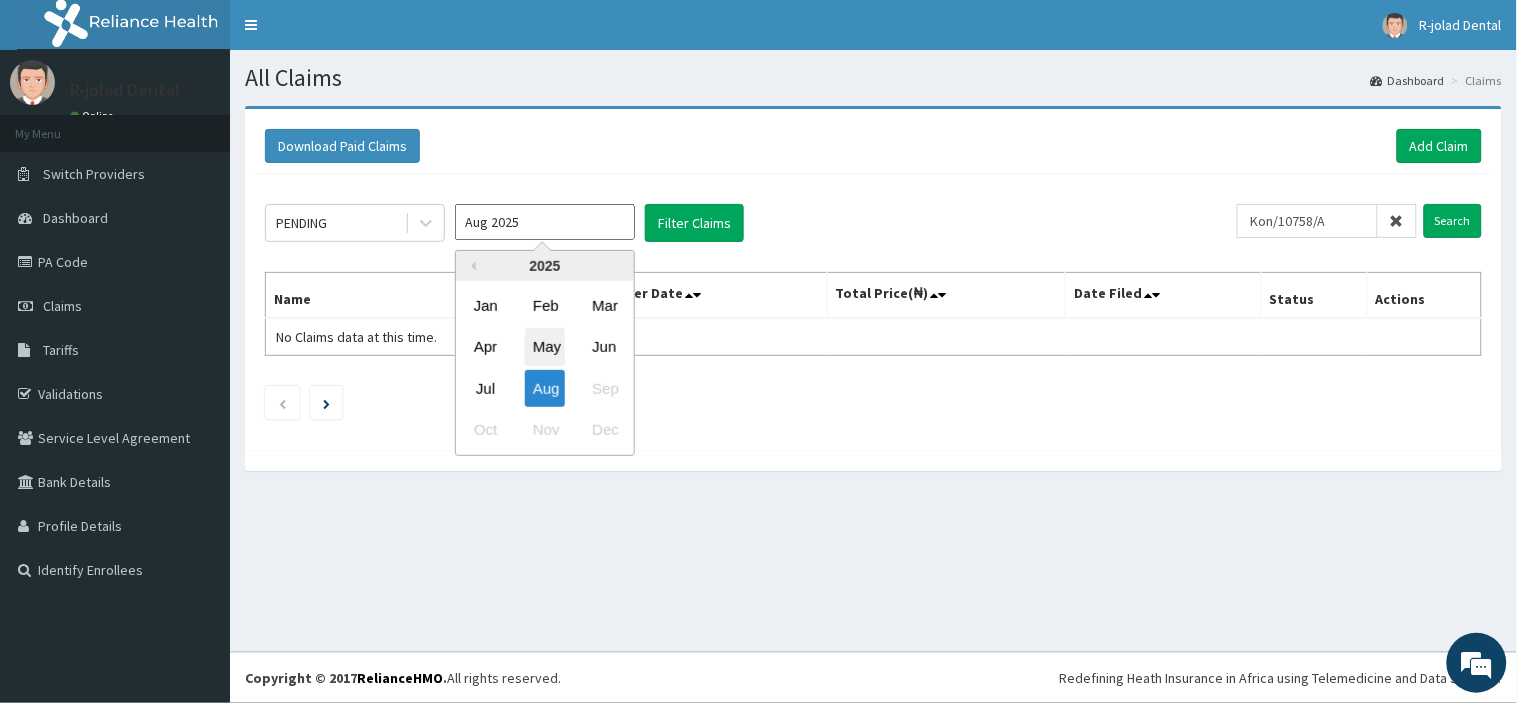 click on "May" at bounding box center (545, 347) 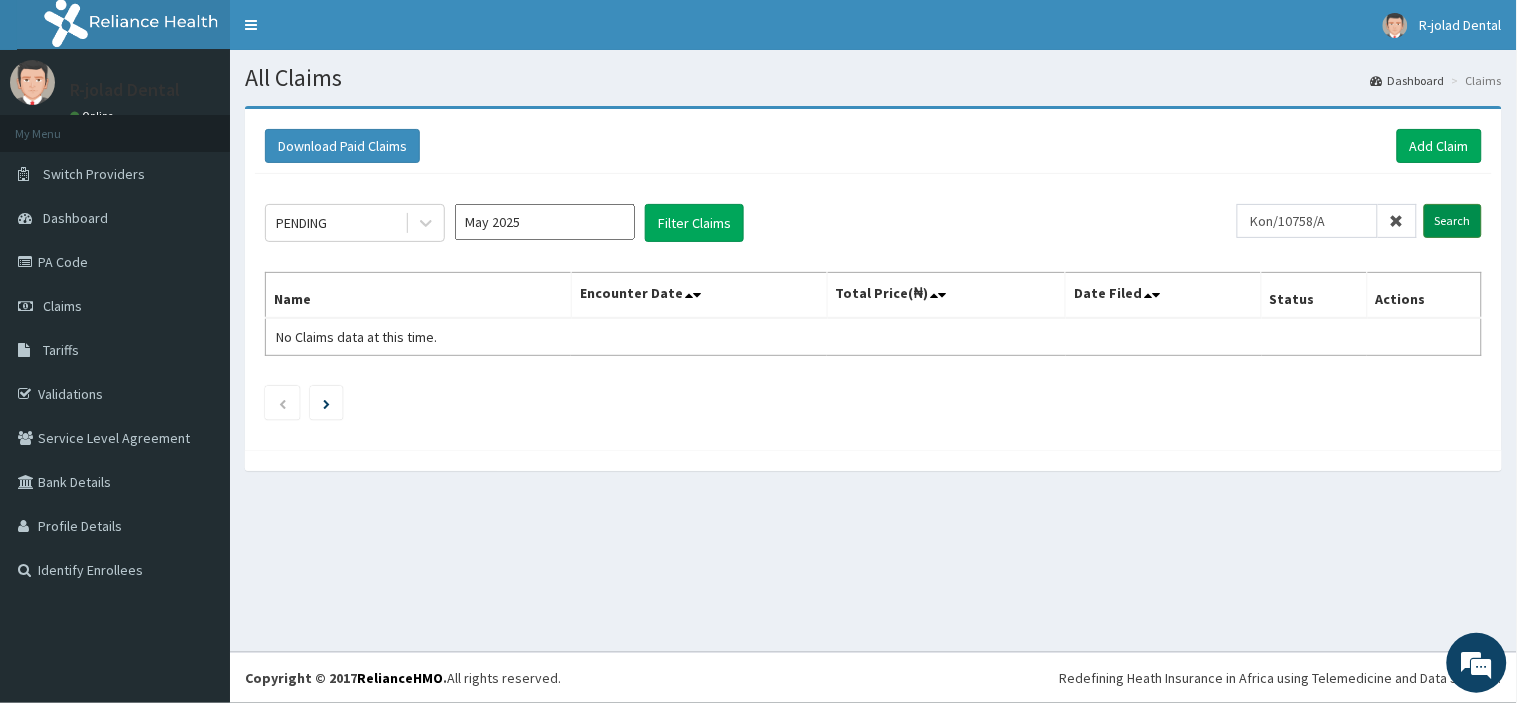 click on "Search" at bounding box center [1453, 221] 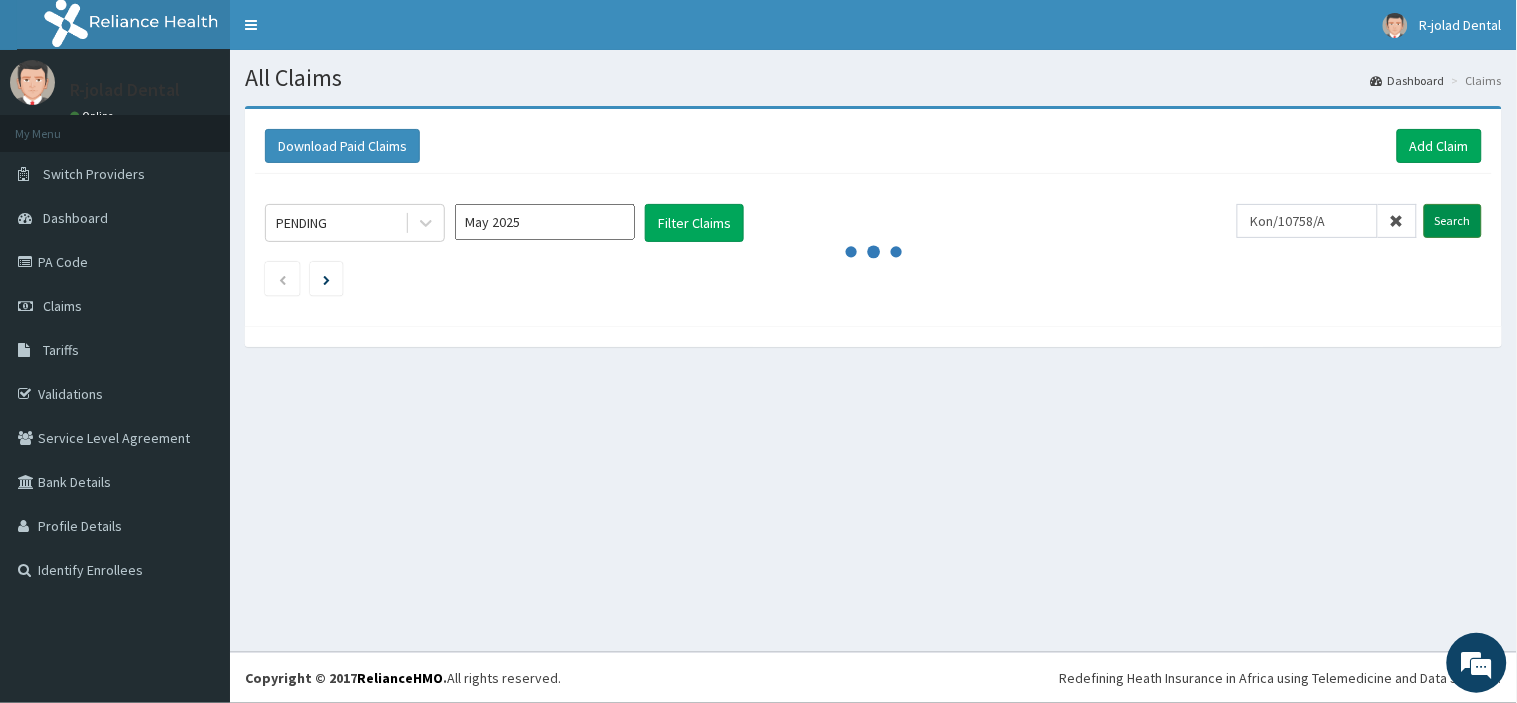 scroll, scrollTop: 0, scrollLeft: 0, axis: both 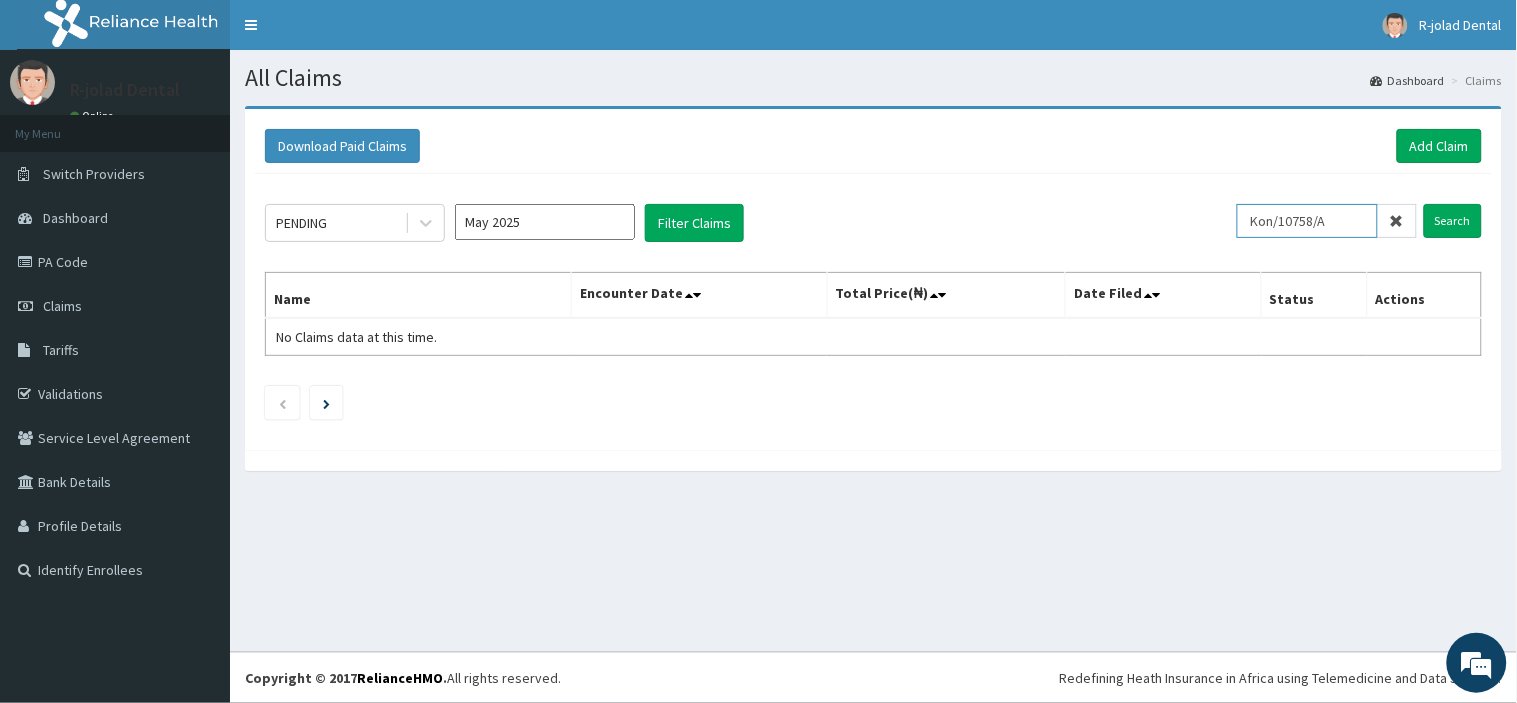 click on "Kon/10758/A" at bounding box center [1307, 221] 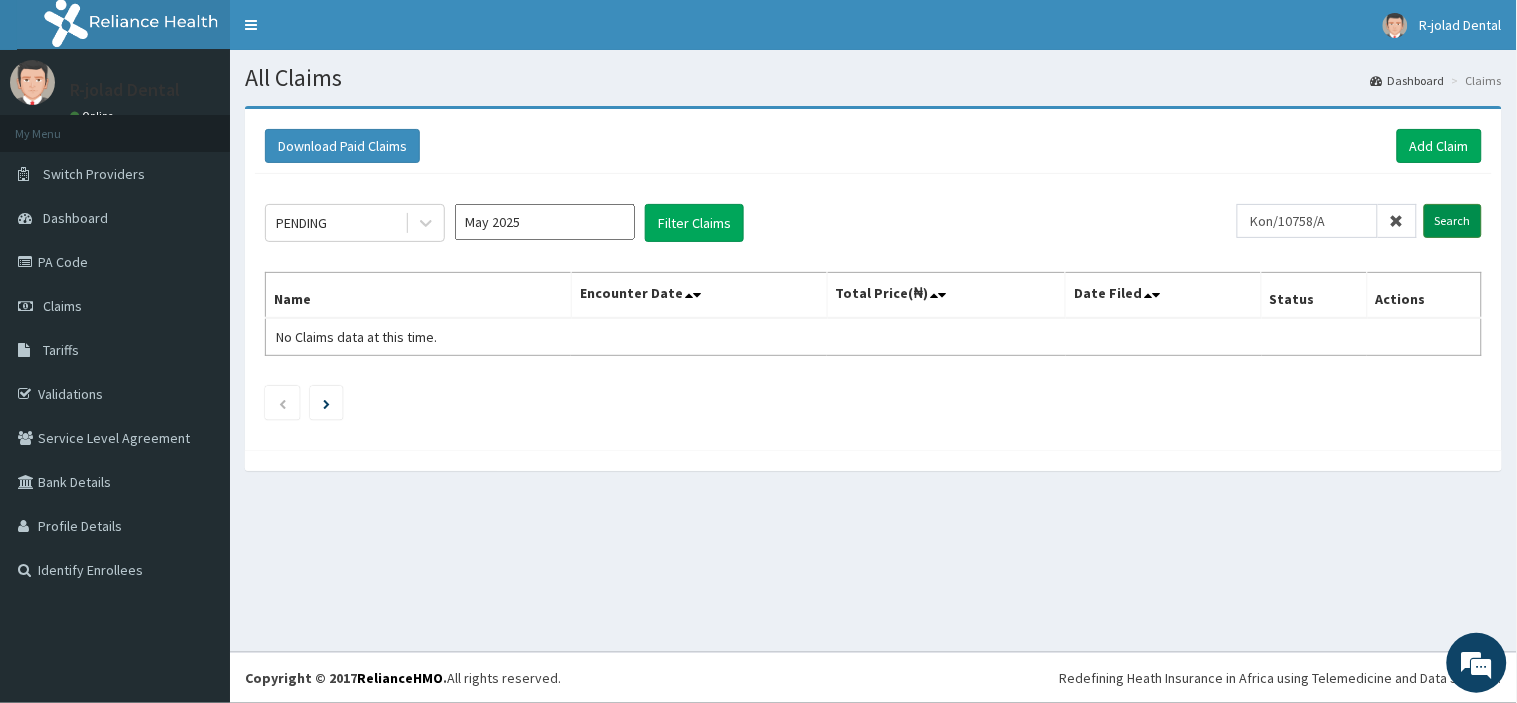 click on "Search" at bounding box center (1453, 221) 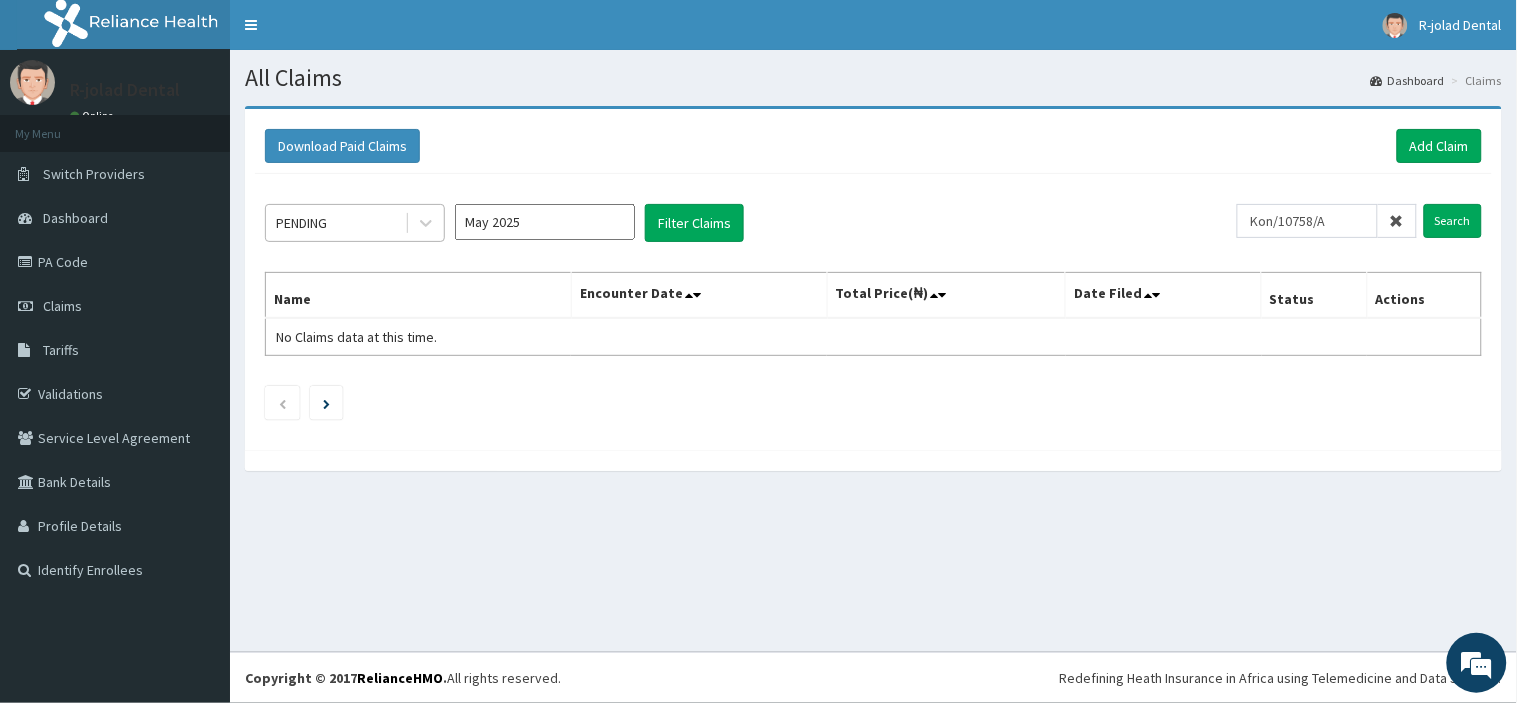 click on "PENDING" at bounding box center (335, 223) 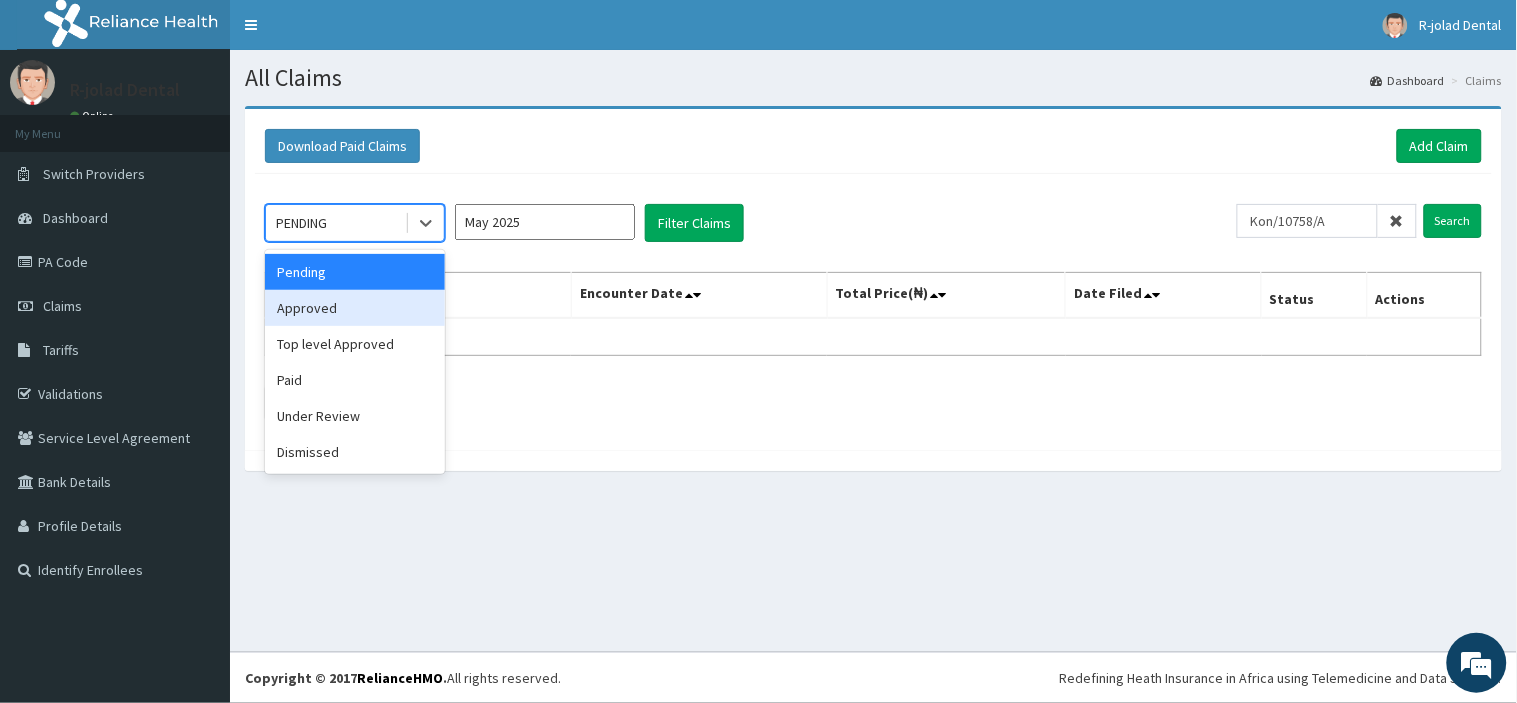 click on "Approved" at bounding box center [355, 308] 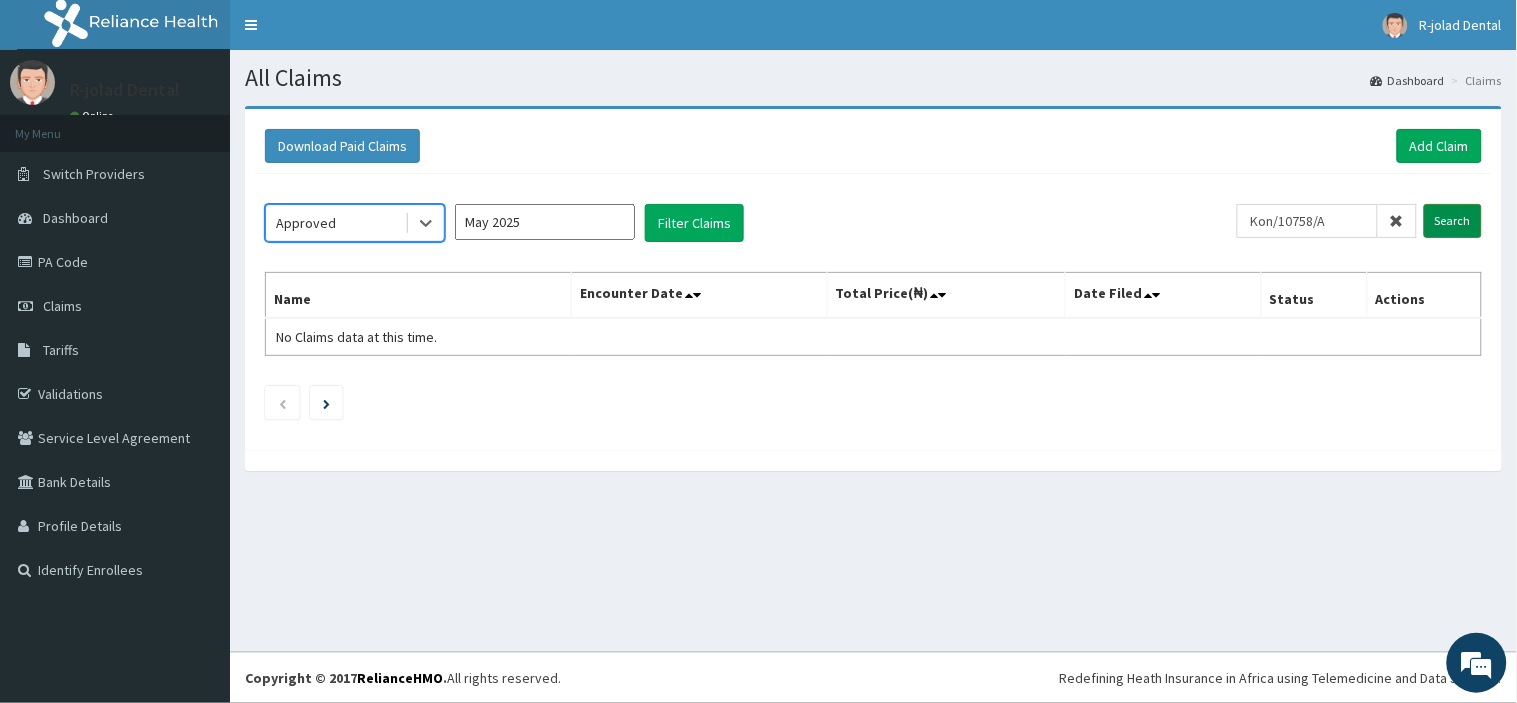 click on "Search" at bounding box center [1453, 221] 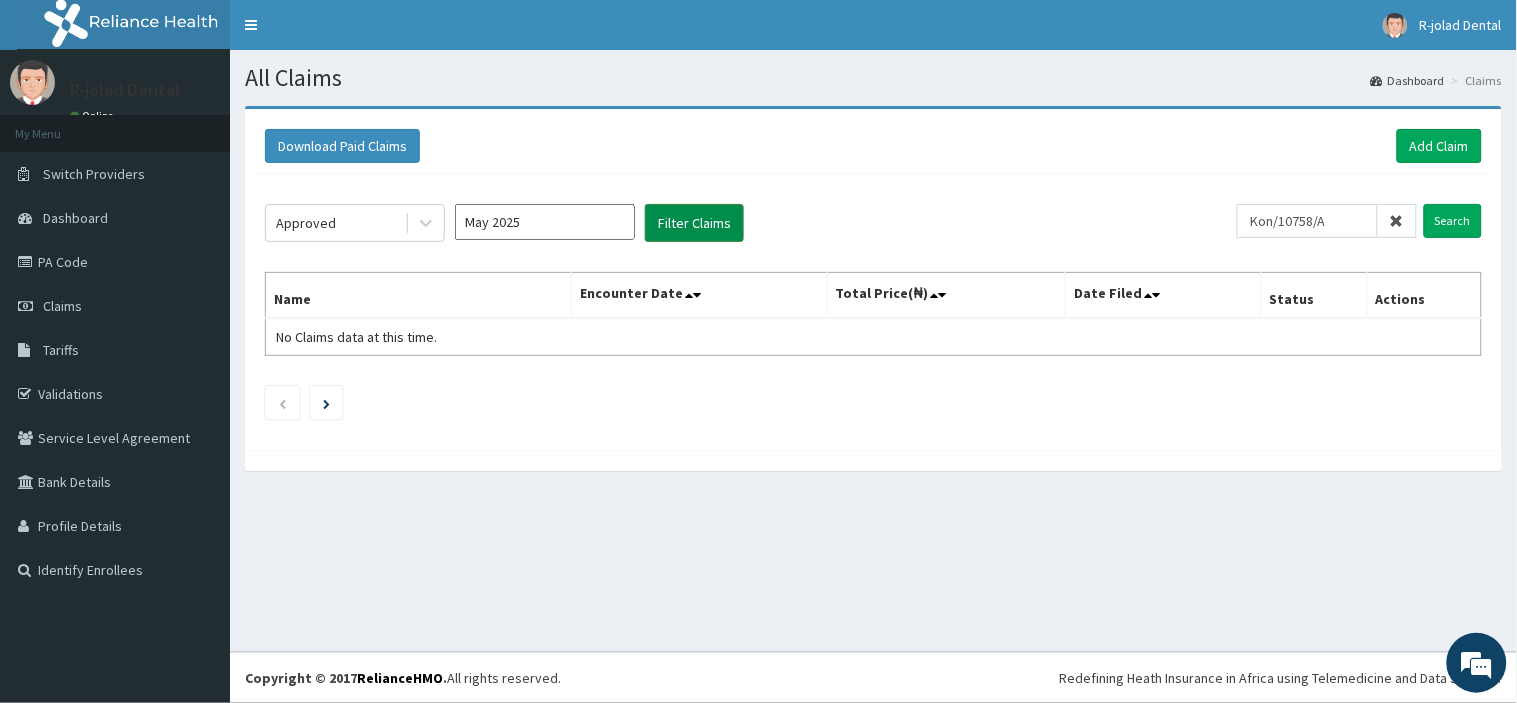 click on "Filter Claims" at bounding box center (694, 223) 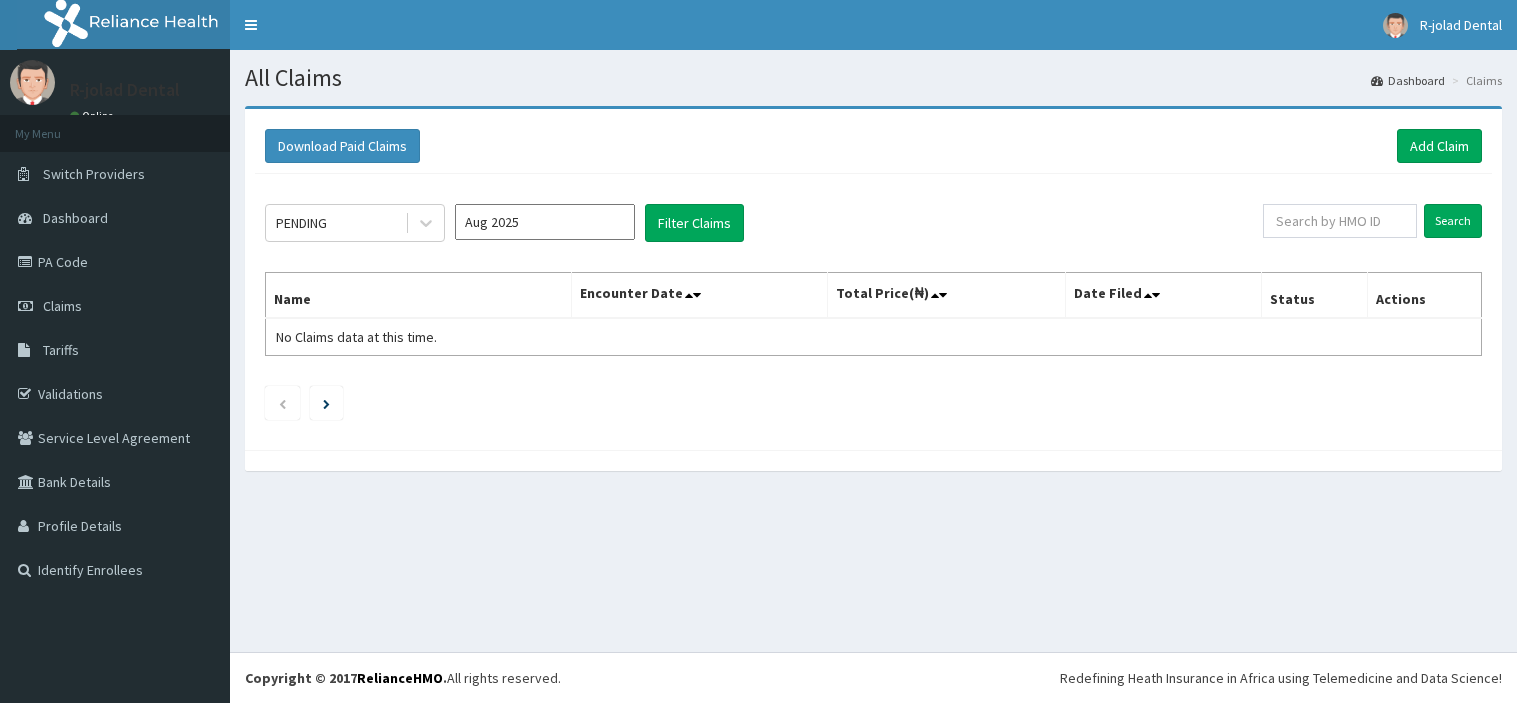 scroll, scrollTop: 0, scrollLeft: 0, axis: both 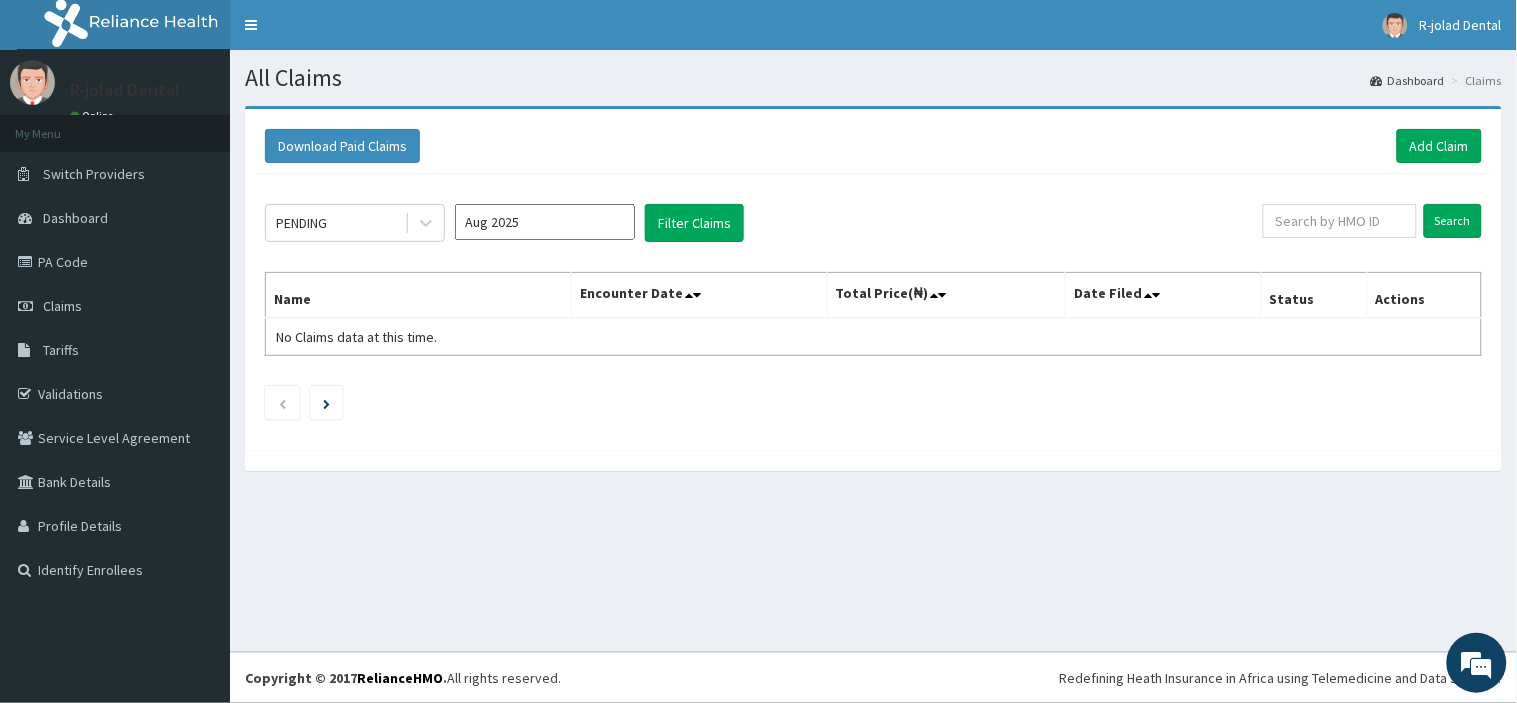 click on "Aug 2025" at bounding box center [545, 223] 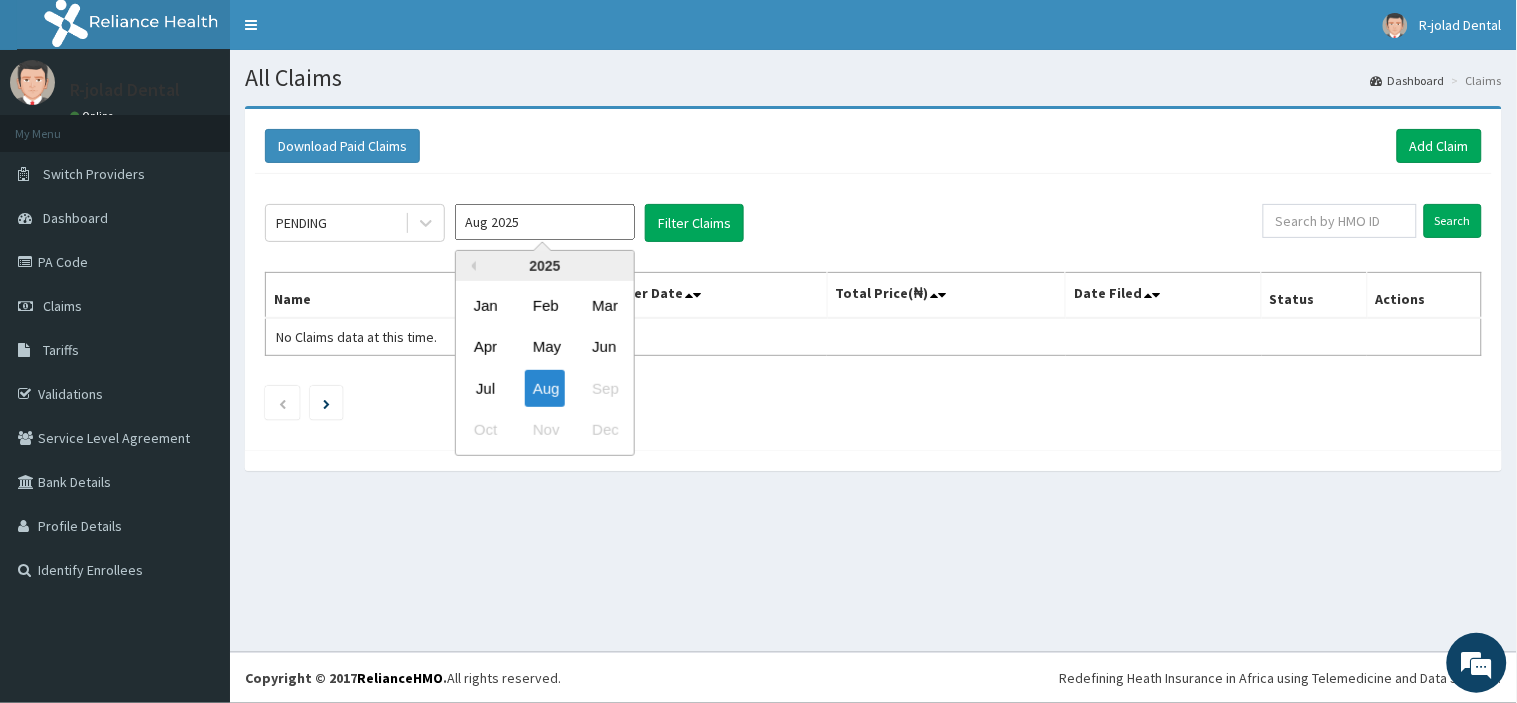 click on "Aug 2025" at bounding box center (545, 222) 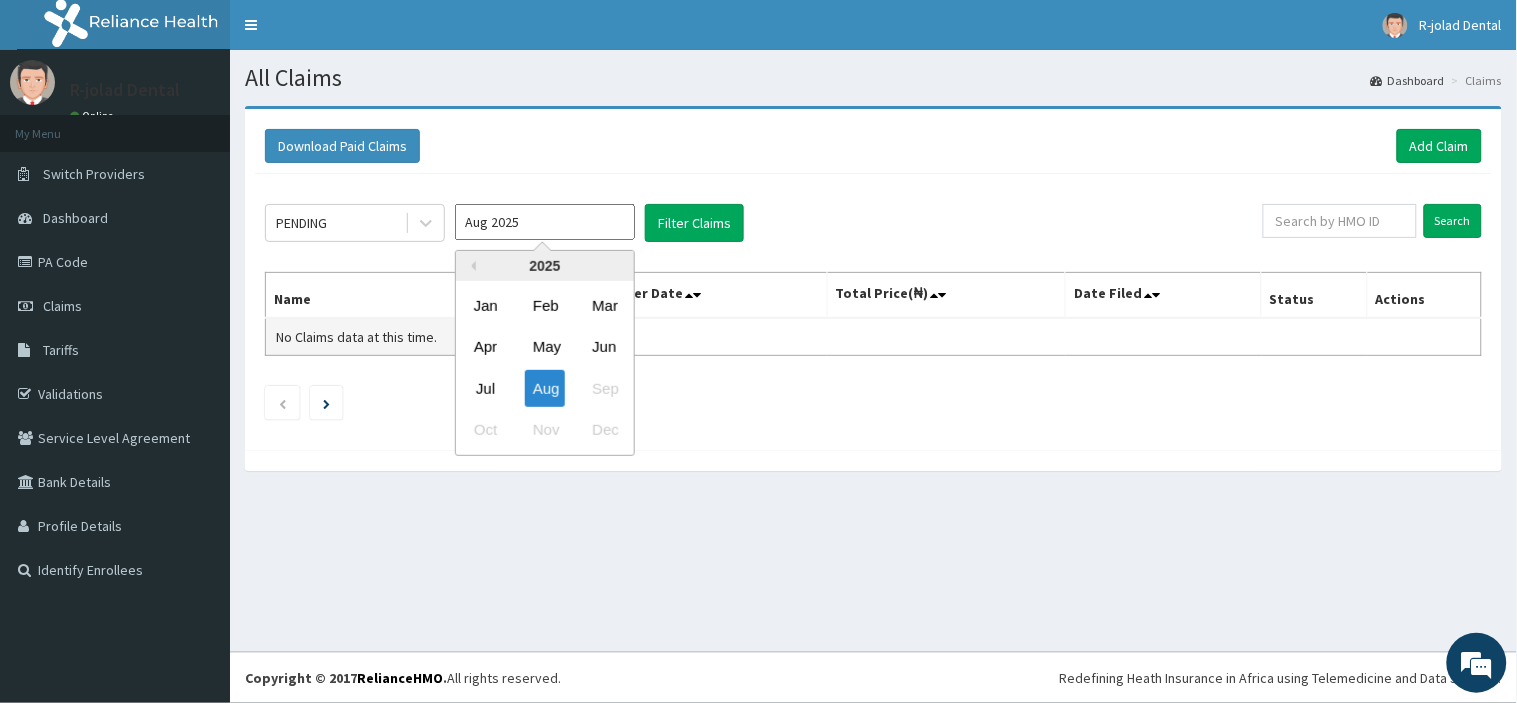 drag, startPoint x: 541, startPoint y: 335, endPoint x: 556, endPoint y: 323, distance: 19.209373 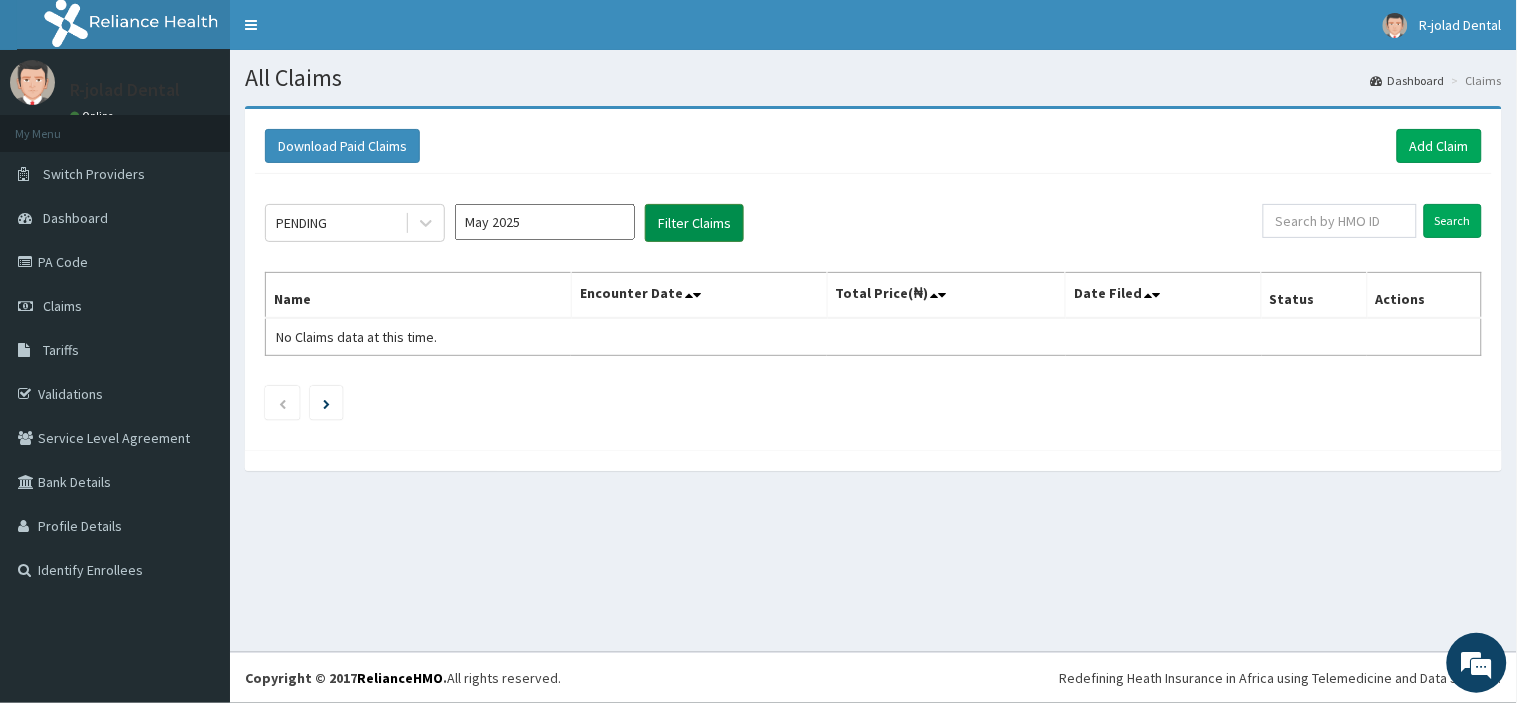 click on "Filter Claims" at bounding box center [694, 223] 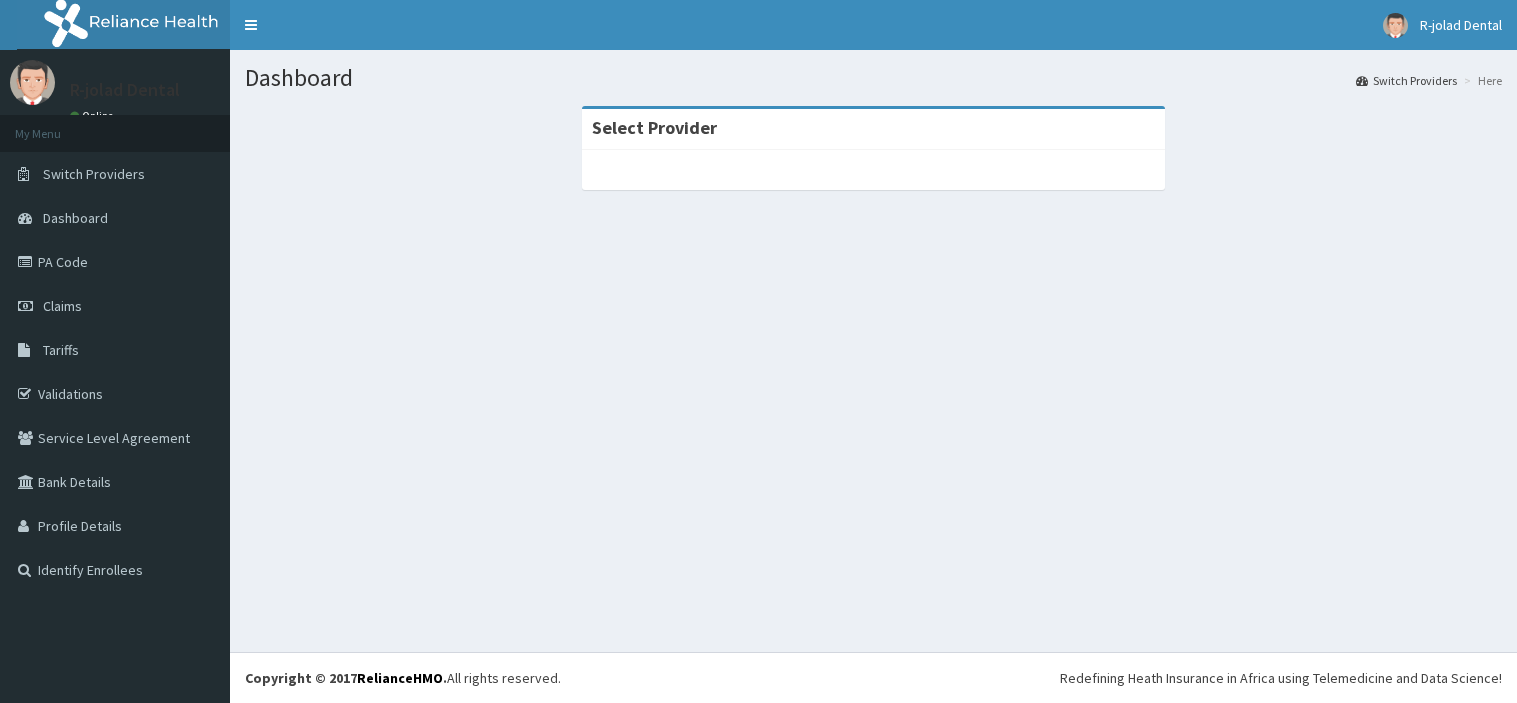 scroll, scrollTop: 0, scrollLeft: 0, axis: both 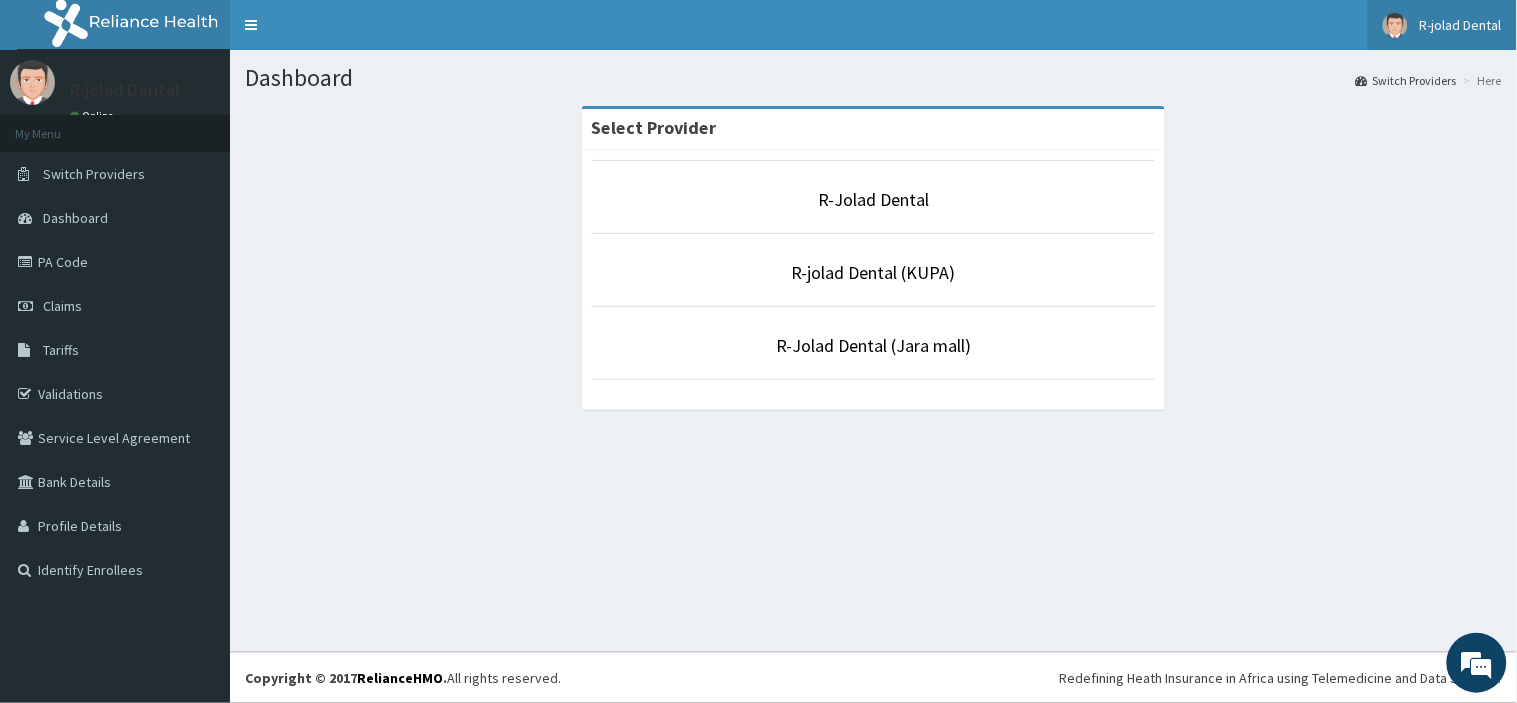 click on "R-jolad Dental" at bounding box center [1442, 25] 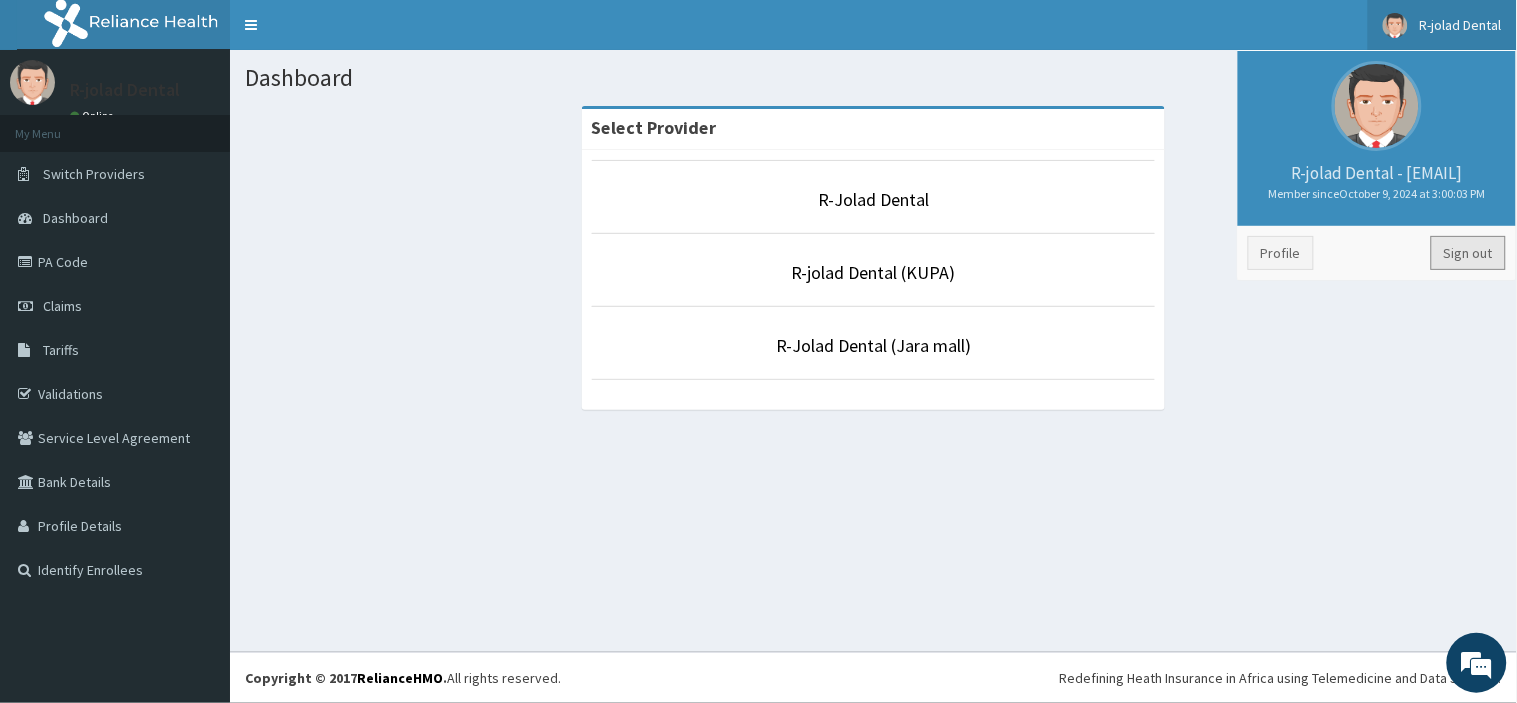 click on "Sign out" at bounding box center (1468, 253) 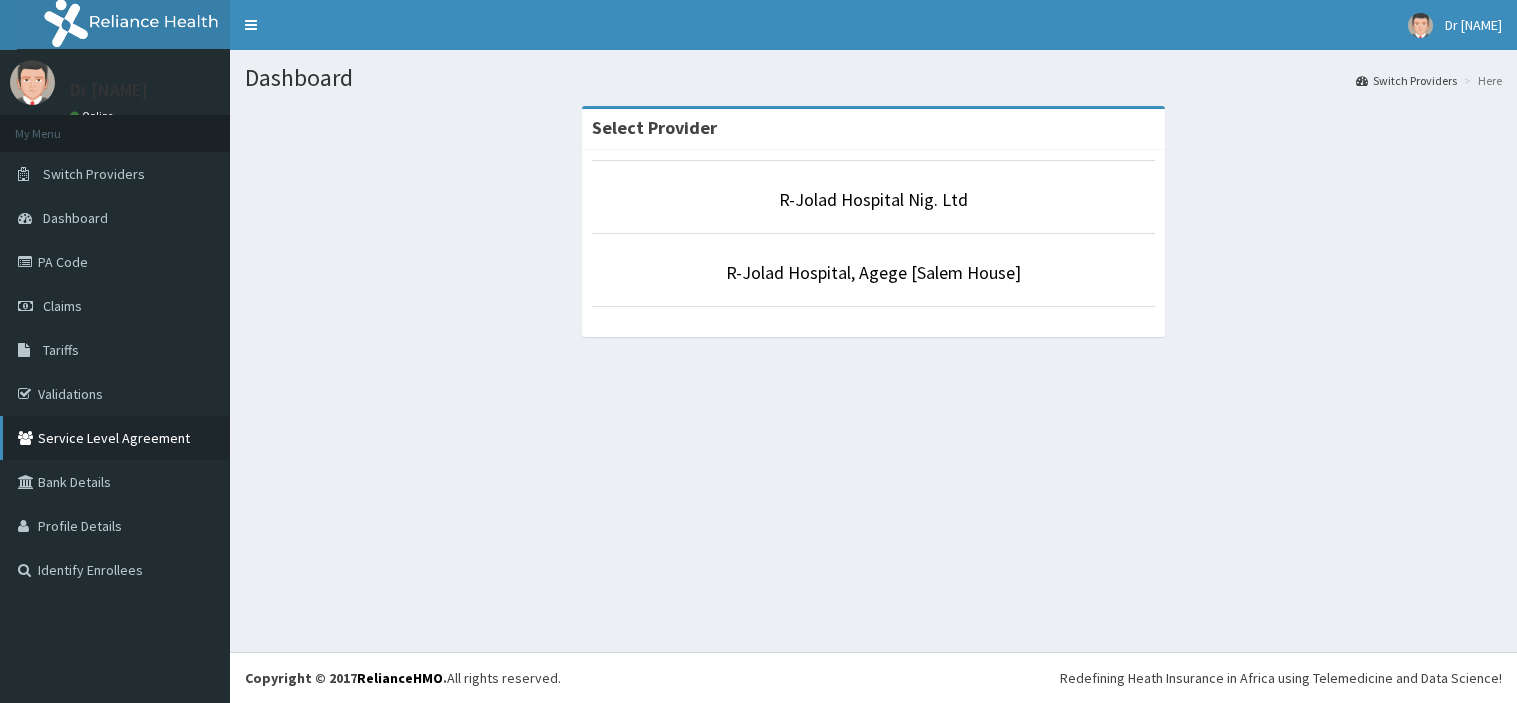 scroll, scrollTop: 0, scrollLeft: 0, axis: both 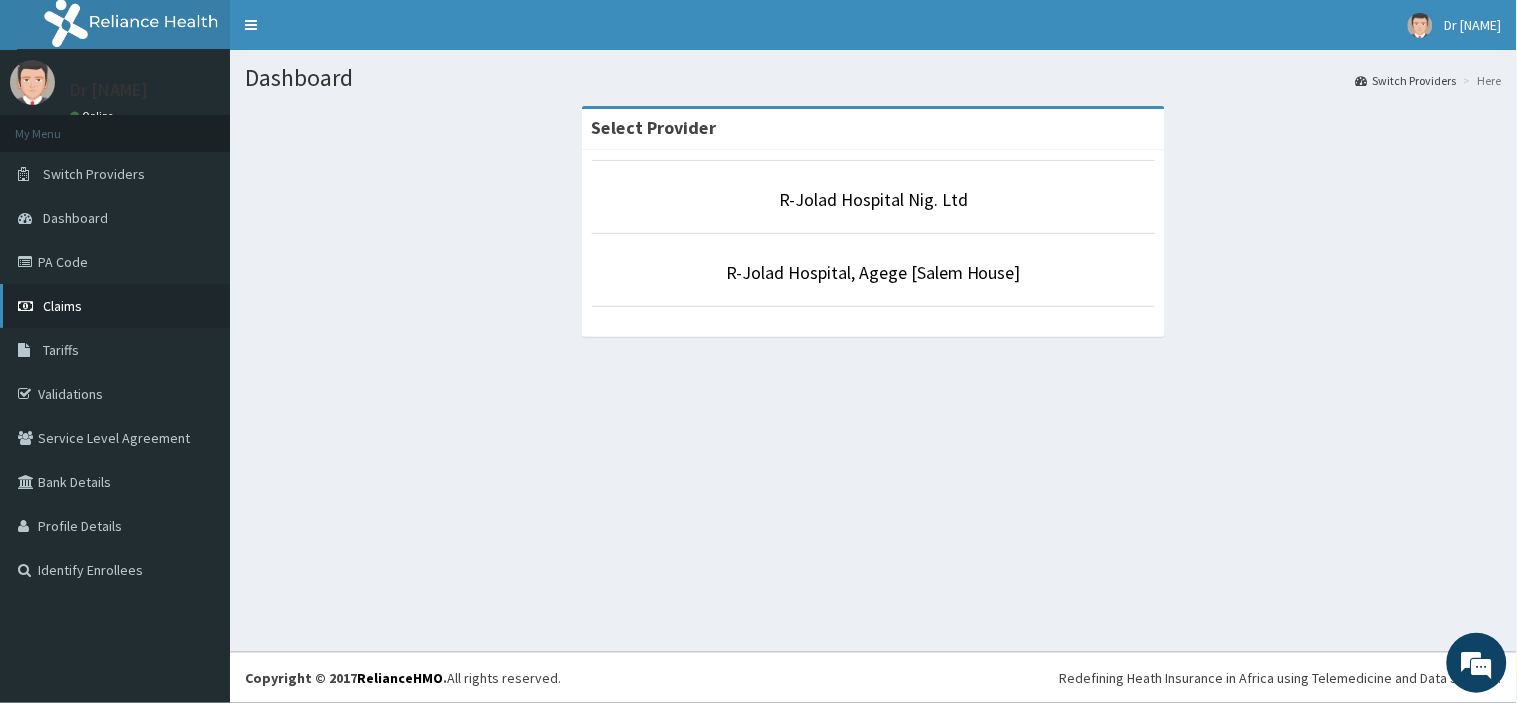 click on "Claims" at bounding box center [62, 306] 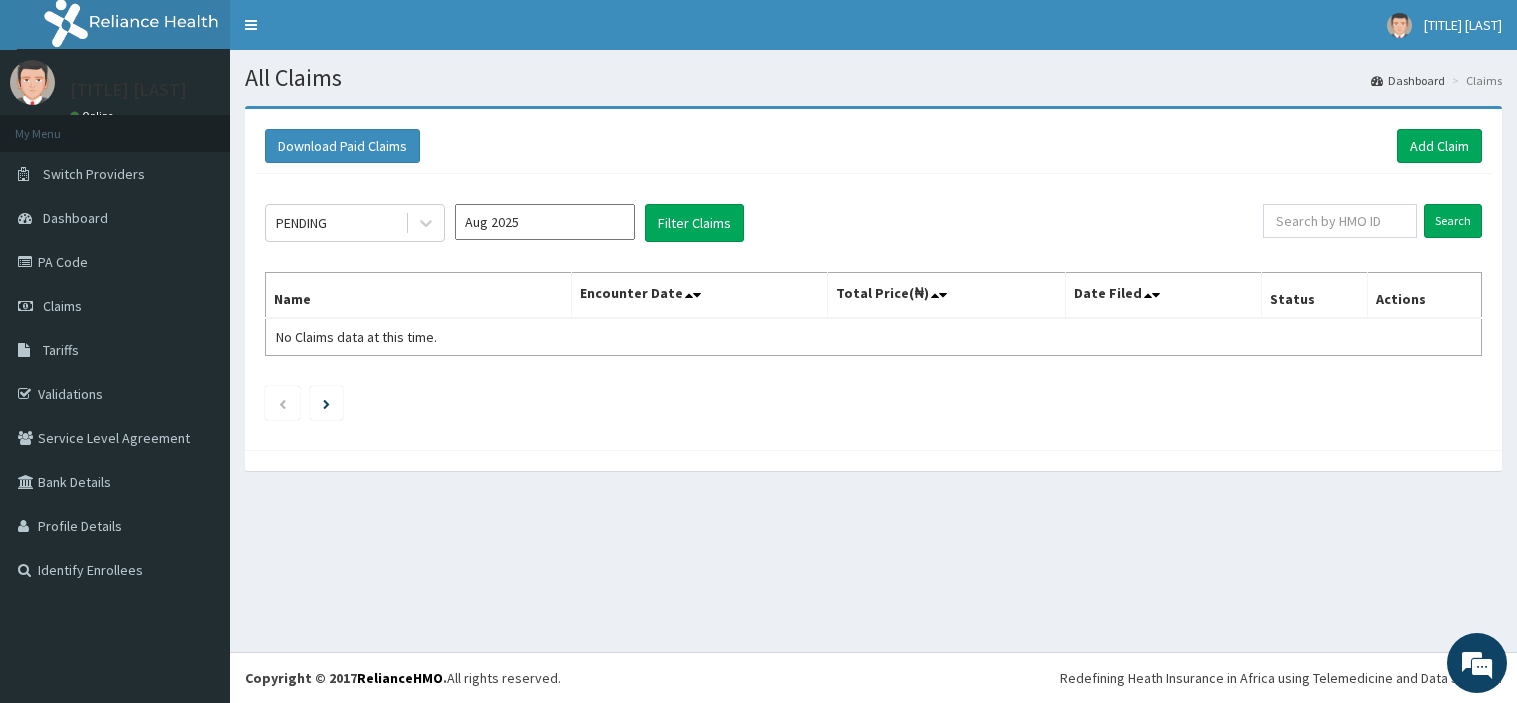 scroll, scrollTop: 0, scrollLeft: 0, axis: both 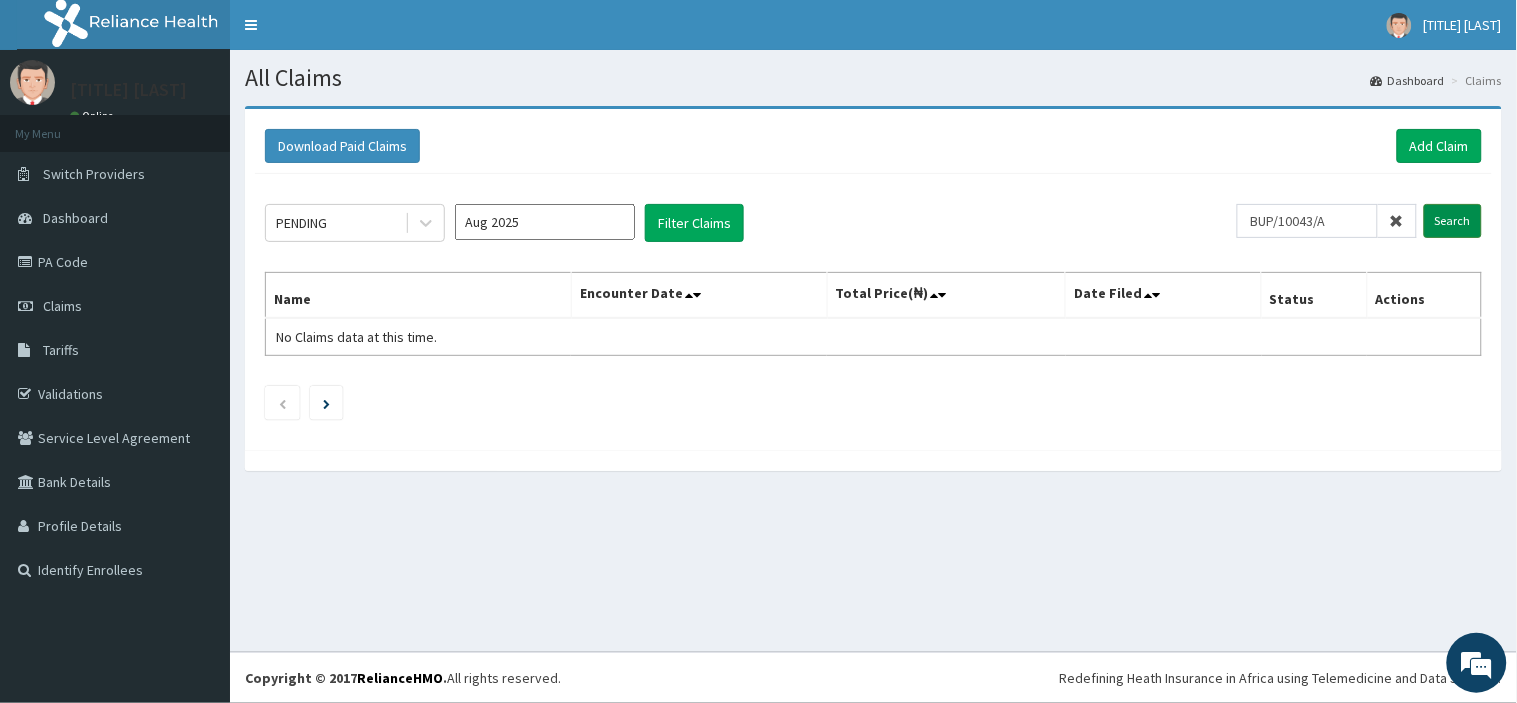 type on "BUP/10043/A" 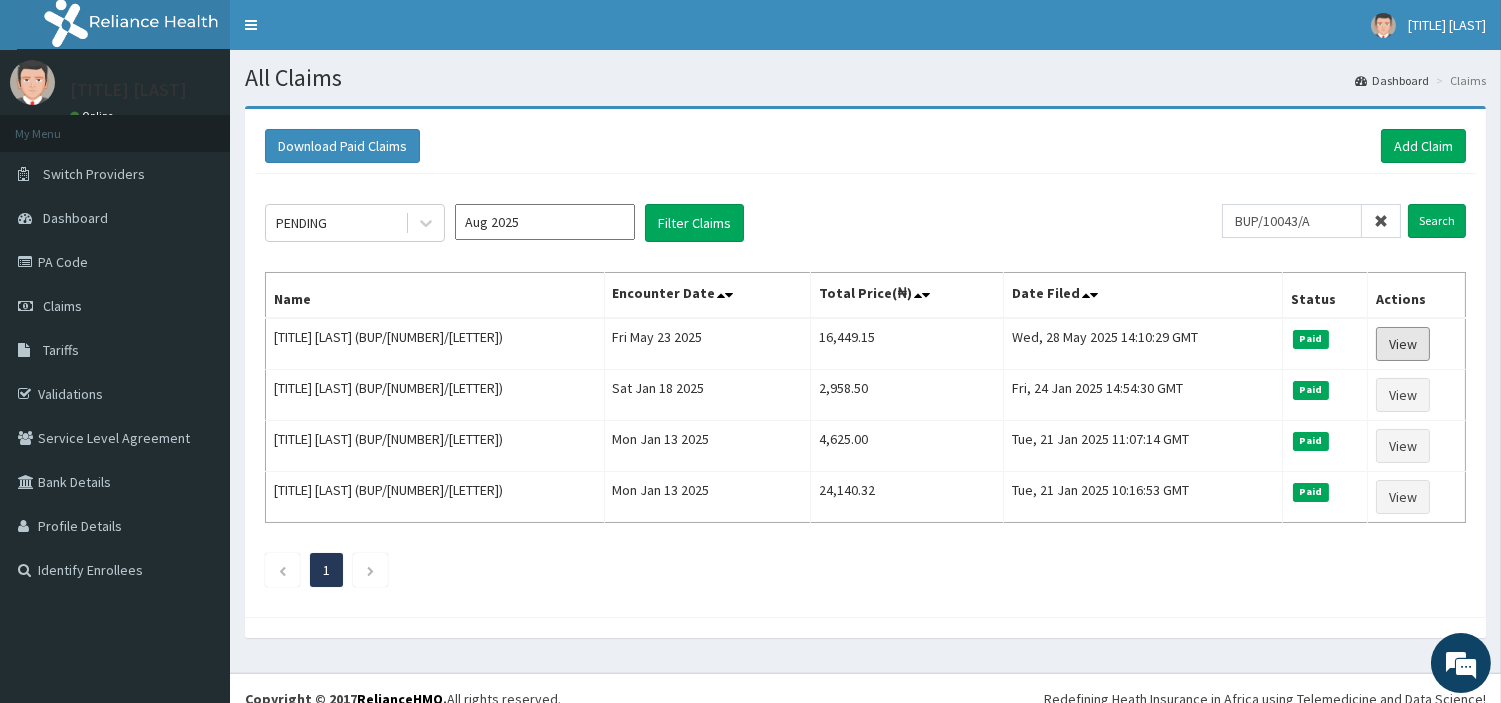 scroll, scrollTop: 0, scrollLeft: 0, axis: both 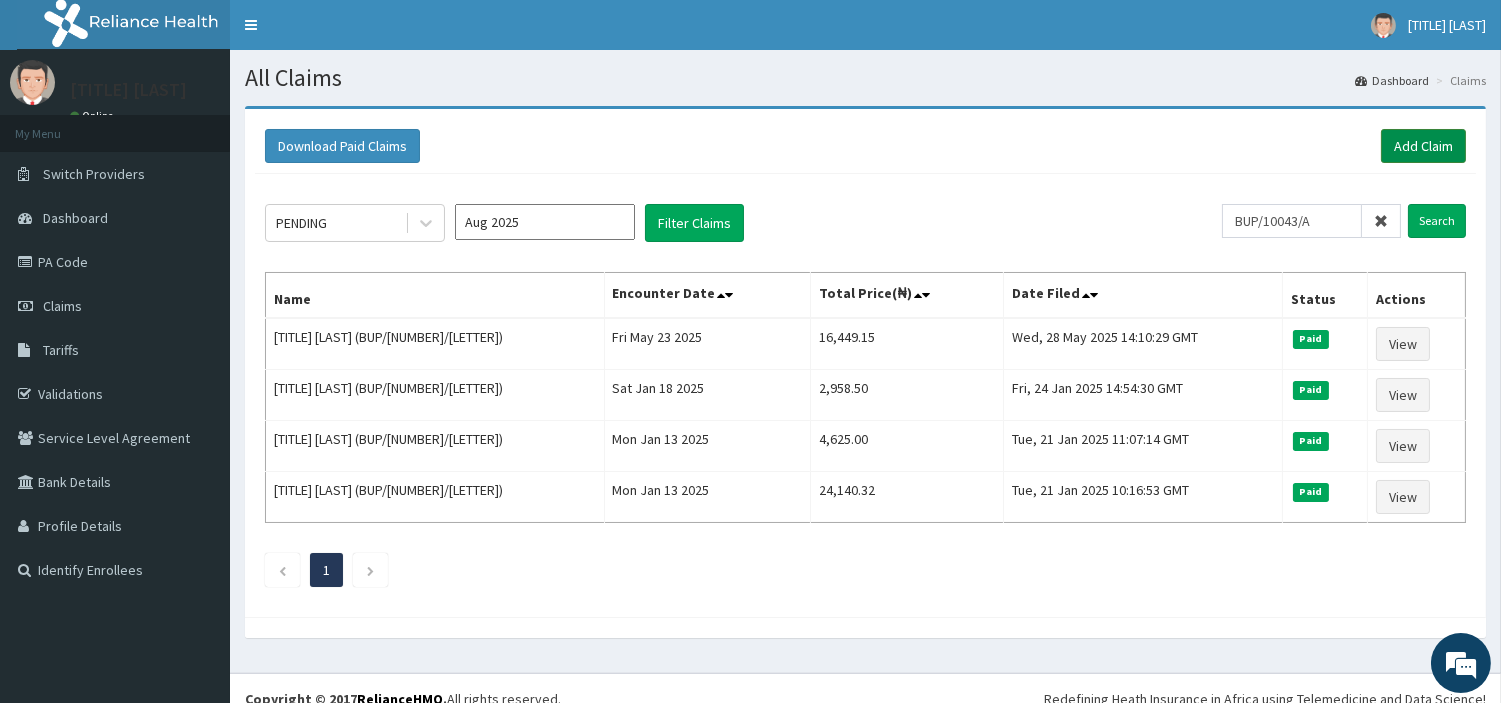 click on "Add Claim" at bounding box center [1423, 146] 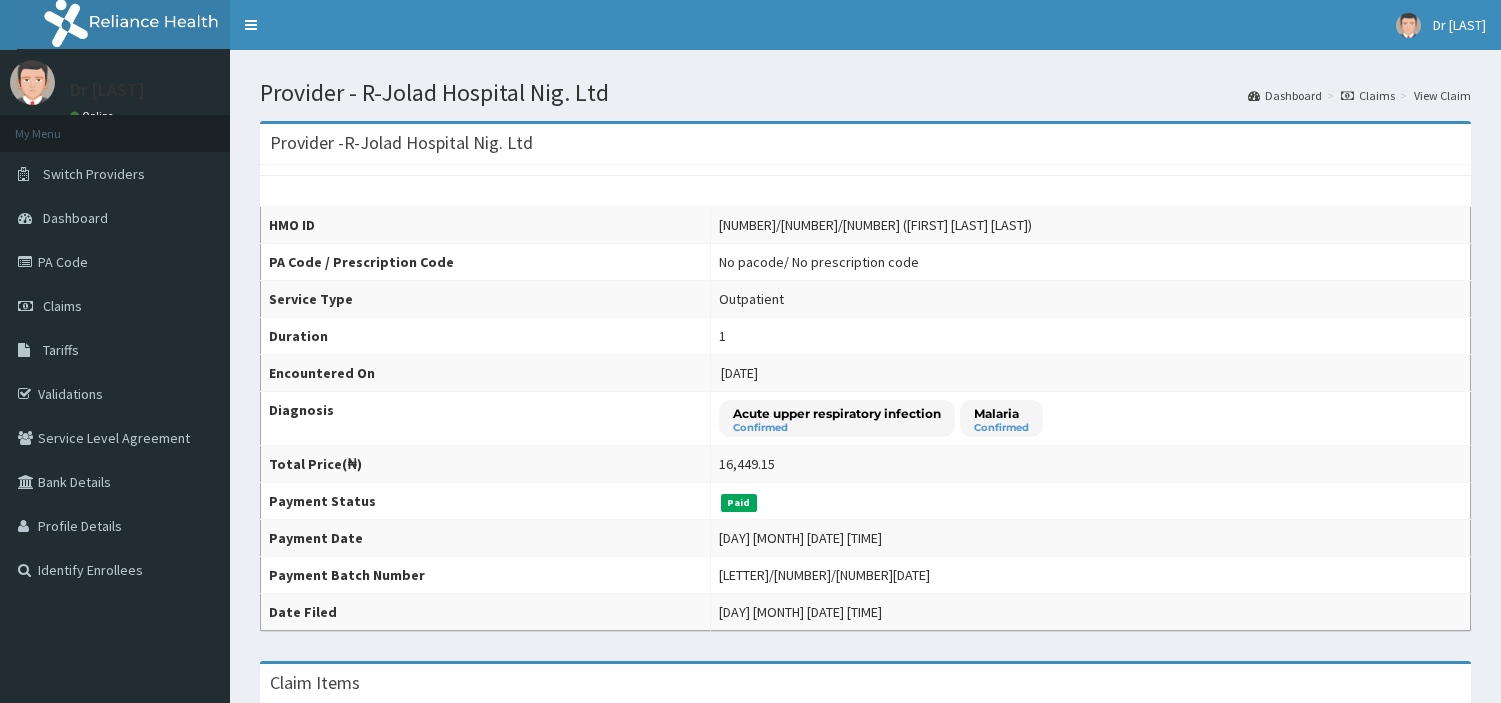 scroll, scrollTop: 555, scrollLeft: 0, axis: vertical 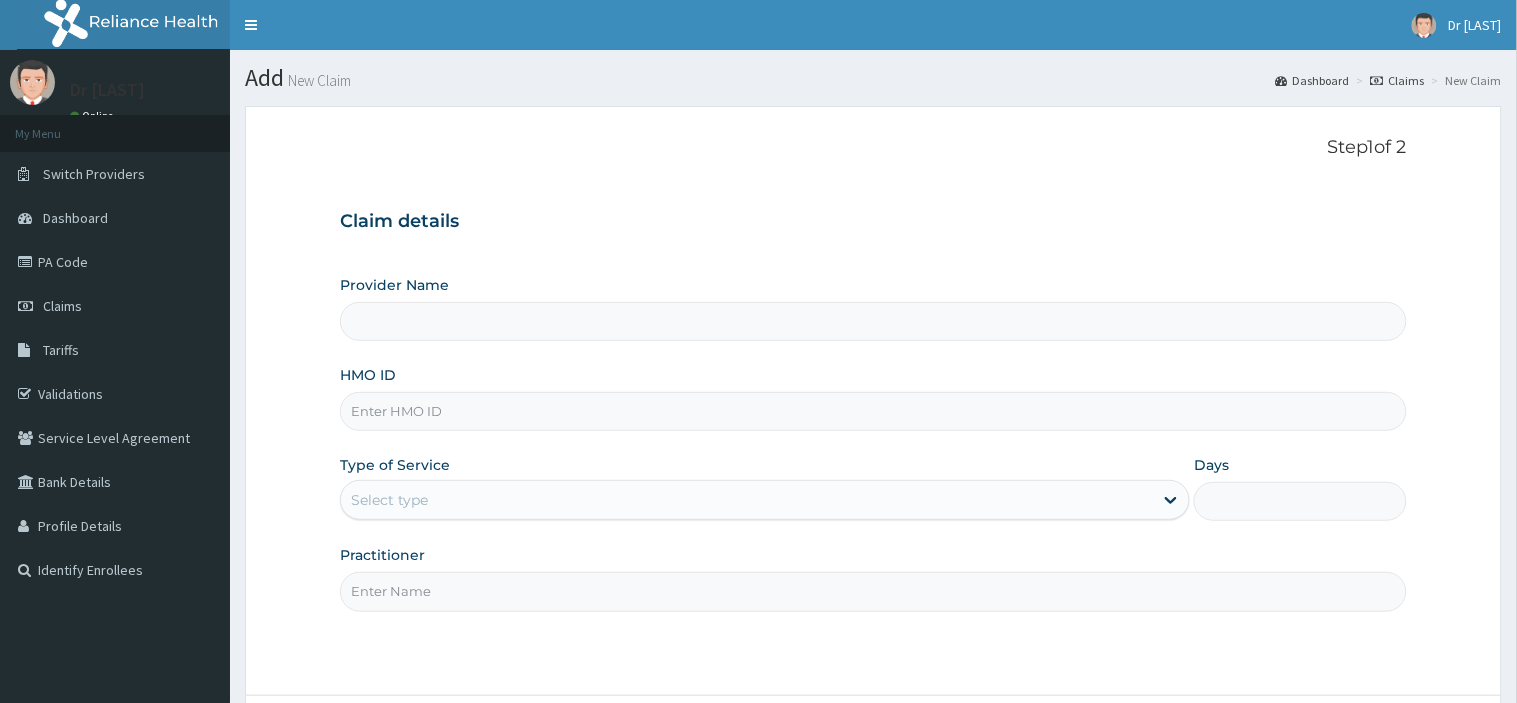 type on "R-Jolad Hospital Nig. Ltd" 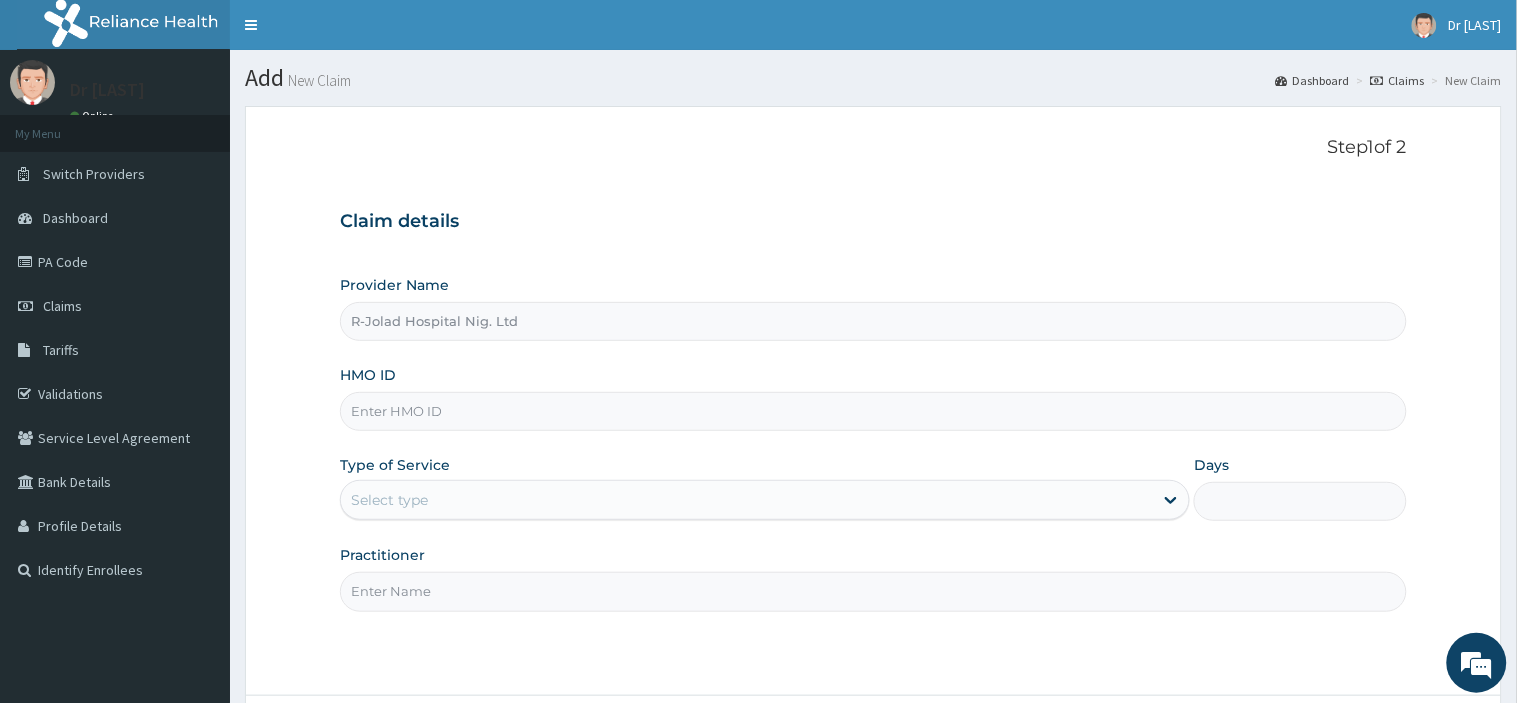 click on "HMO ID" at bounding box center (873, 411) 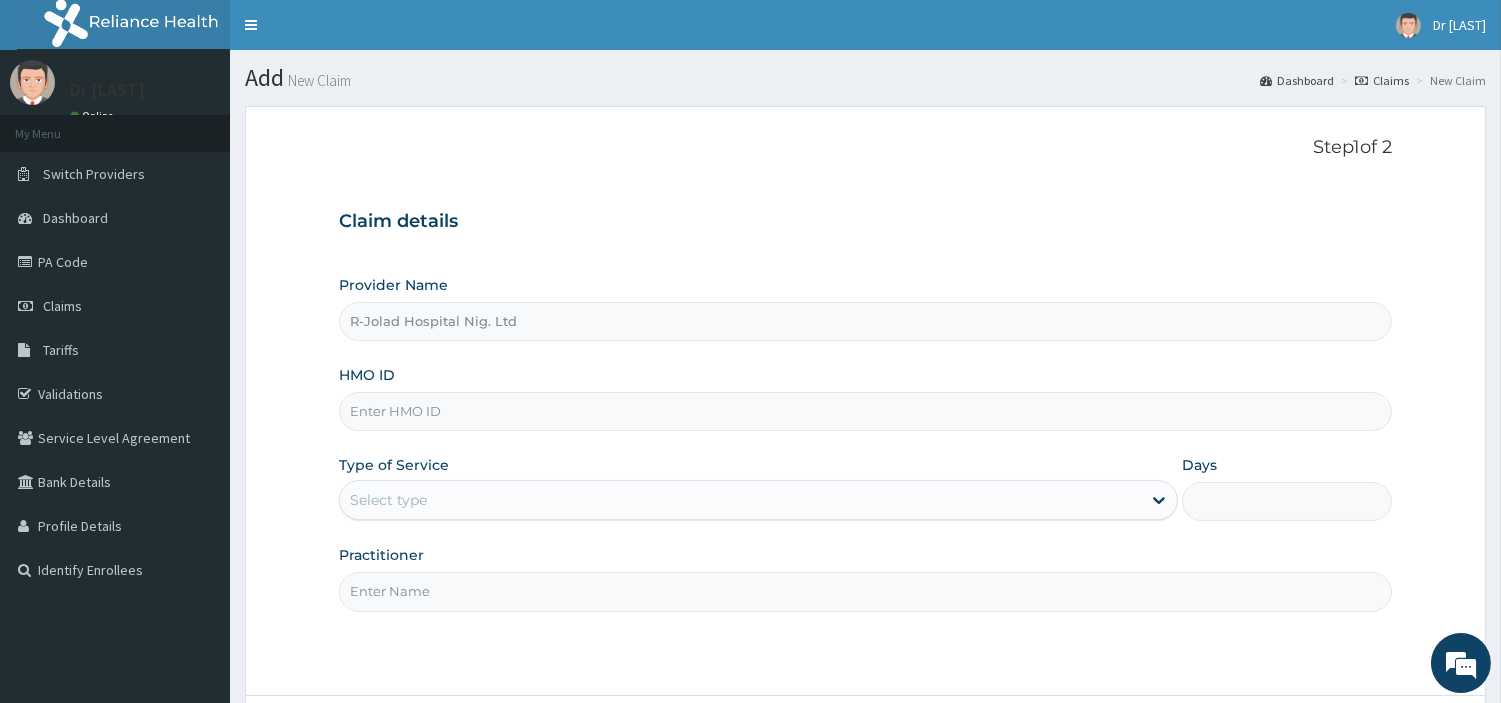 paste on "BUP/10043/A" 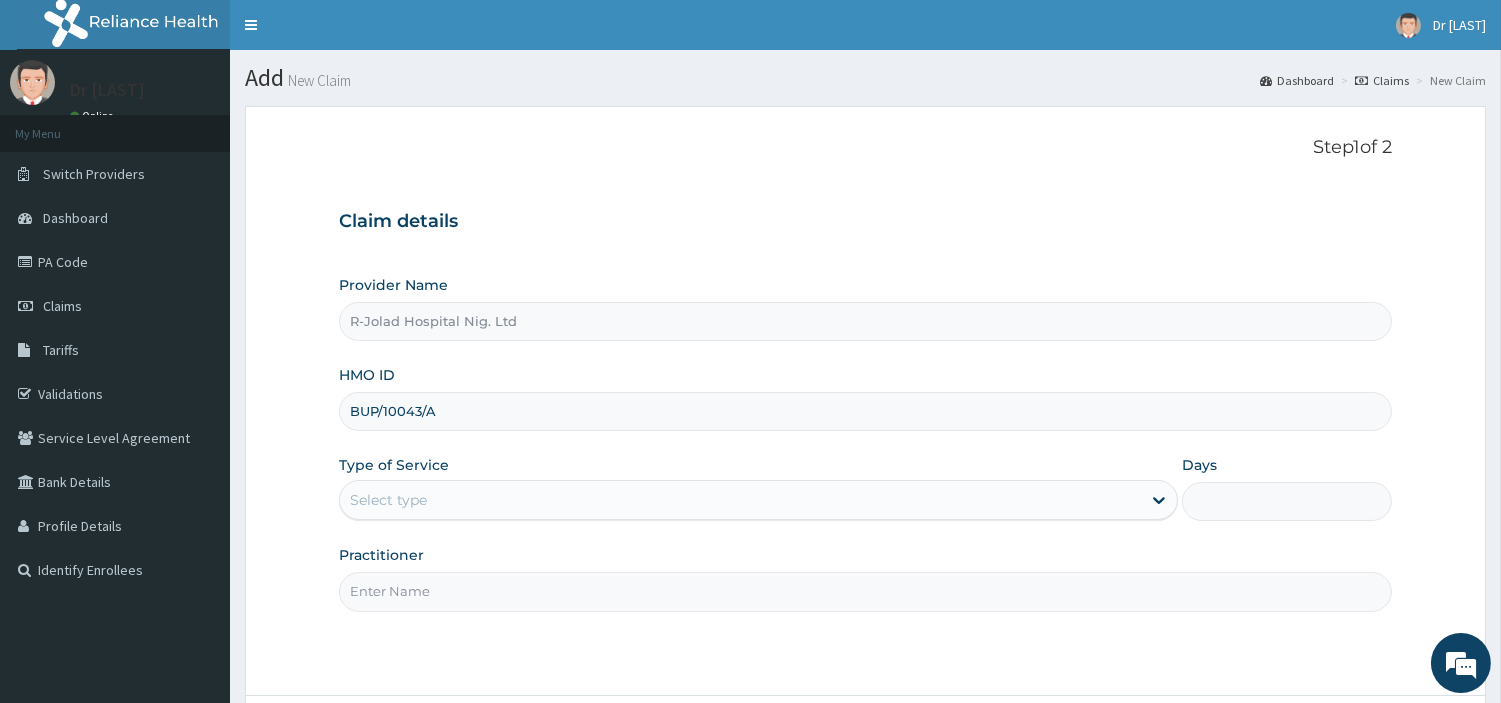 type on "BUP/10043/A" 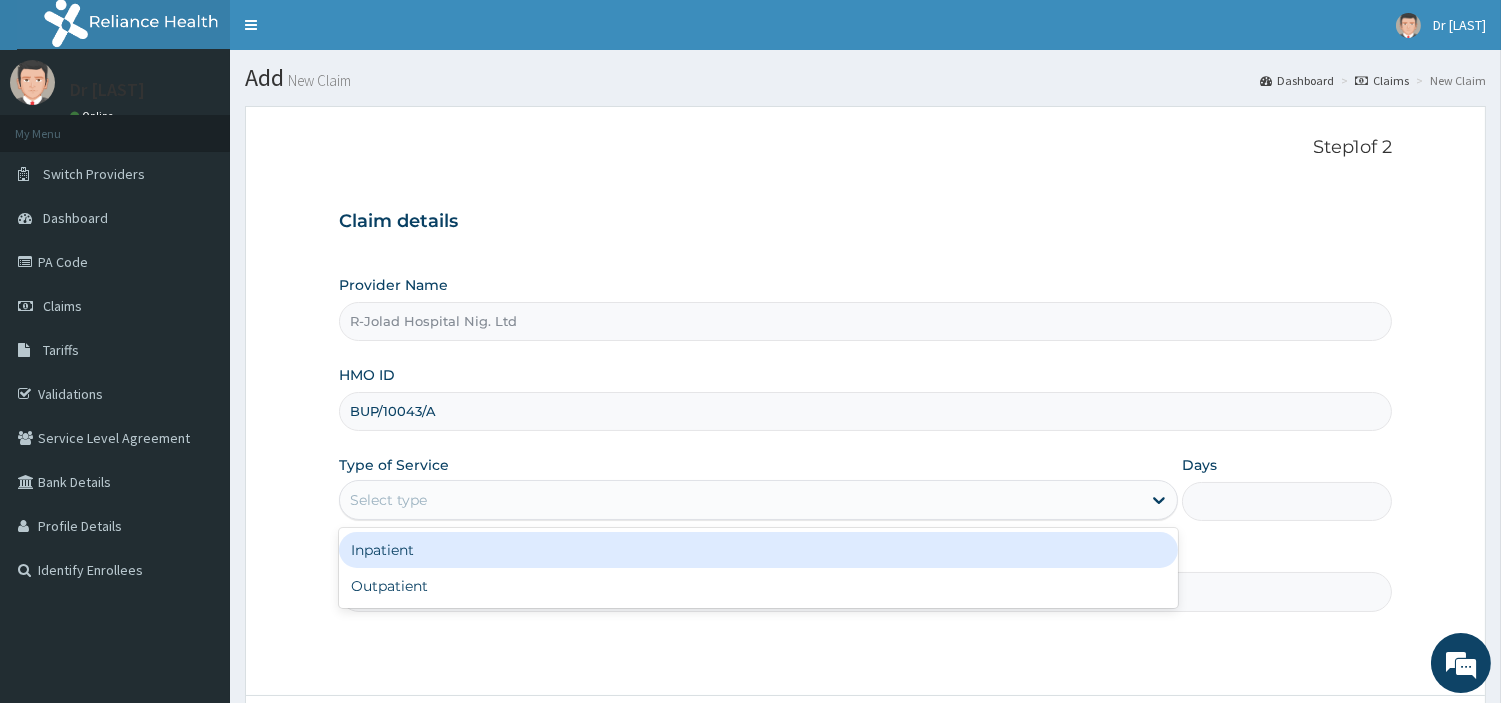 click on "Select type" at bounding box center [740, 500] 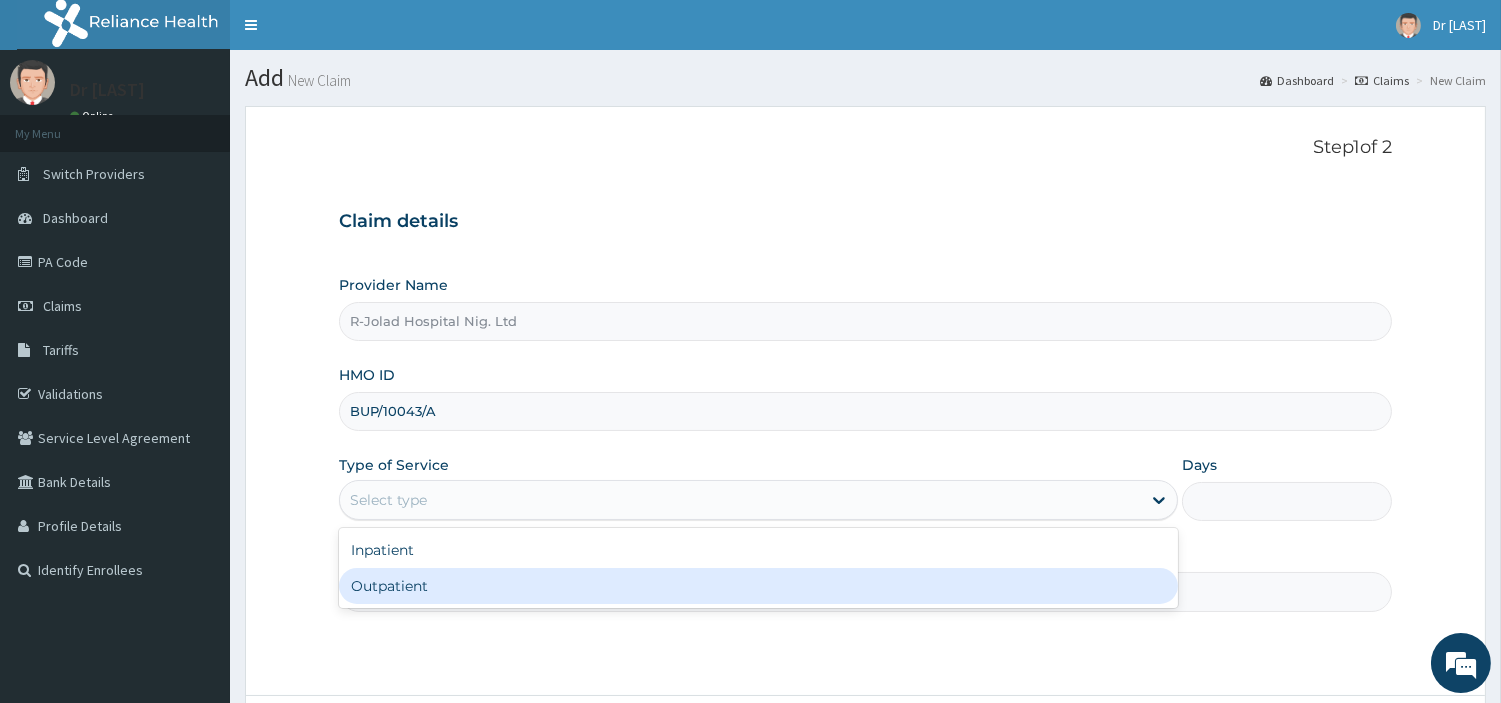 click on "Outpatient" at bounding box center (758, 586) 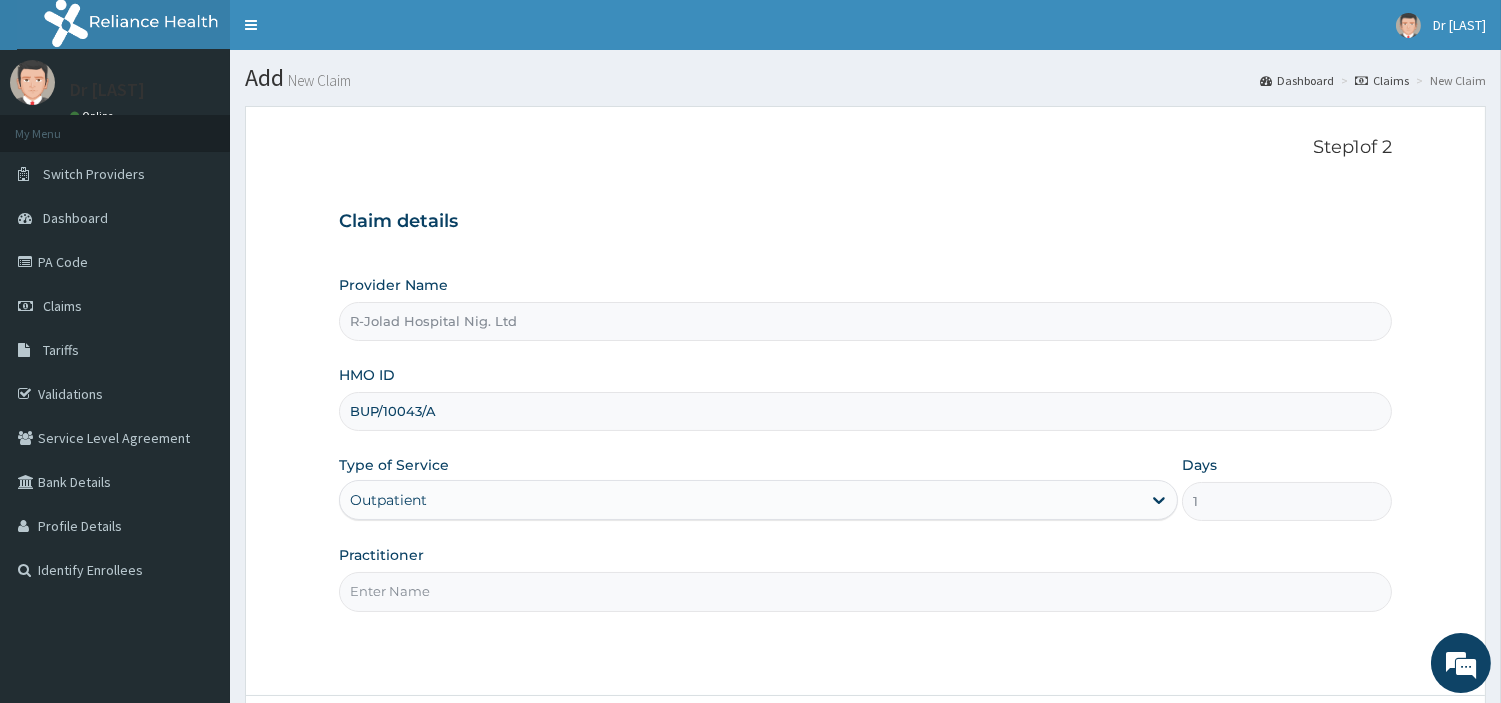 click on "Practitioner" at bounding box center [865, 591] 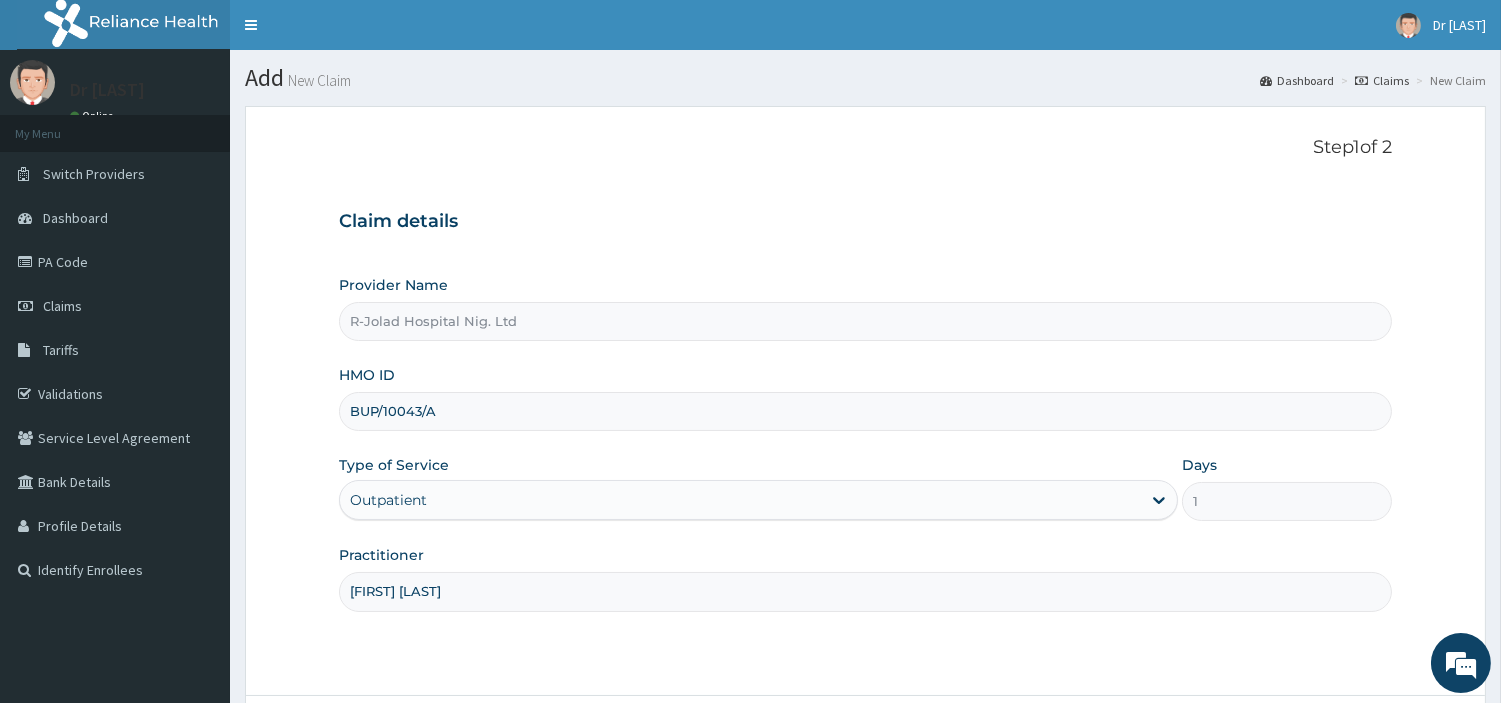 scroll, scrollTop: 0, scrollLeft: 0, axis: both 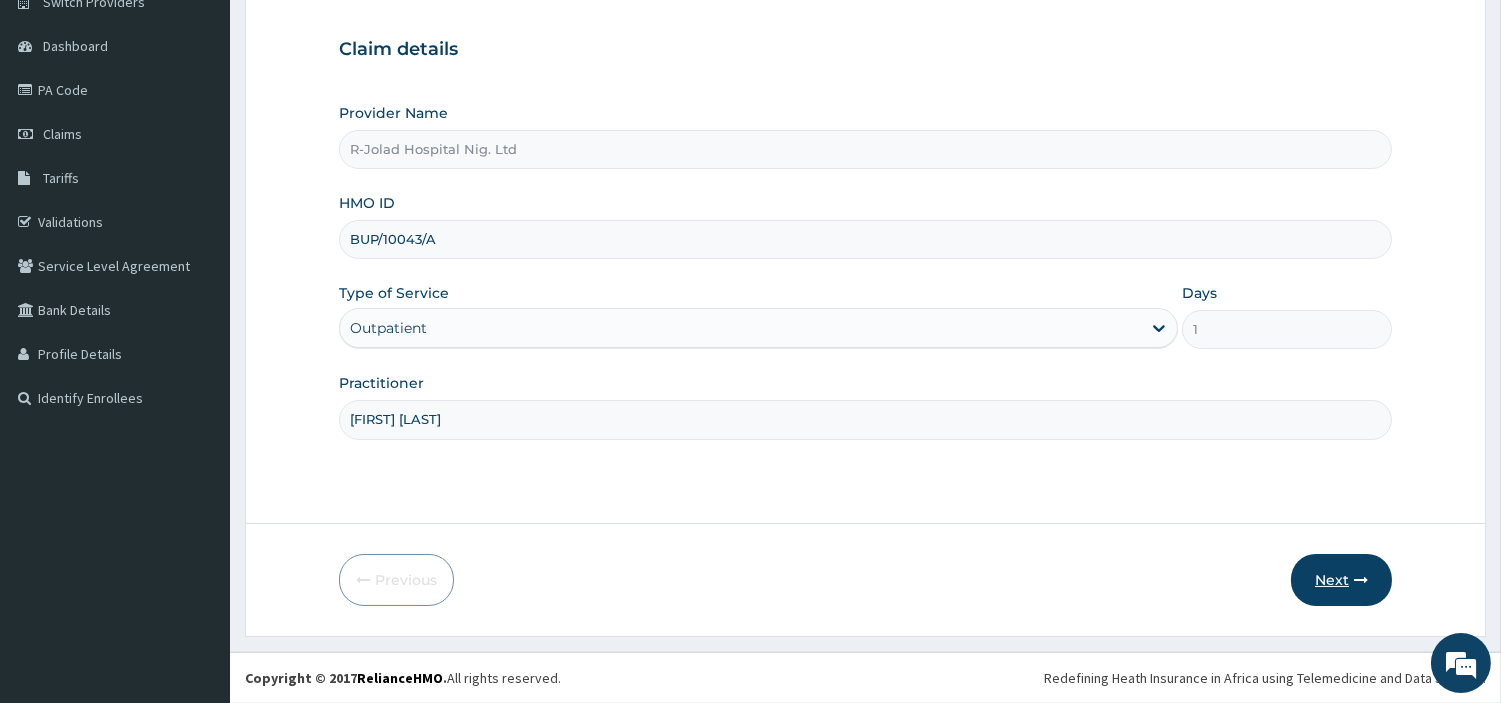 type on "MICHAEL IYANA" 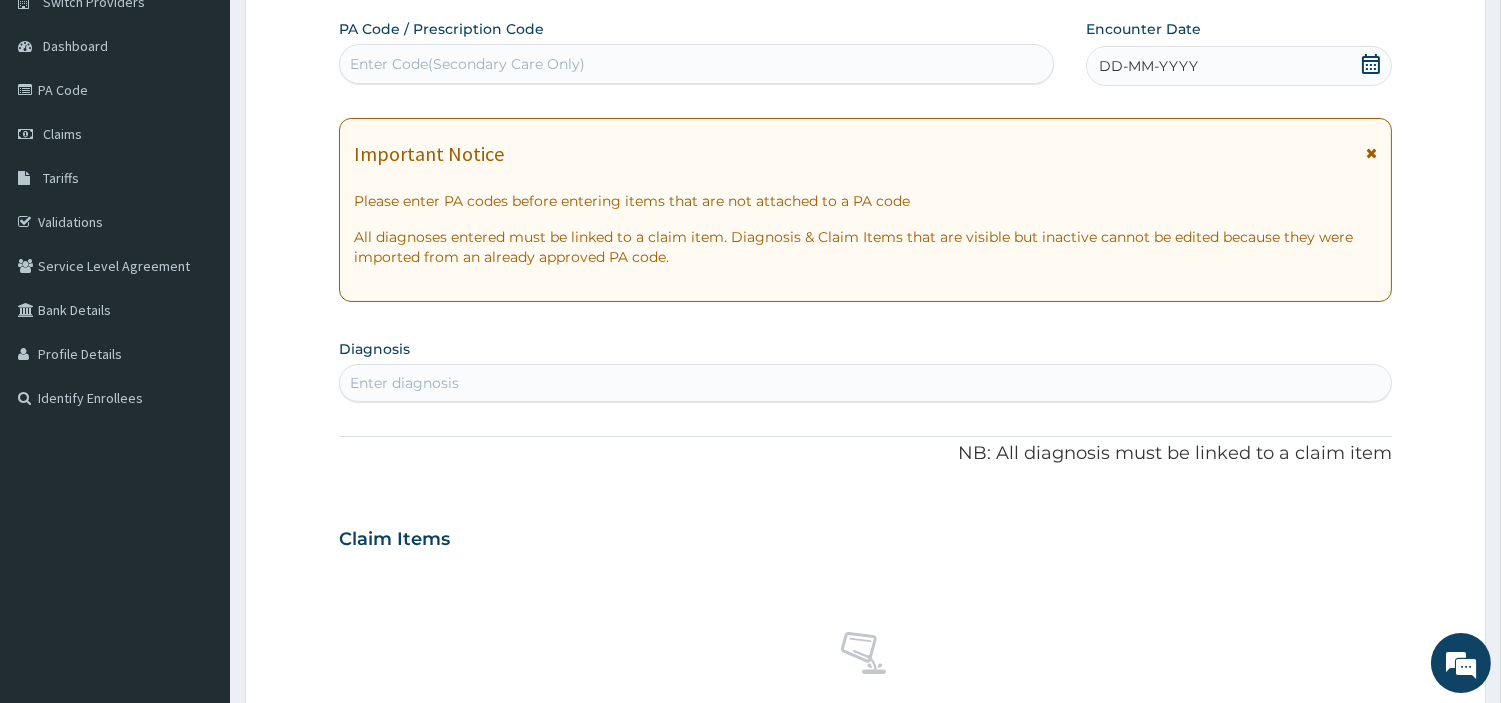 click on "Enter Code(Secondary Care Only)" at bounding box center (467, 64) 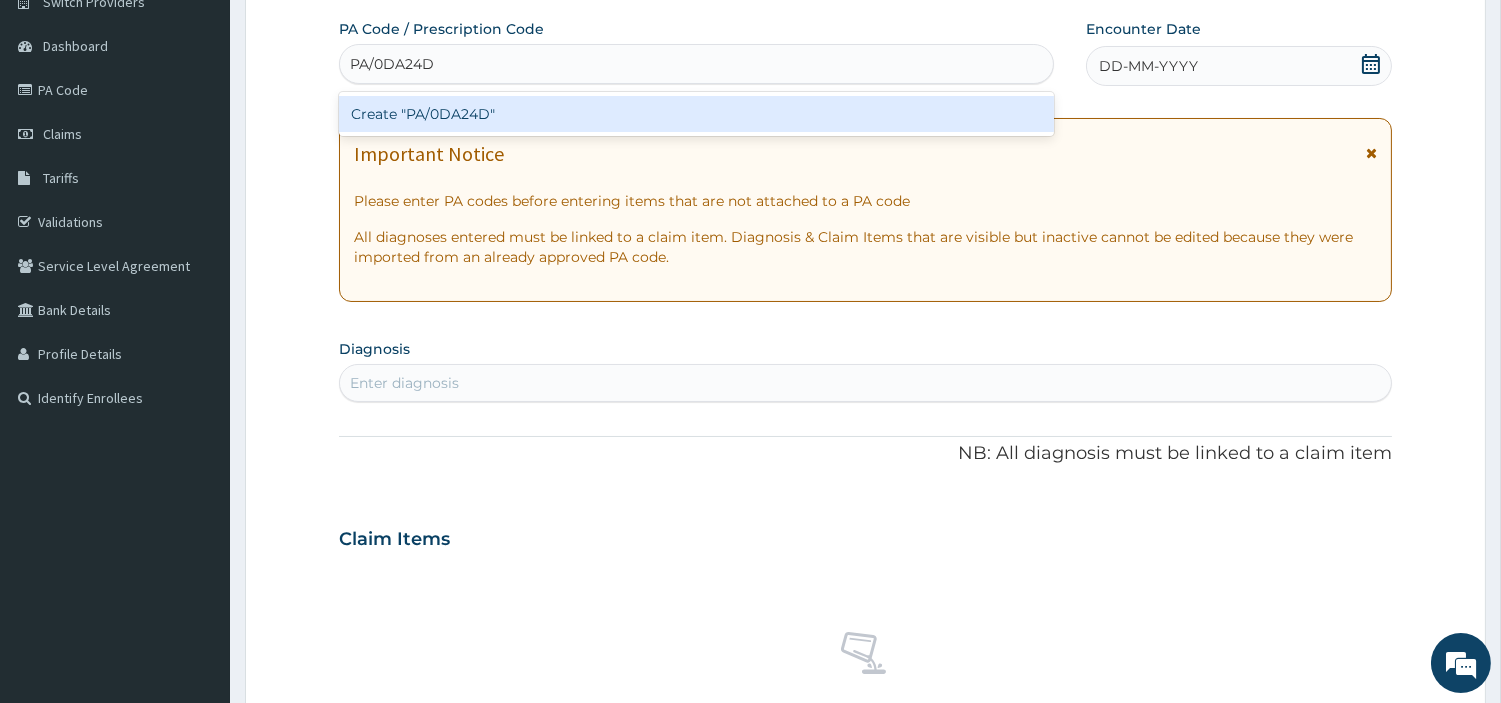 click on "Create "PA/0DA24D"" at bounding box center [696, 114] 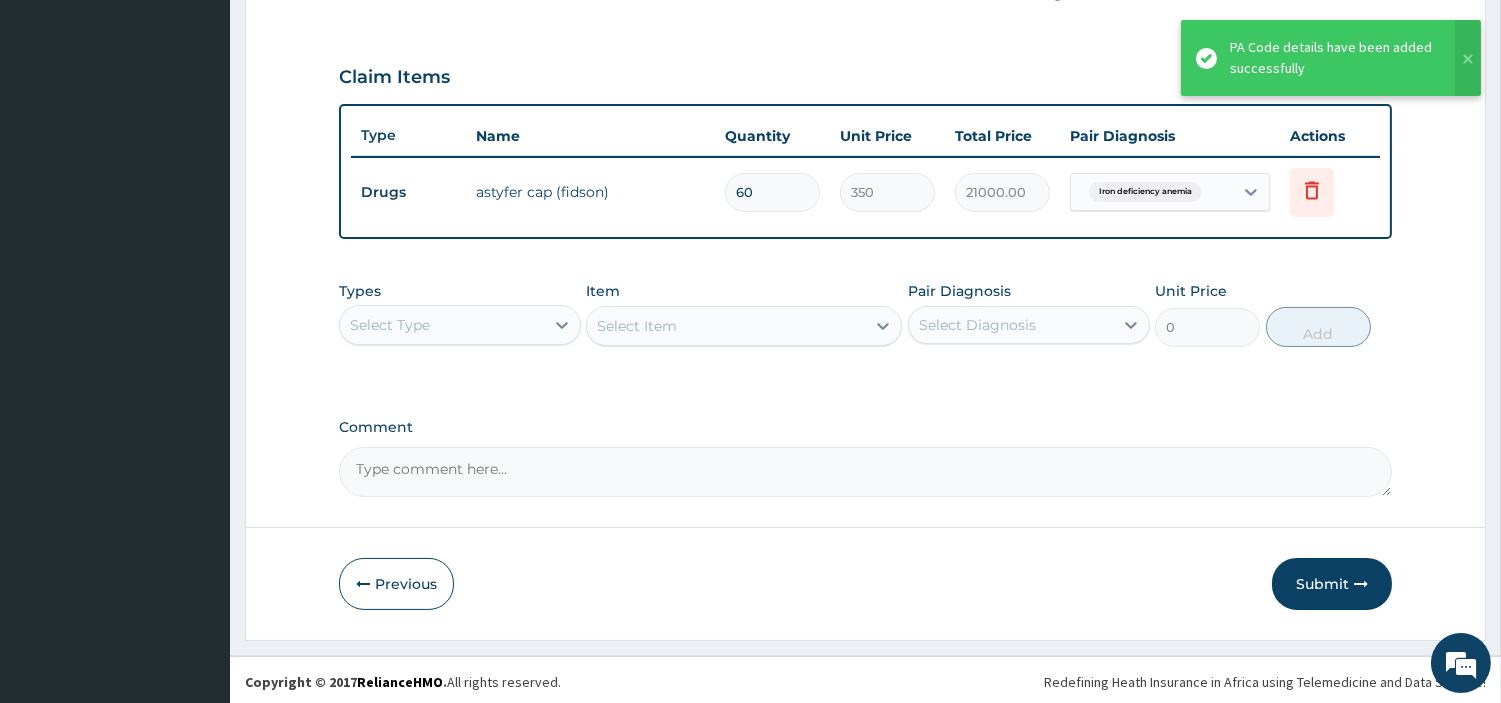 scroll, scrollTop: 642, scrollLeft: 0, axis: vertical 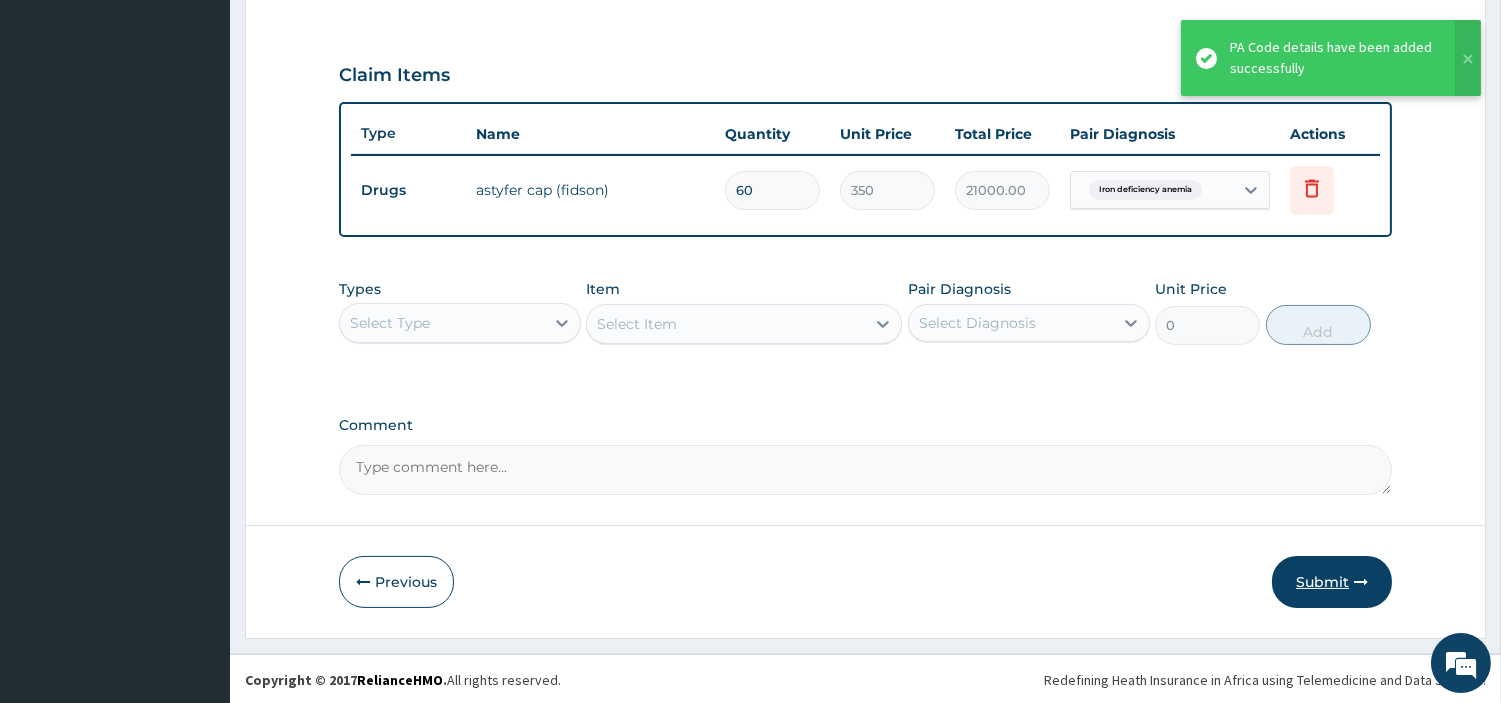 click on "Submit" at bounding box center [1332, 582] 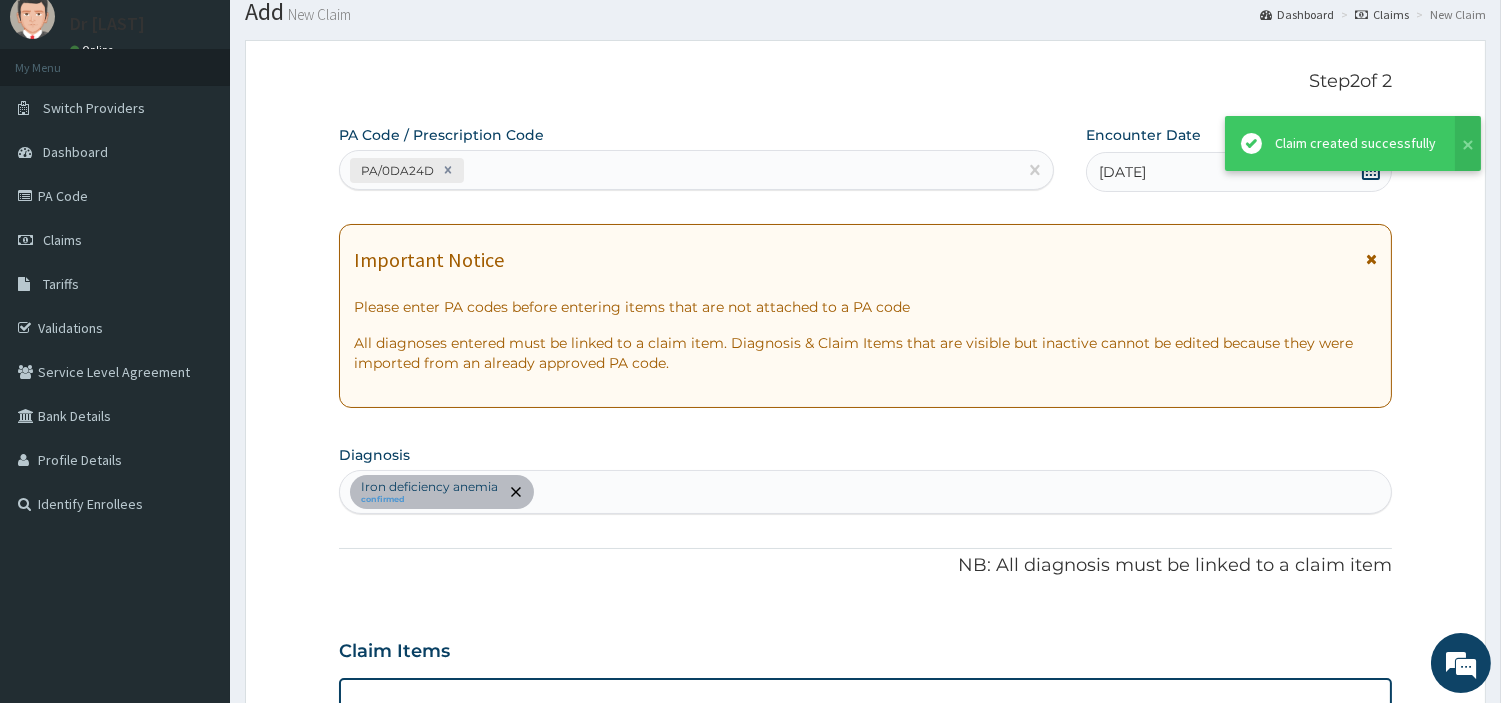 scroll, scrollTop: 642, scrollLeft: 0, axis: vertical 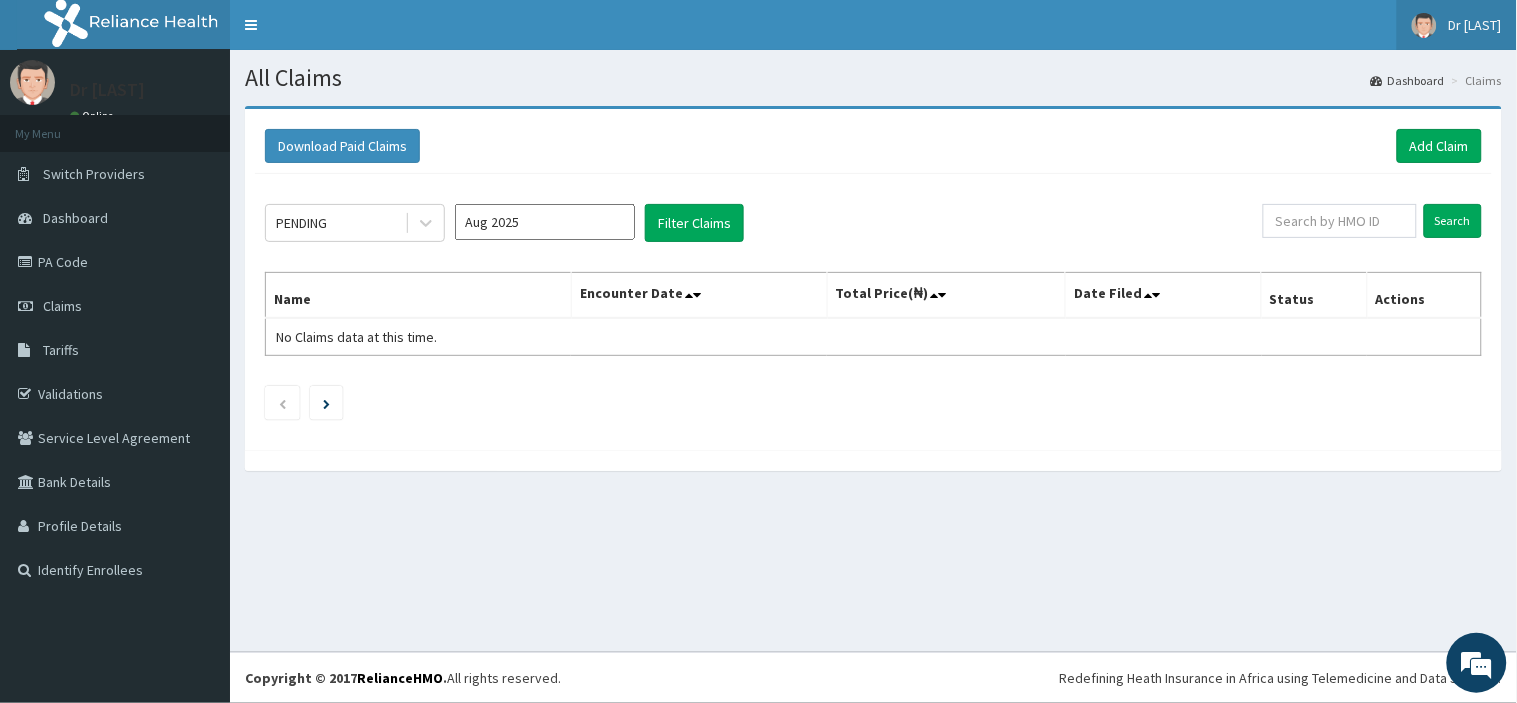click at bounding box center (1424, 25) 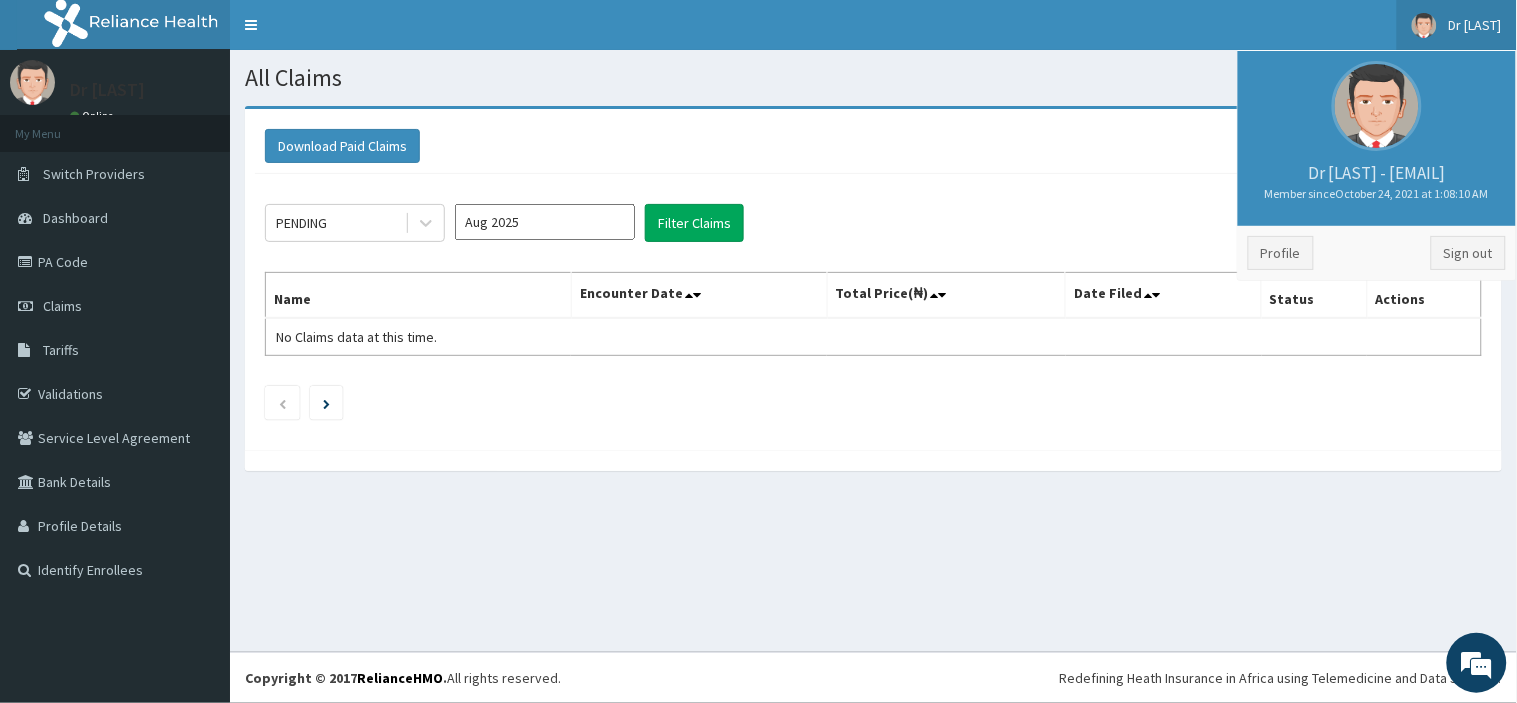 click on "All Claims
Dashboard
Claims
Download Paid Claims Add Claim × Note you can only download claims within a maximum of 1 year and the dates will auto-adjust when you select range that is greater than 1 year From 04-05-2025 To 04-08-2025 Close Download PENDING Aug 2025 Filter Claims Search Name Encounter Date Total Price(₦) Date Filed Status Actions No Claims data at this time." at bounding box center (873, 351) 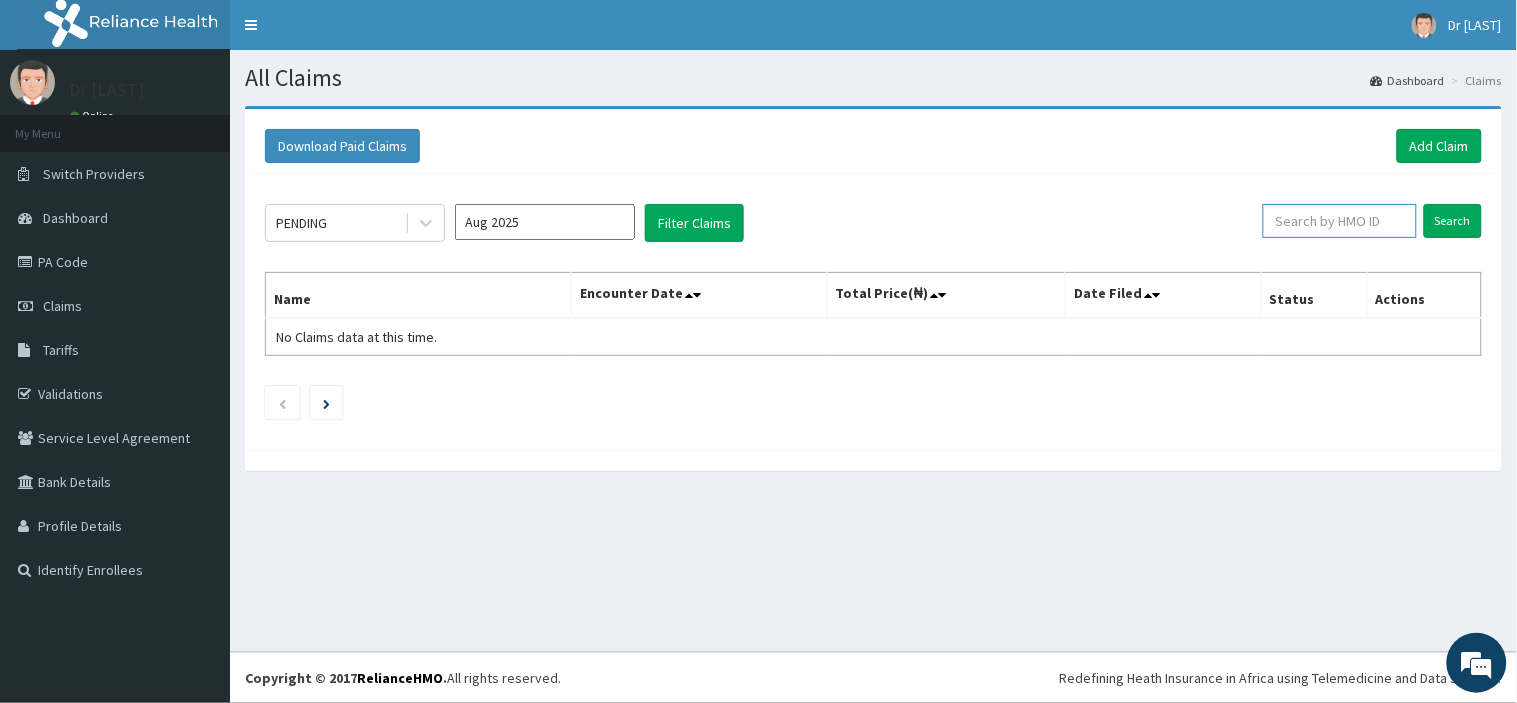 click at bounding box center [1340, 221] 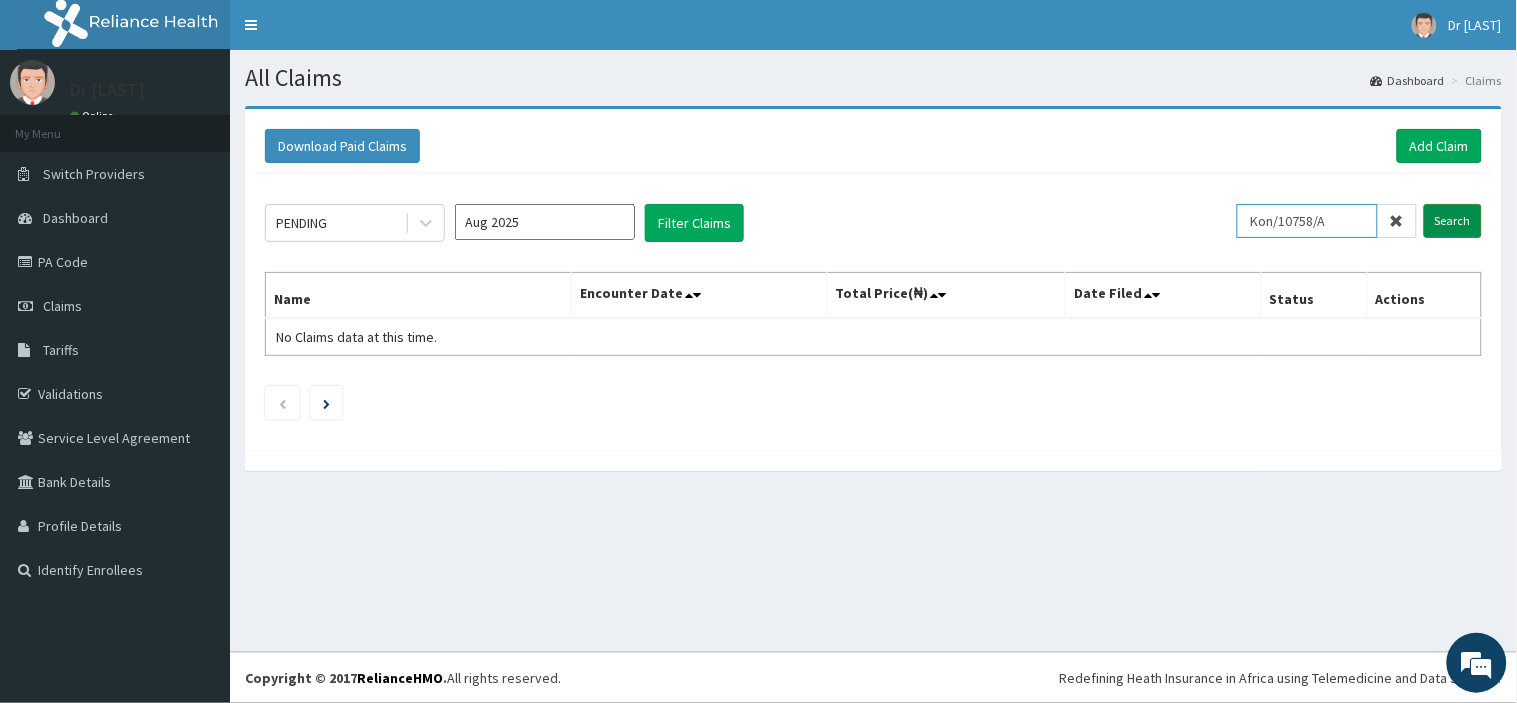 type on "Kon/10758/A" 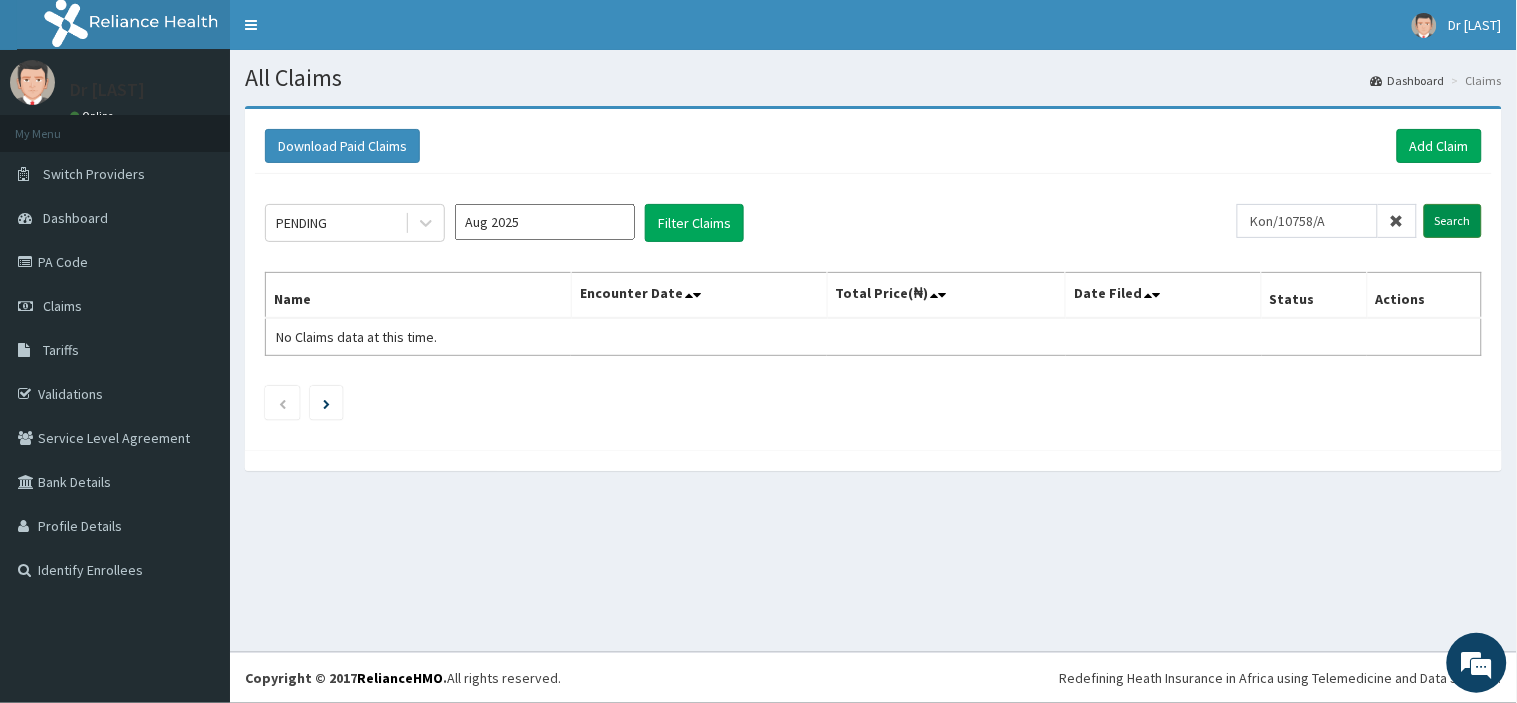 click on "Search" at bounding box center (1453, 221) 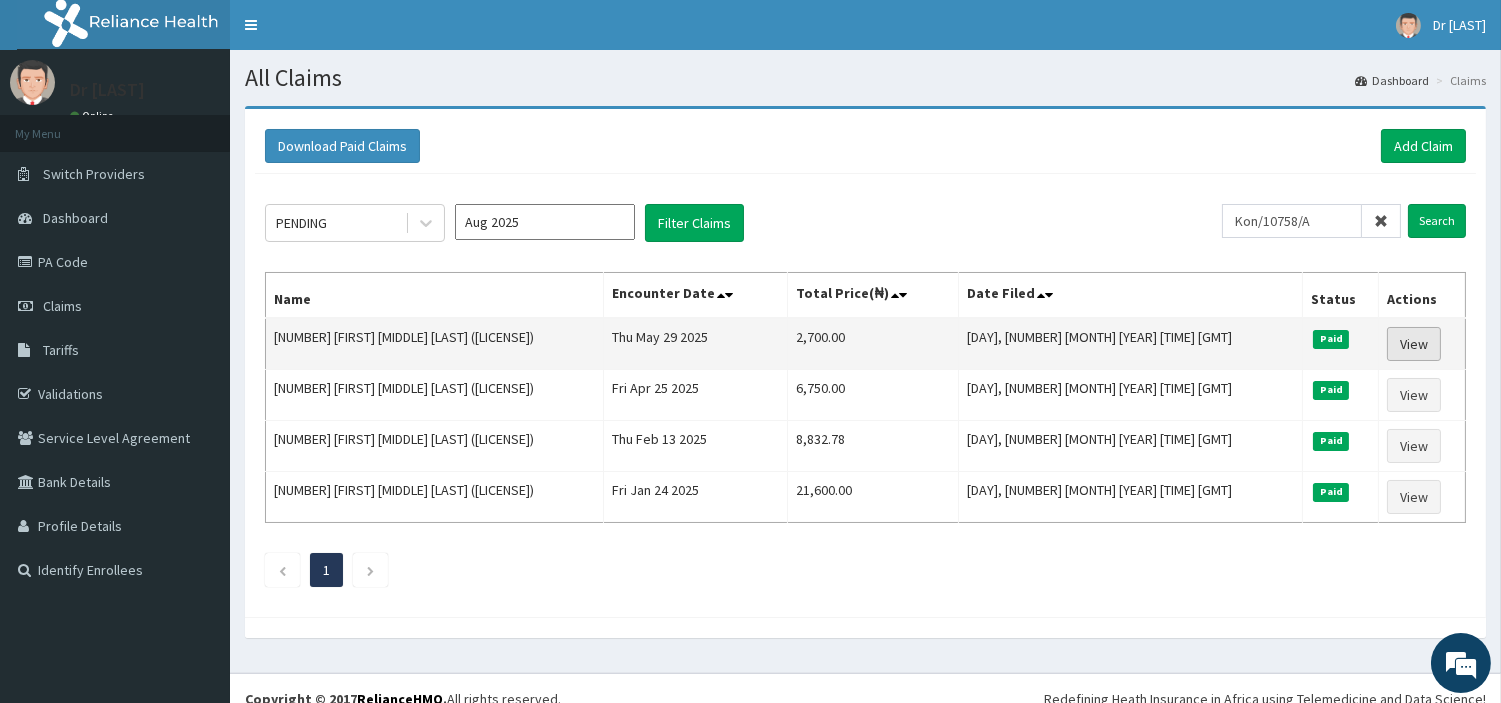click on "View" at bounding box center (1414, 344) 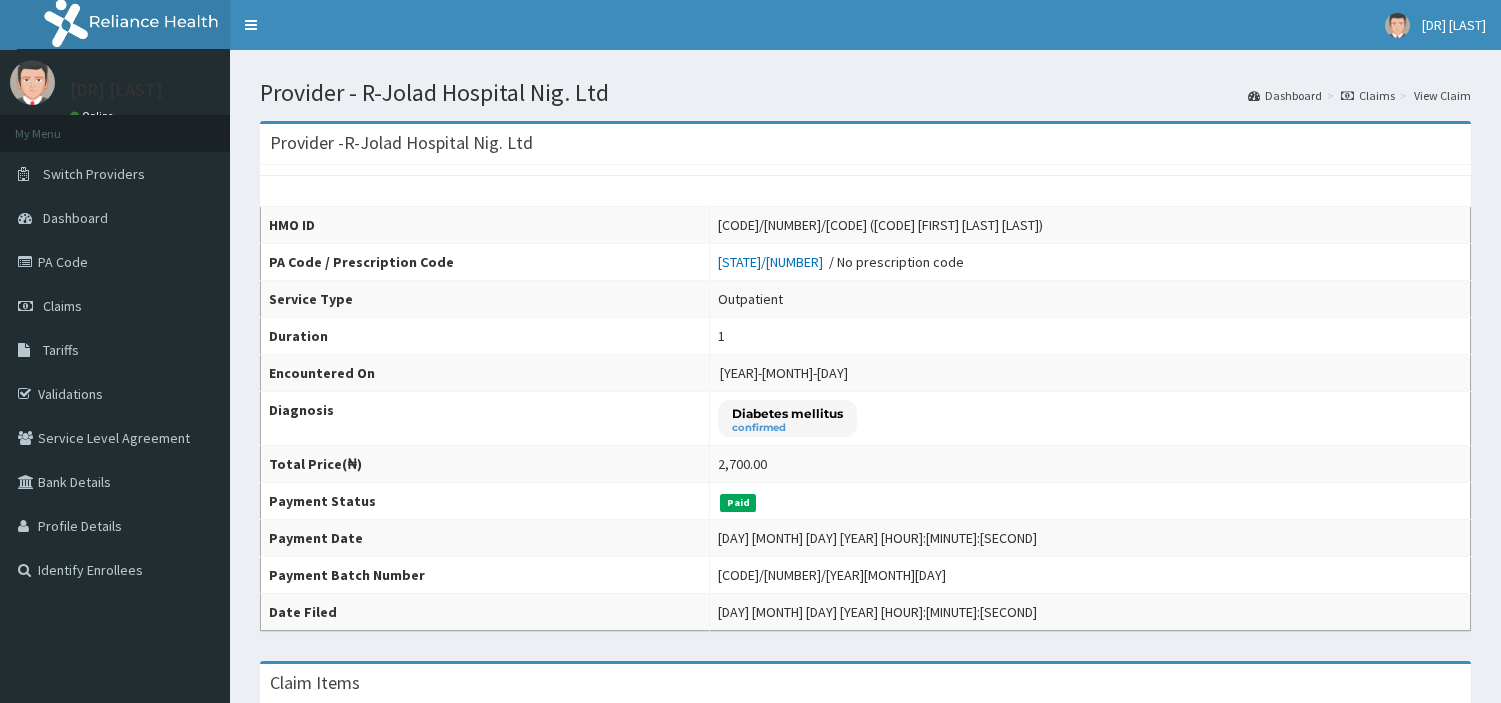 scroll, scrollTop: 444, scrollLeft: 0, axis: vertical 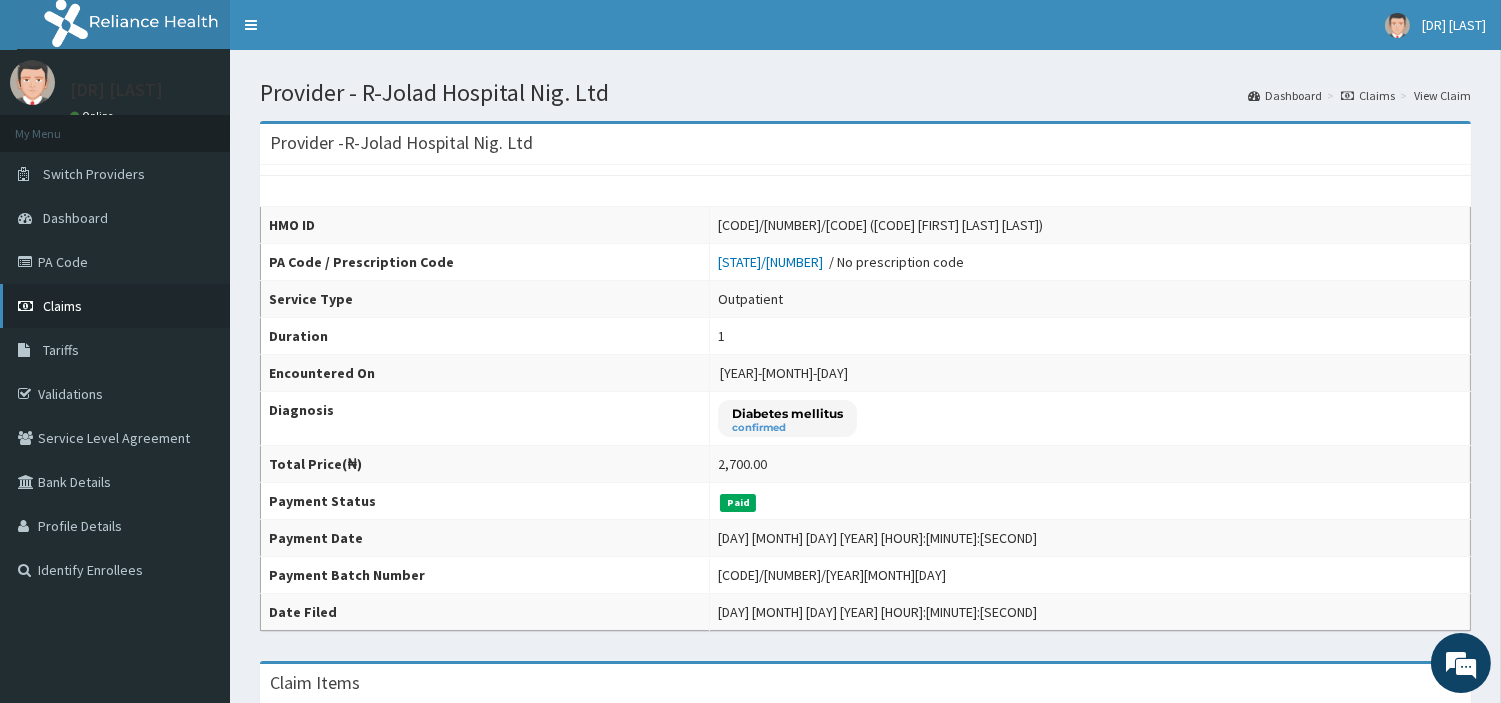 click on "Claims" at bounding box center (115, 306) 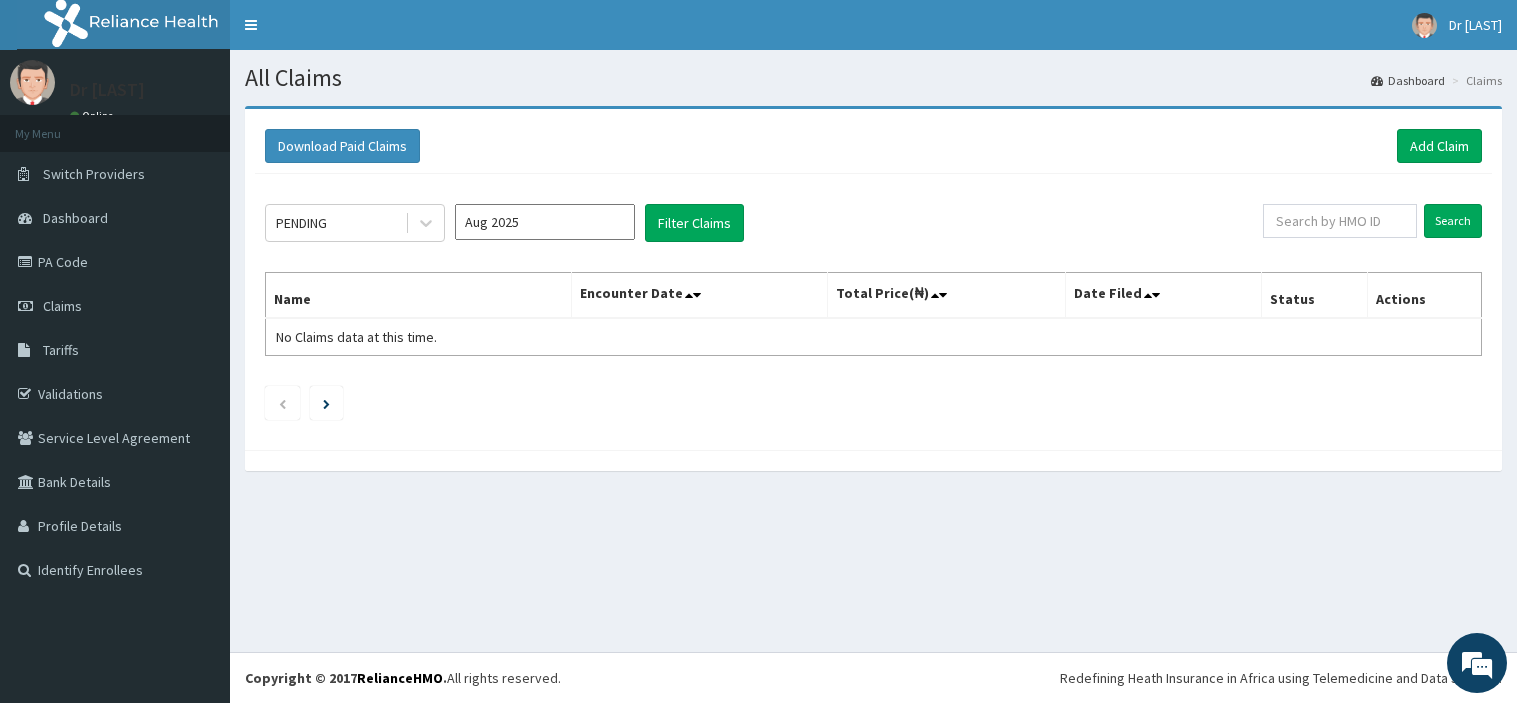 scroll, scrollTop: 0, scrollLeft: 0, axis: both 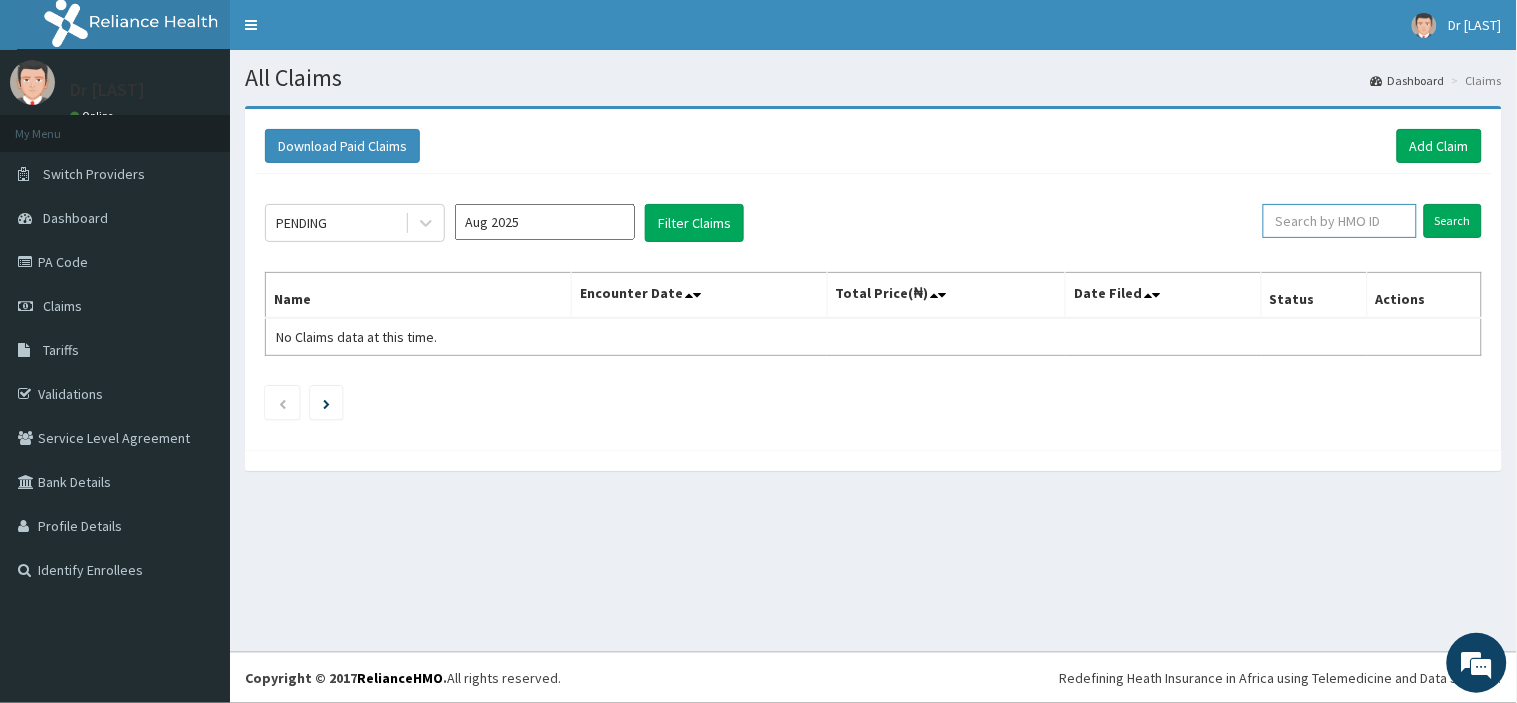 click at bounding box center [1340, 221] 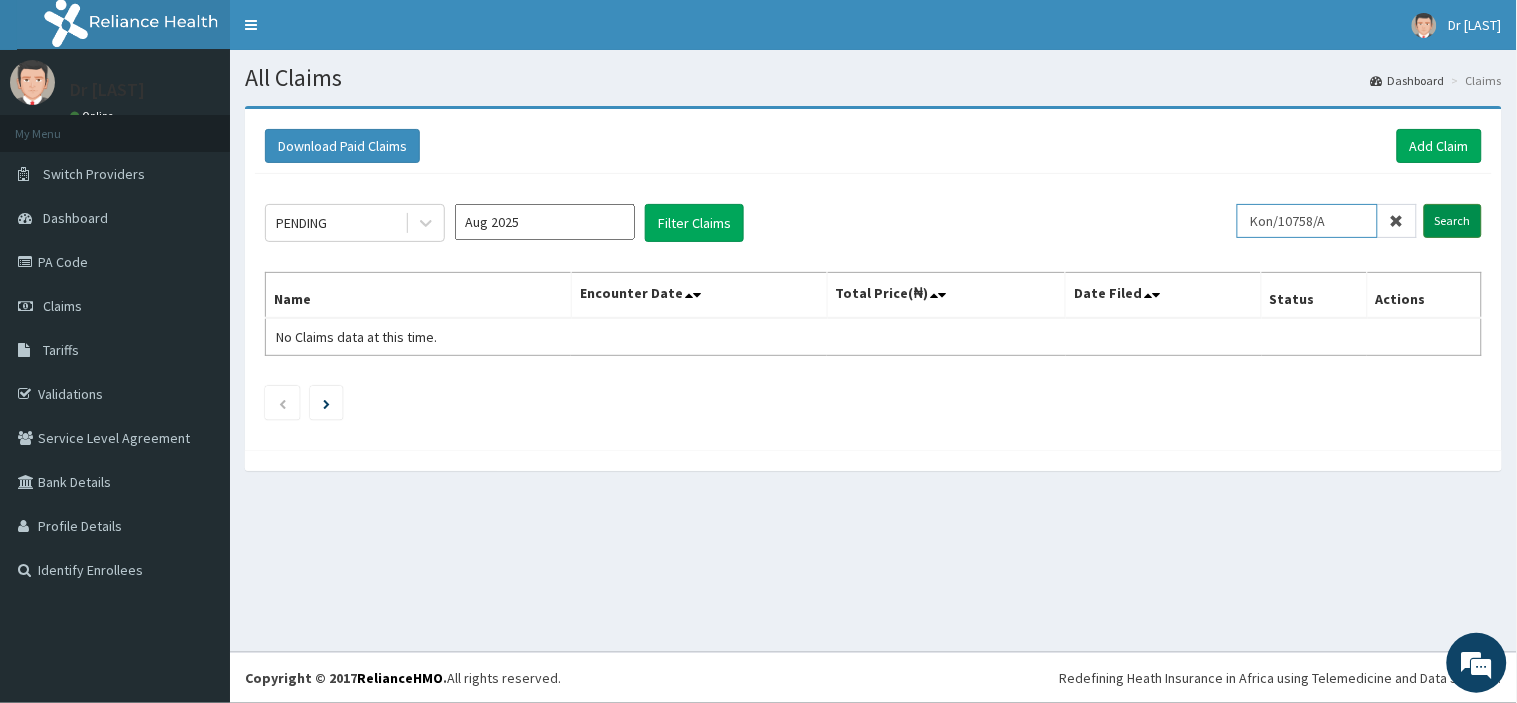 type on "Kon/10758/A" 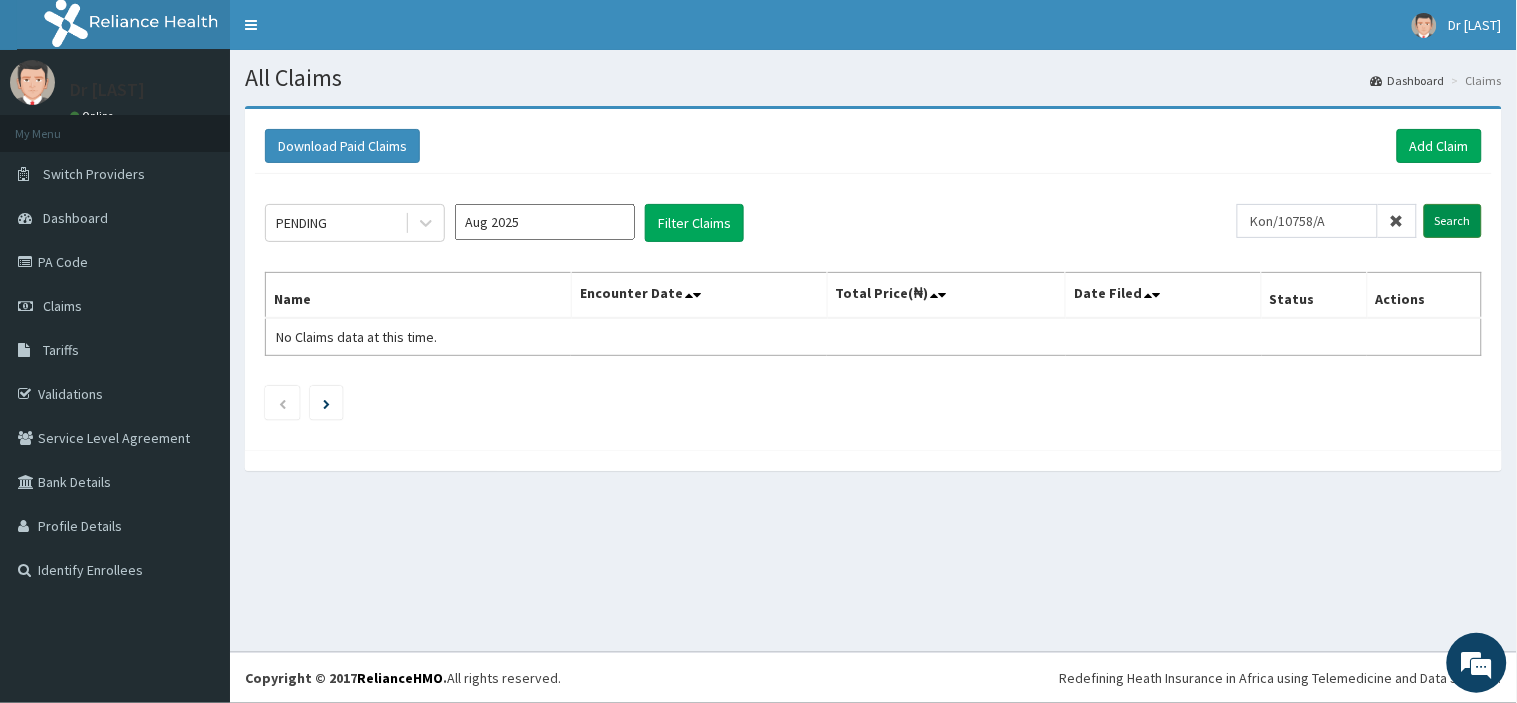 click on "Search" at bounding box center [1453, 221] 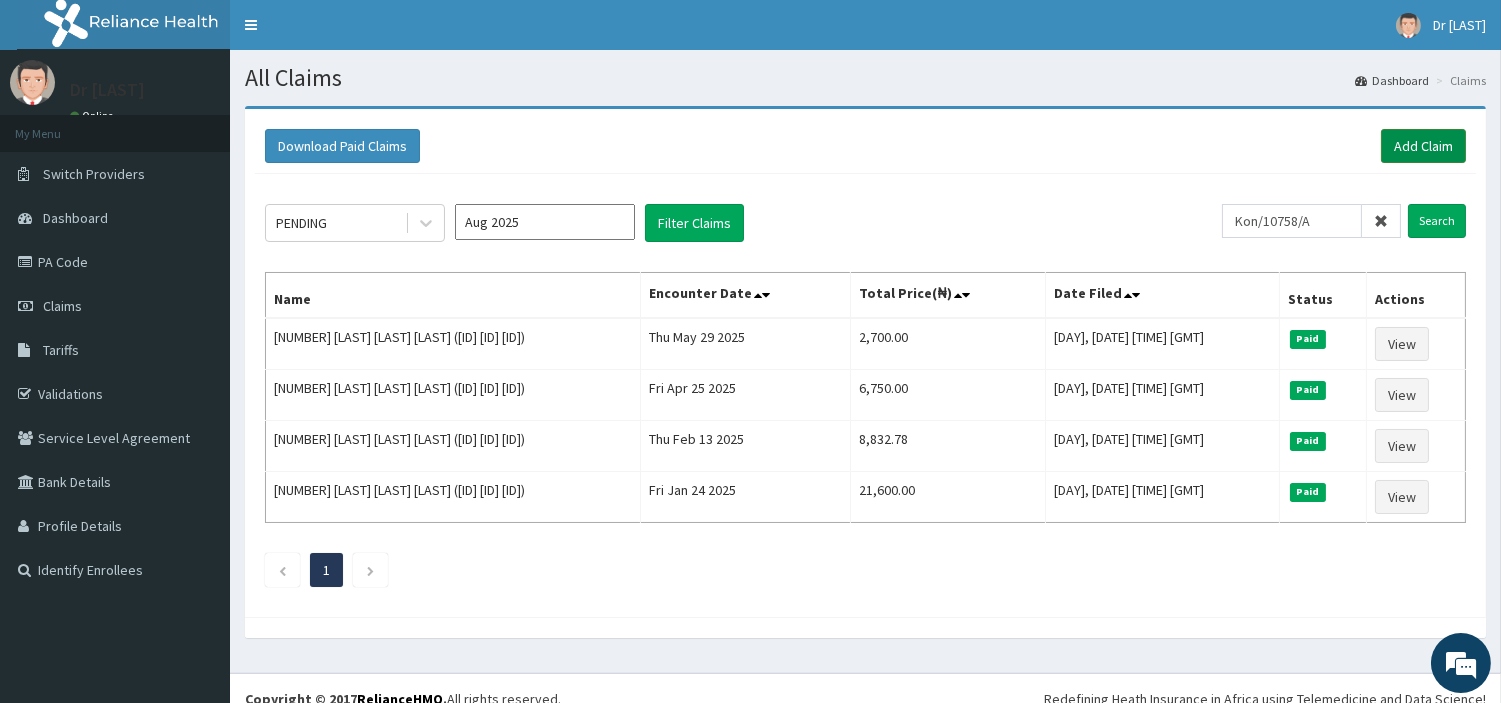 click on "Add Claim" at bounding box center (1423, 146) 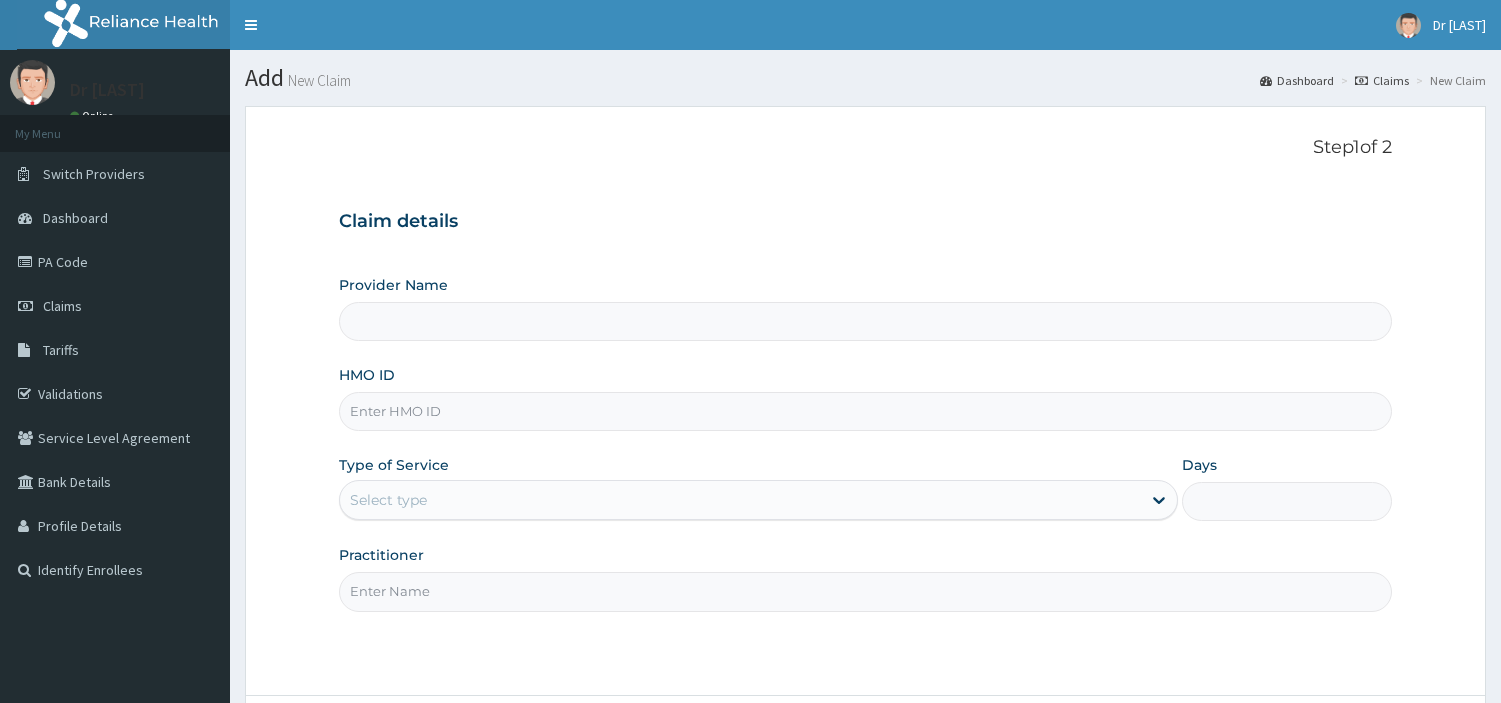 scroll, scrollTop: 0, scrollLeft: 0, axis: both 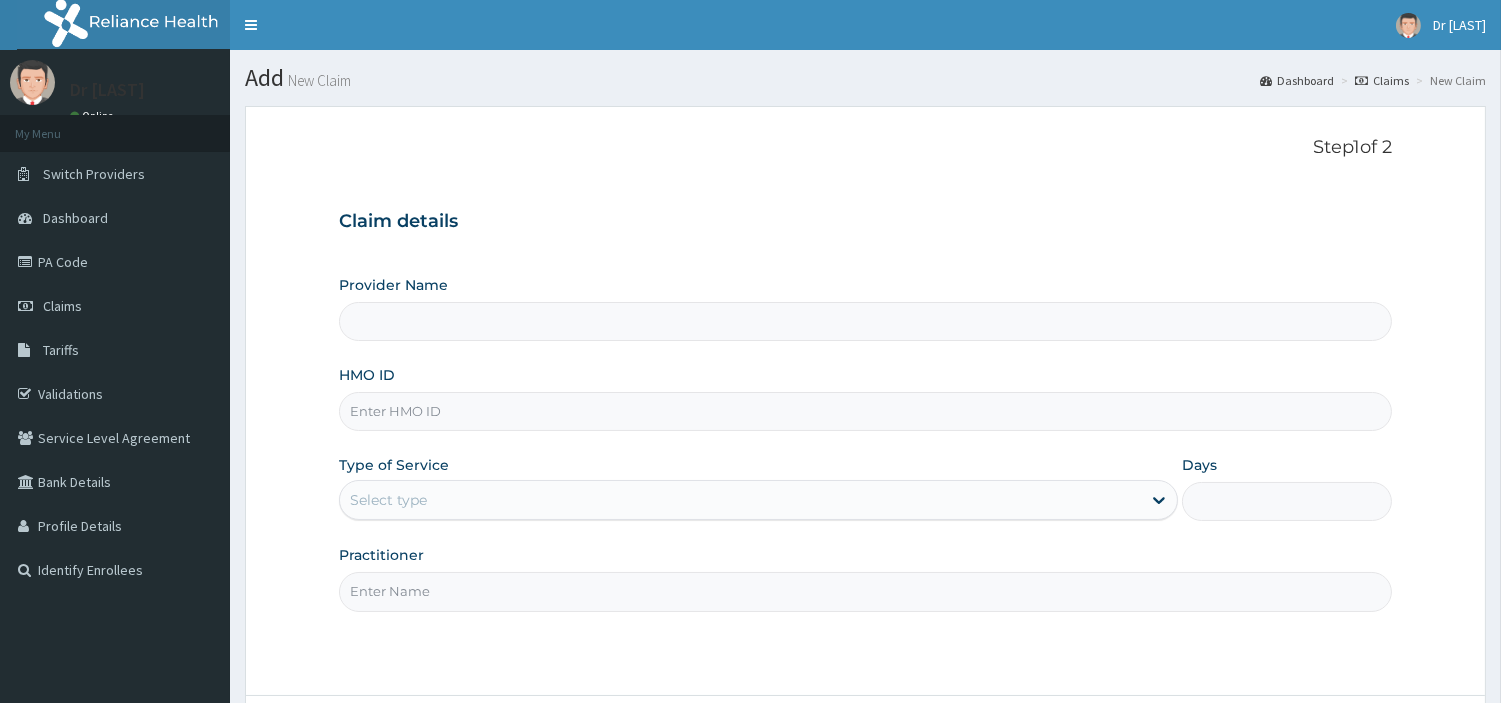 type on "R-Jolad Hospital Nig. Ltd" 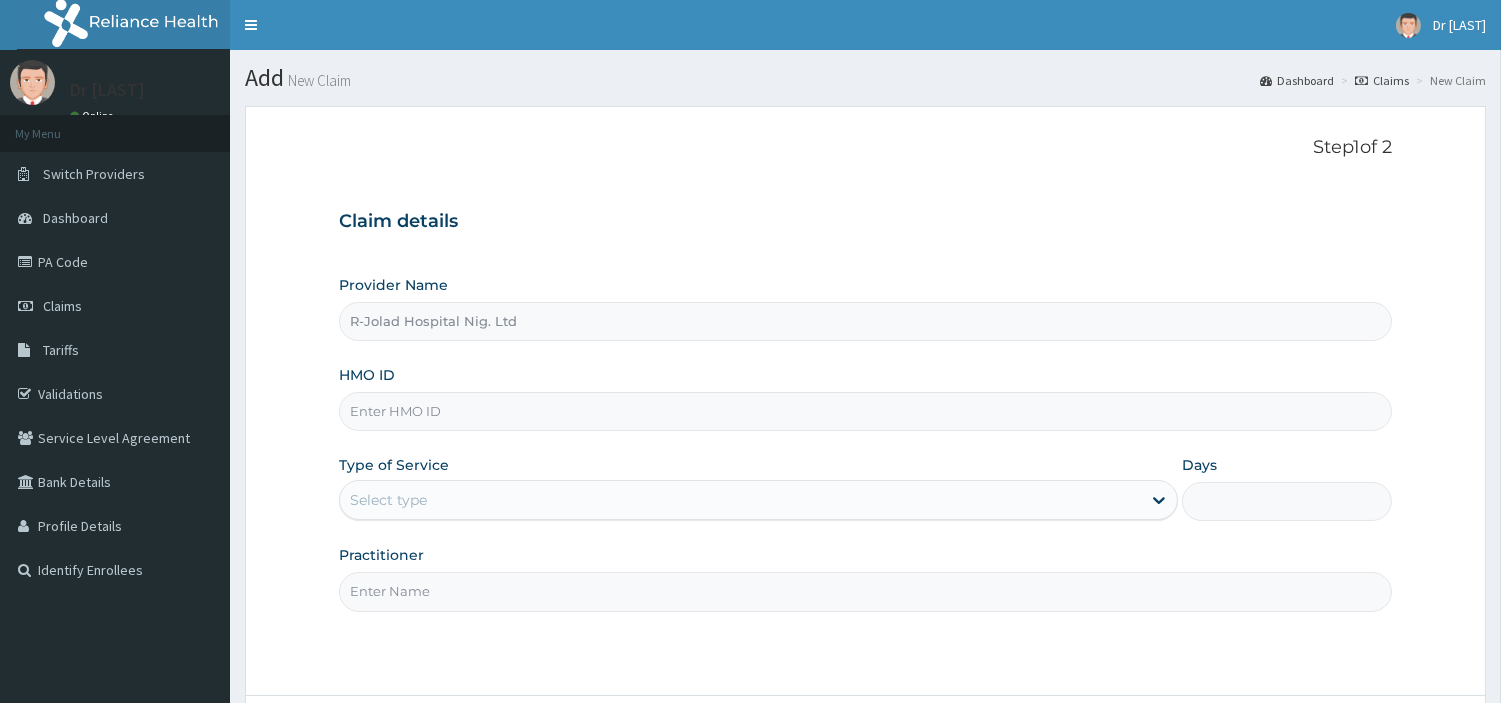scroll, scrollTop: 0, scrollLeft: 0, axis: both 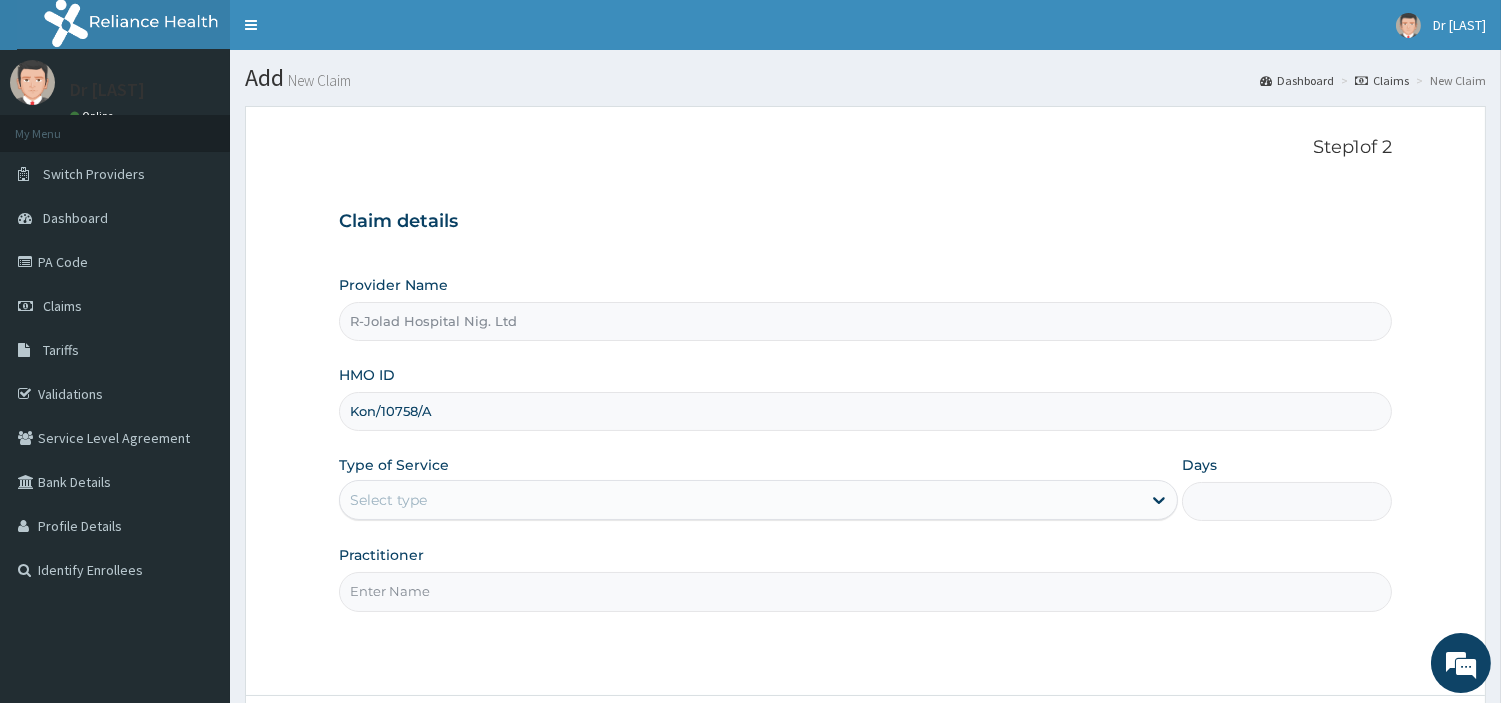 type on "Kon/10758/A" 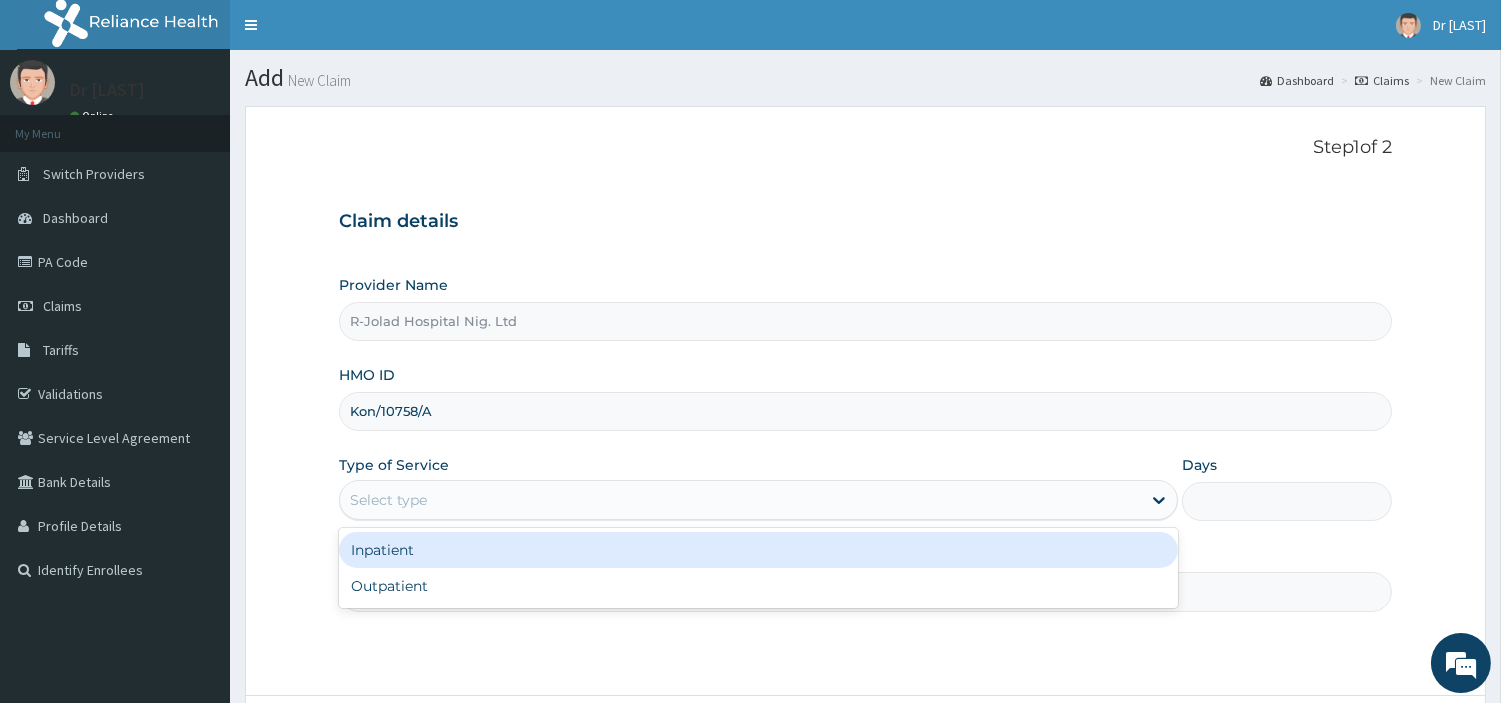 click on "Select type" at bounding box center [758, 500] 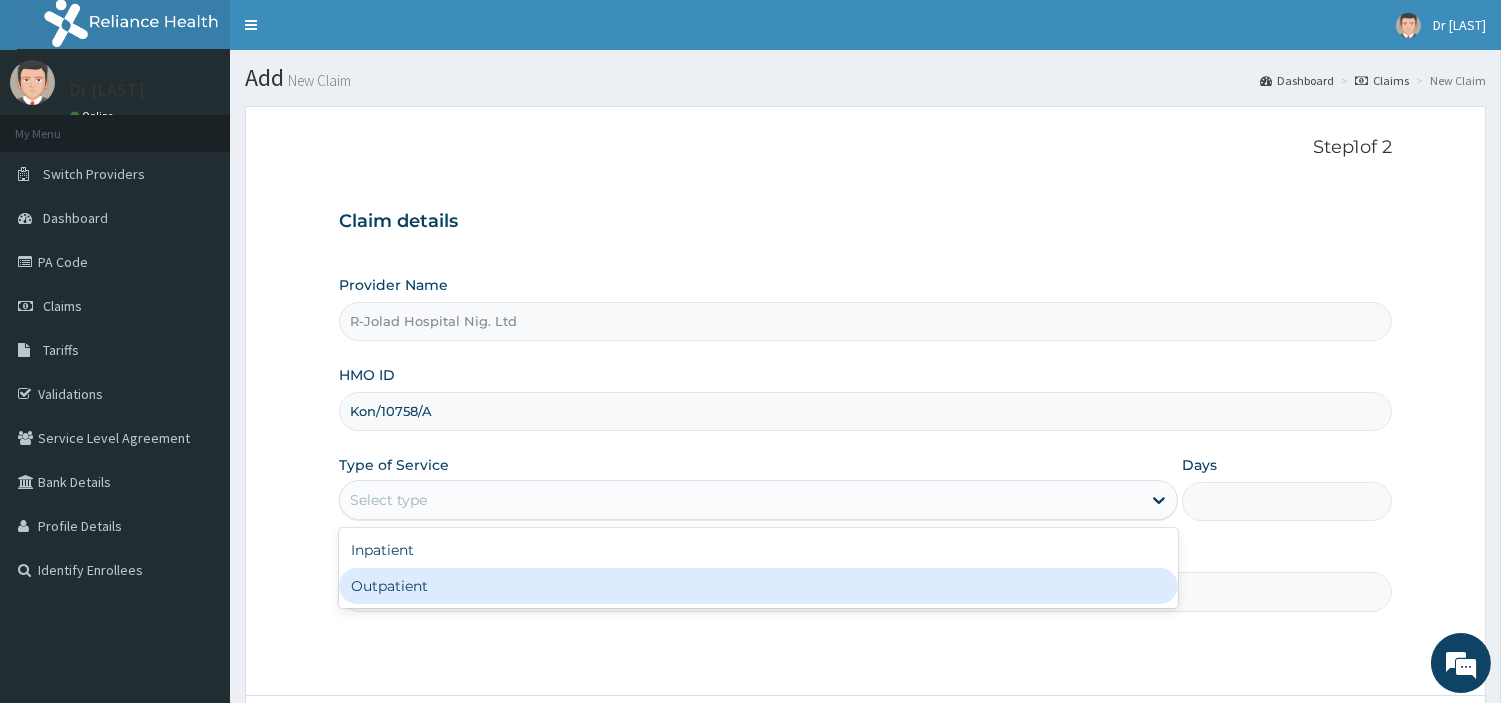 click on "Outpatient" at bounding box center (758, 586) 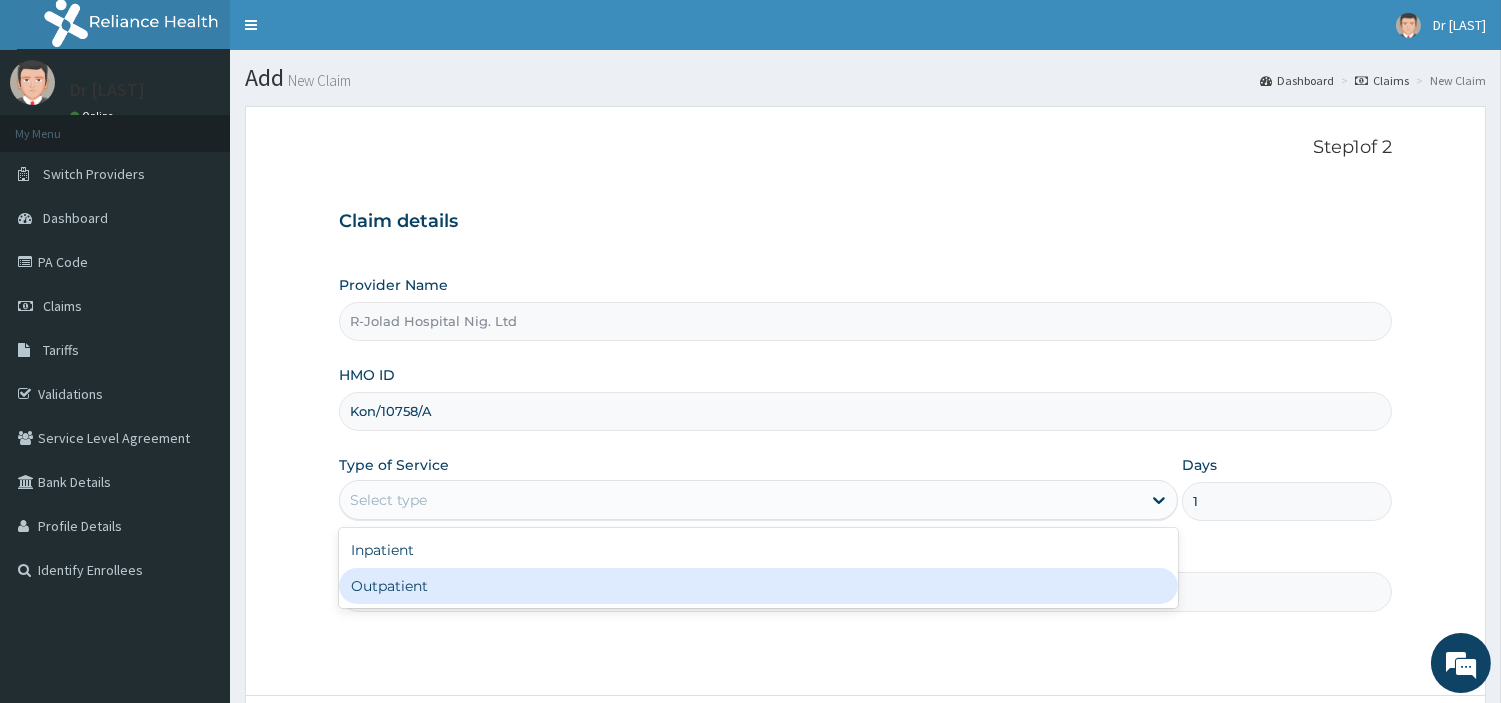 click on "Practitioner" at bounding box center [865, 591] 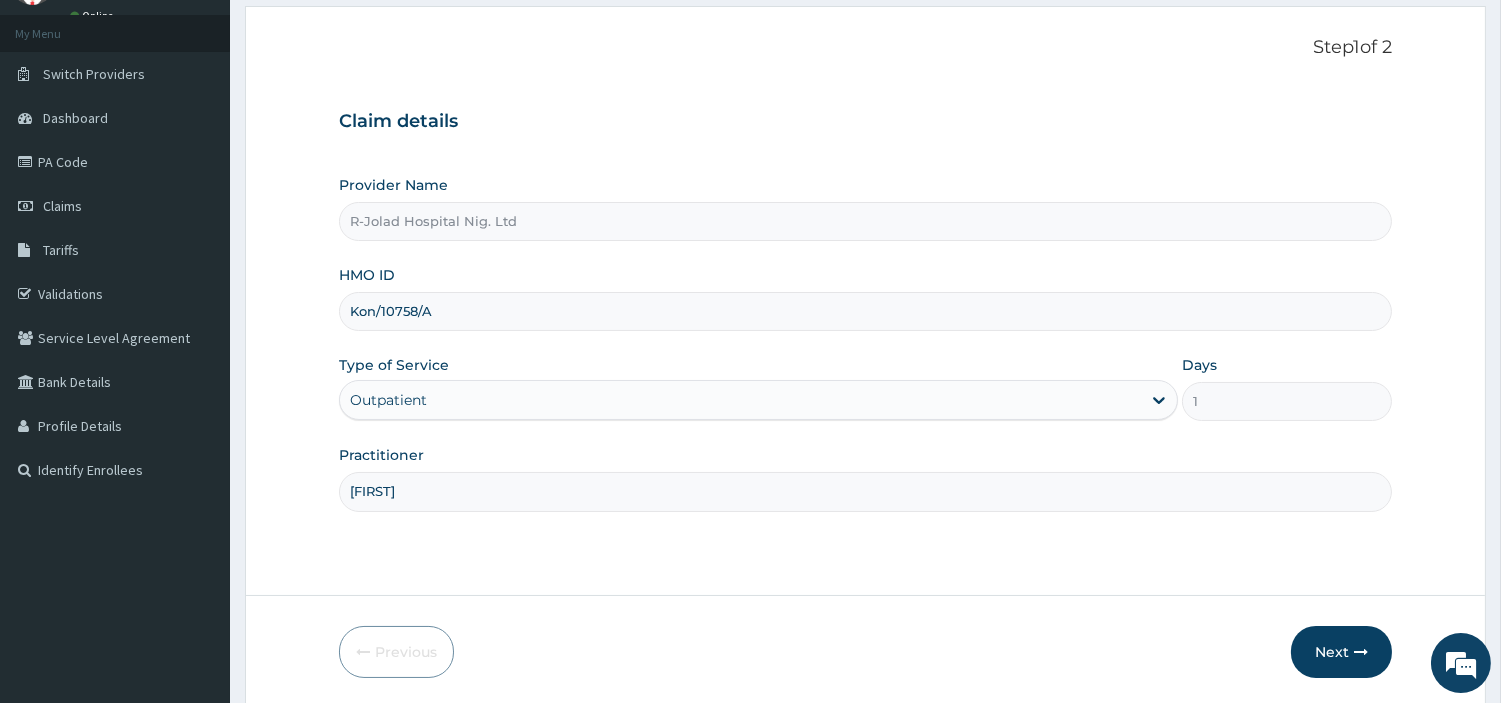scroll, scrollTop: 172, scrollLeft: 0, axis: vertical 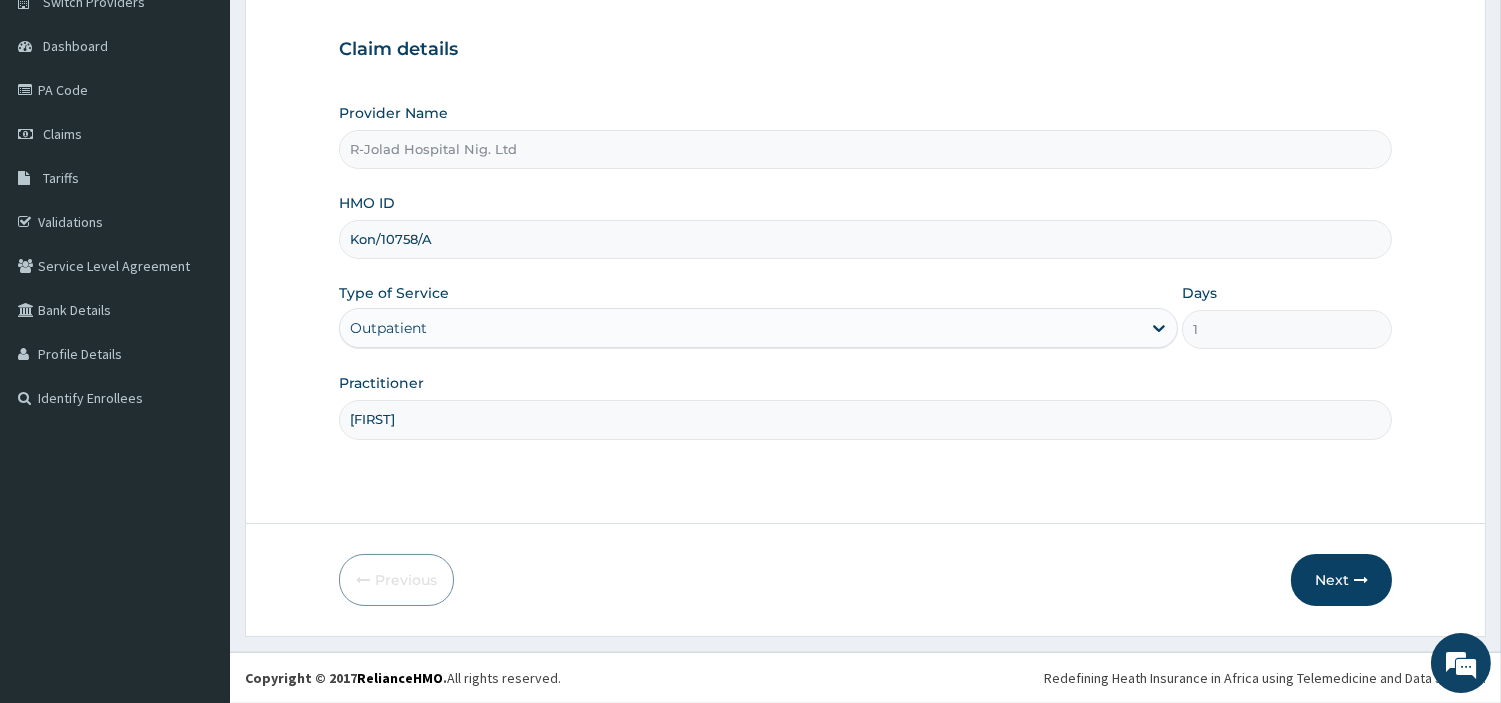 type on "[FIRST]" 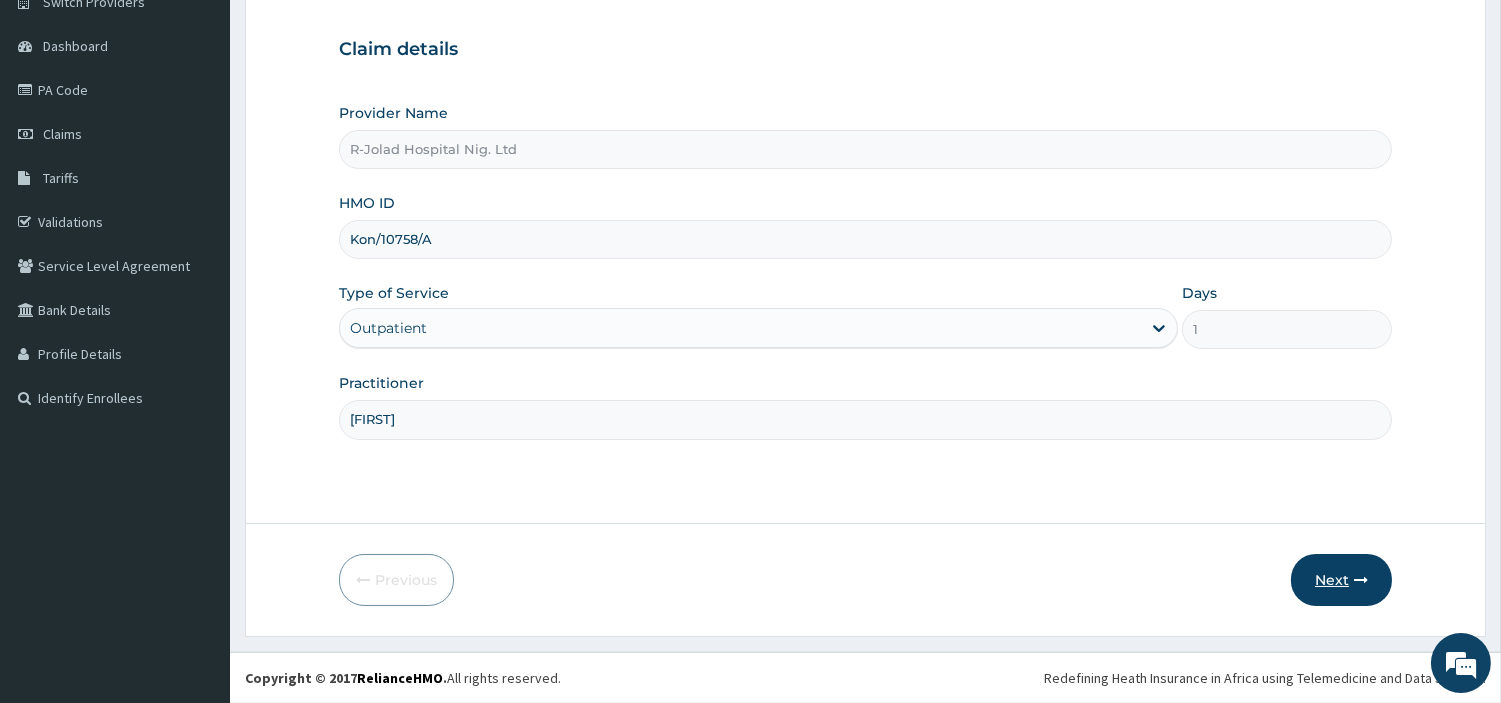 click on "Next" at bounding box center (1341, 580) 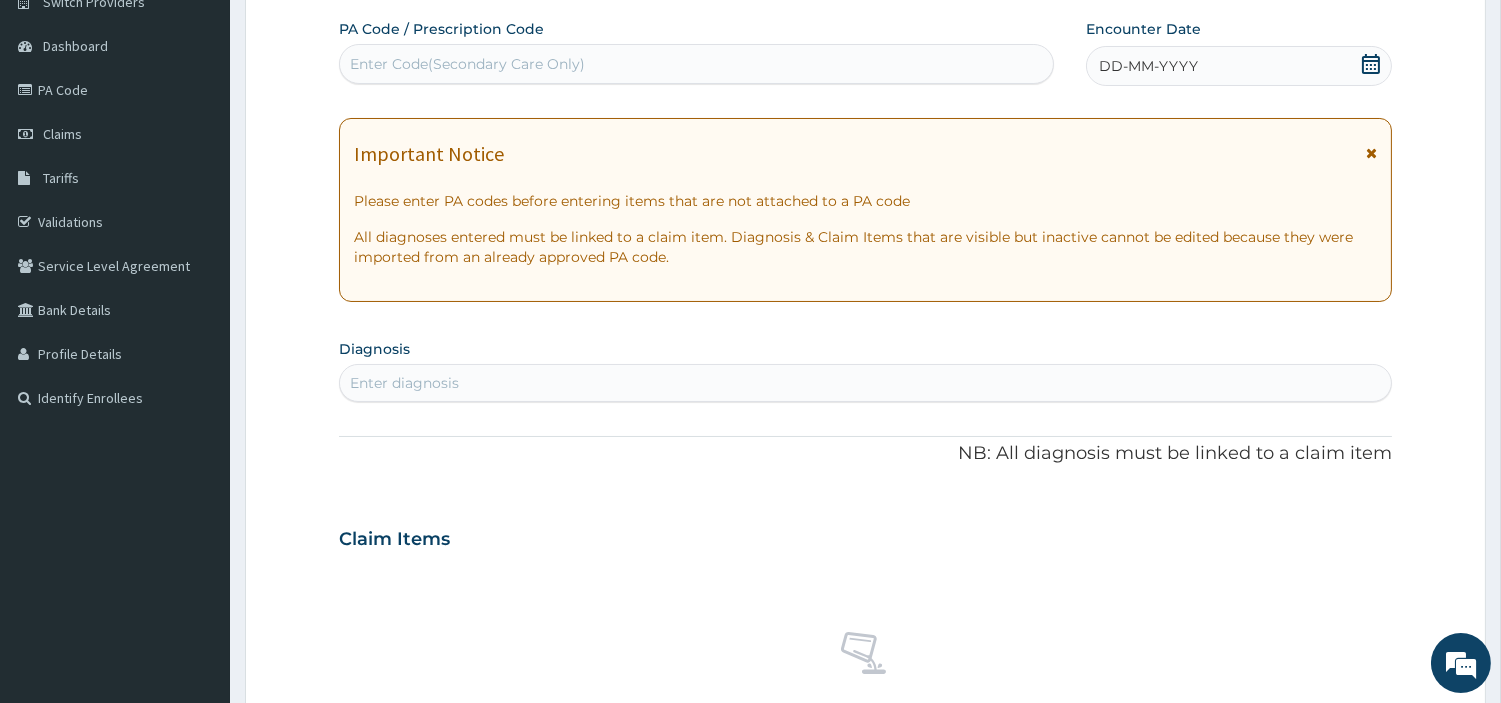 scroll, scrollTop: 0, scrollLeft: 0, axis: both 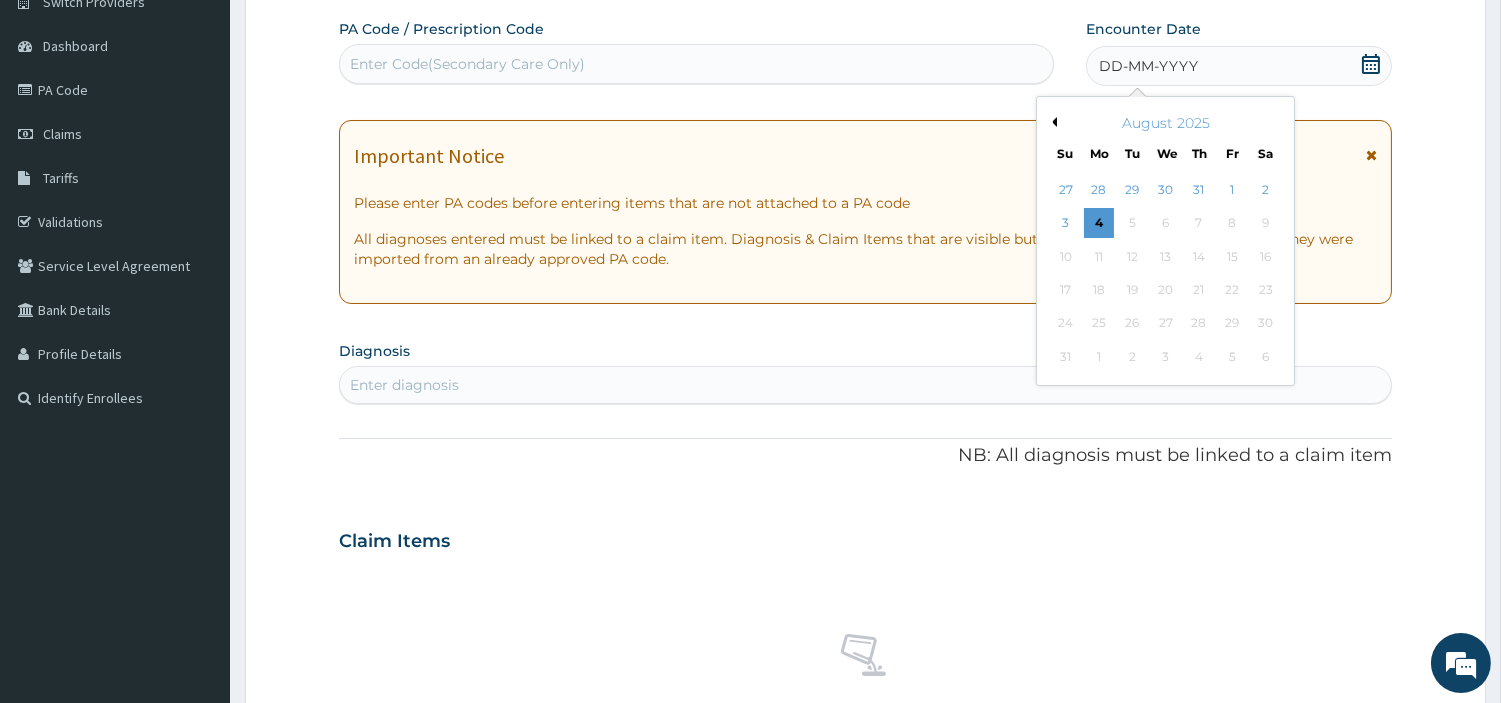 click on "Previous Month" at bounding box center (1052, 122) 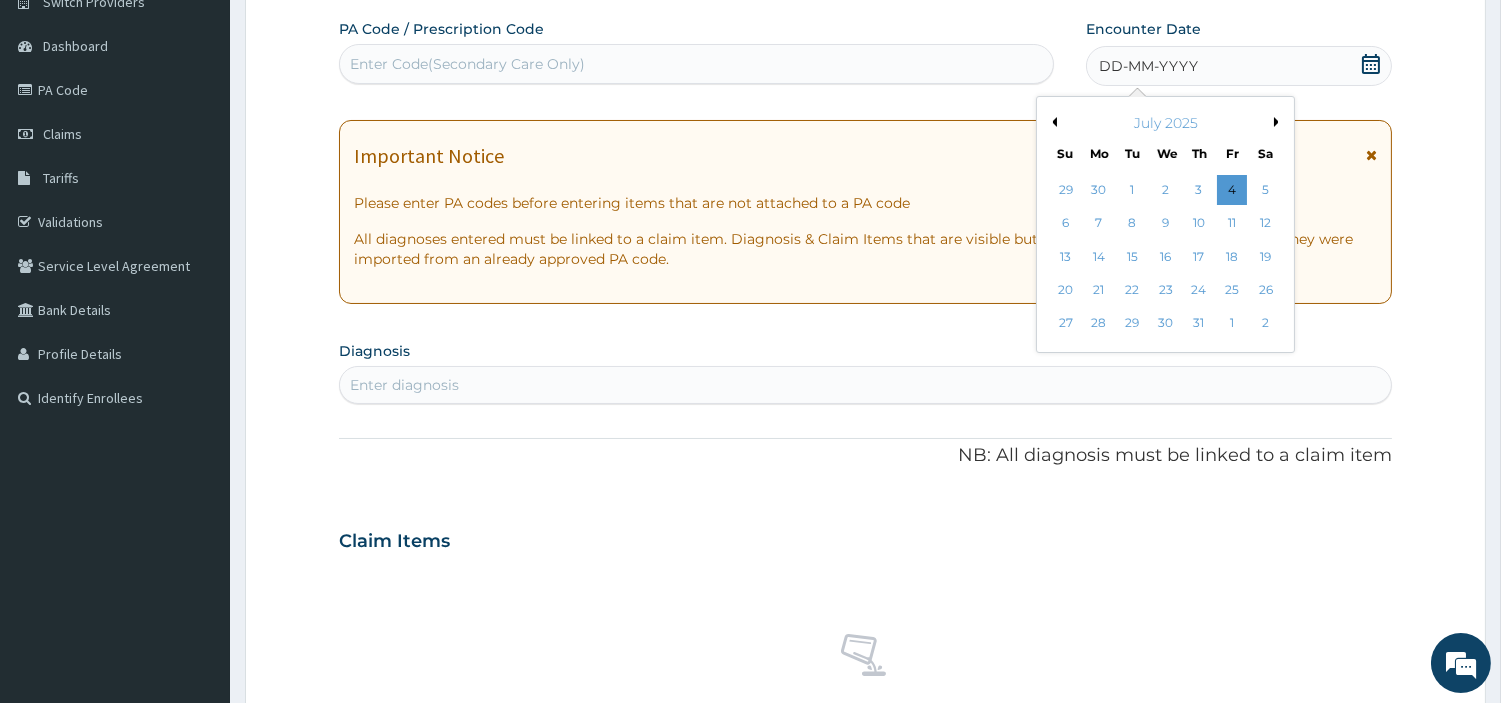 click on "Previous Month" at bounding box center (1052, 122) 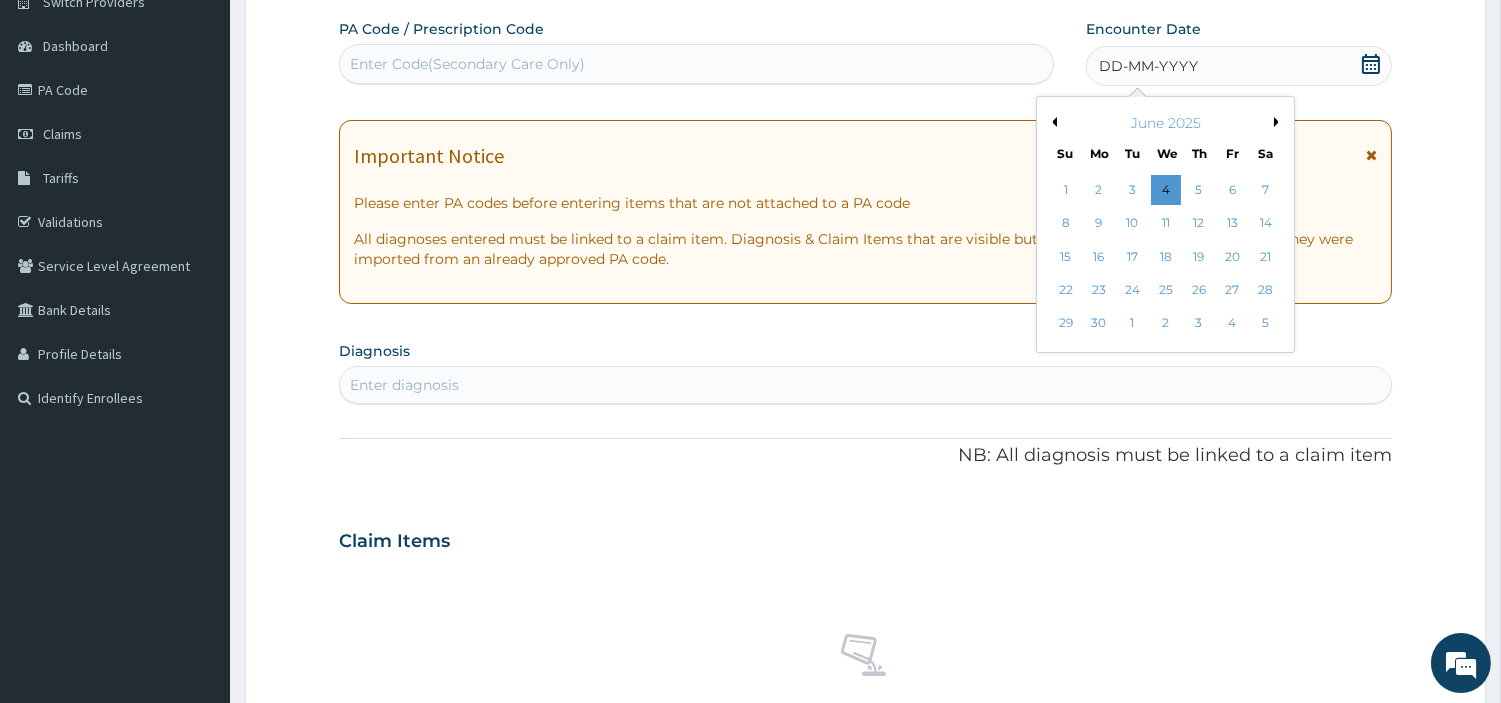 click on "Previous Month" at bounding box center (1052, 122) 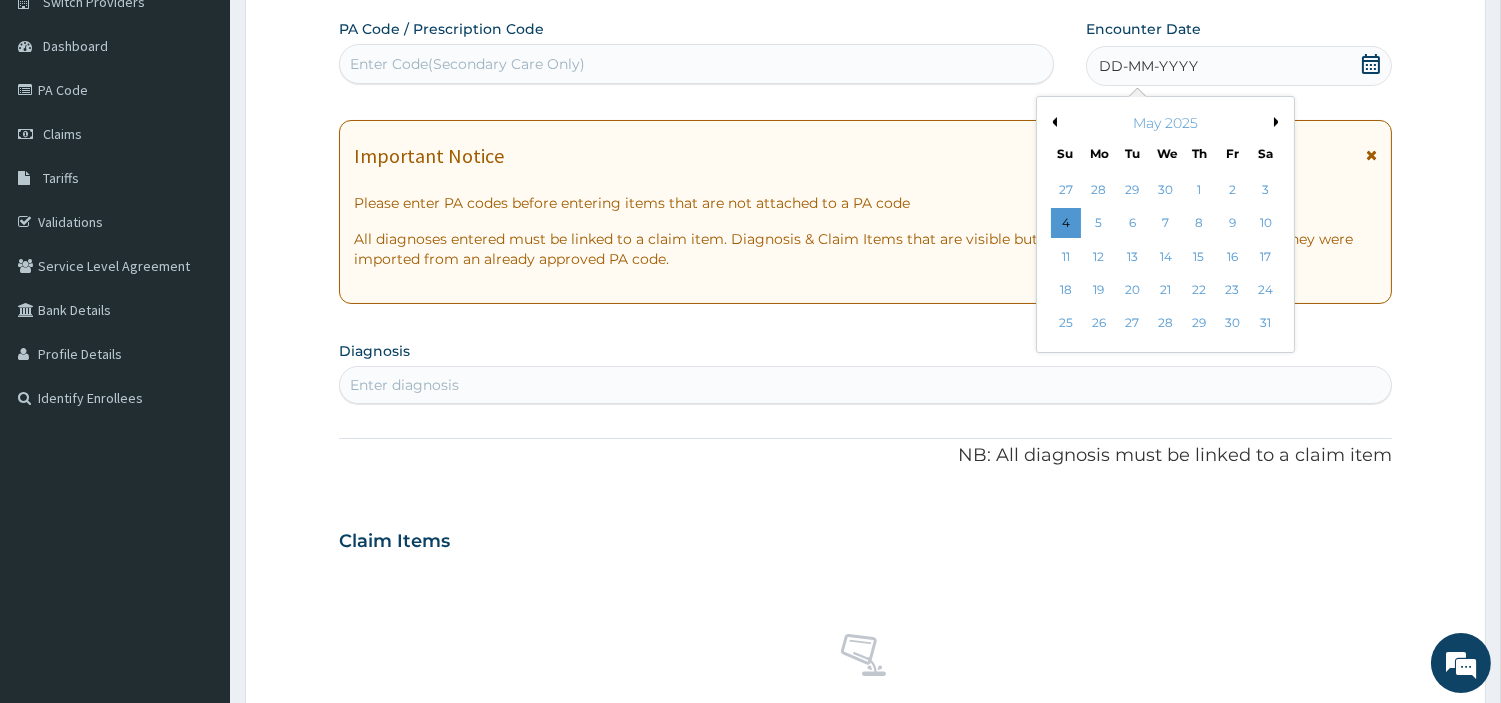click on "29" at bounding box center (1199, 324) 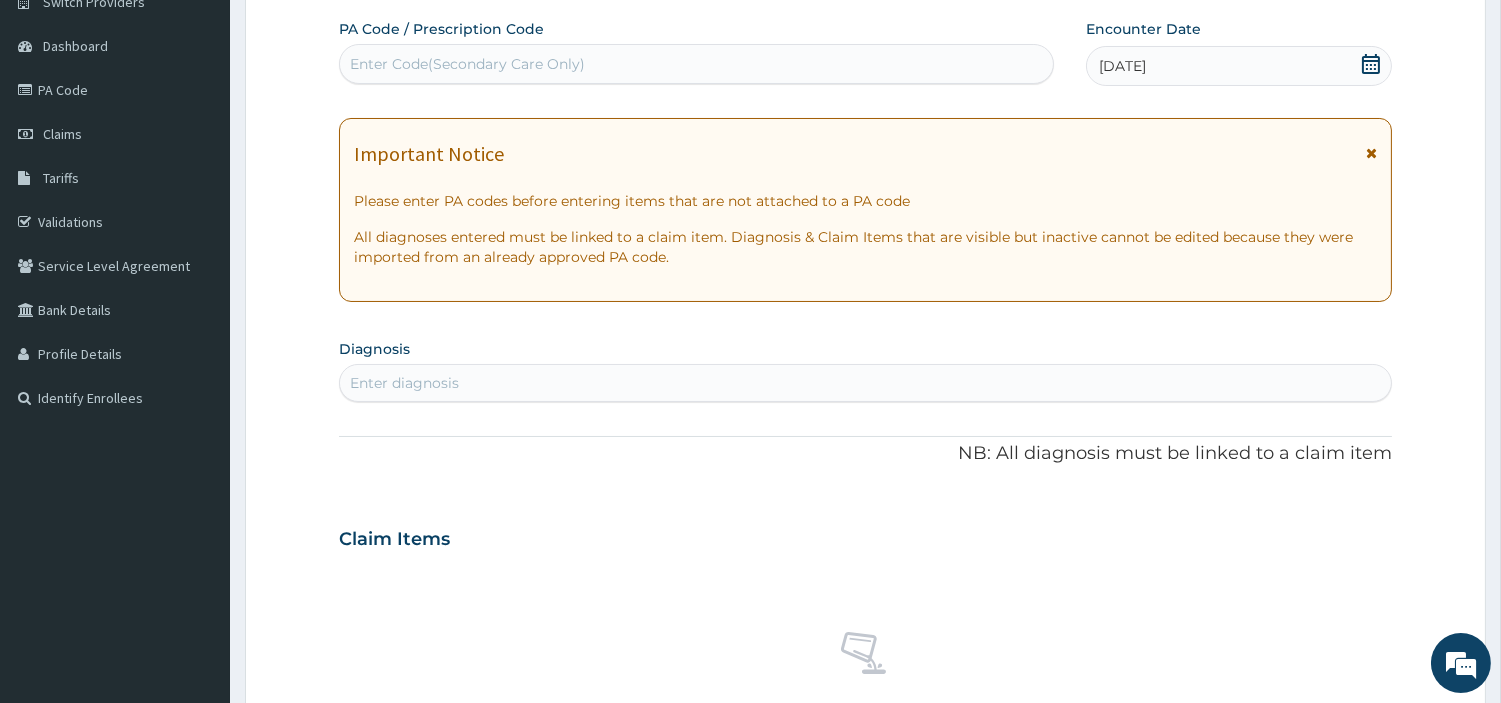 click on "Enter diagnosis" at bounding box center (404, 383) 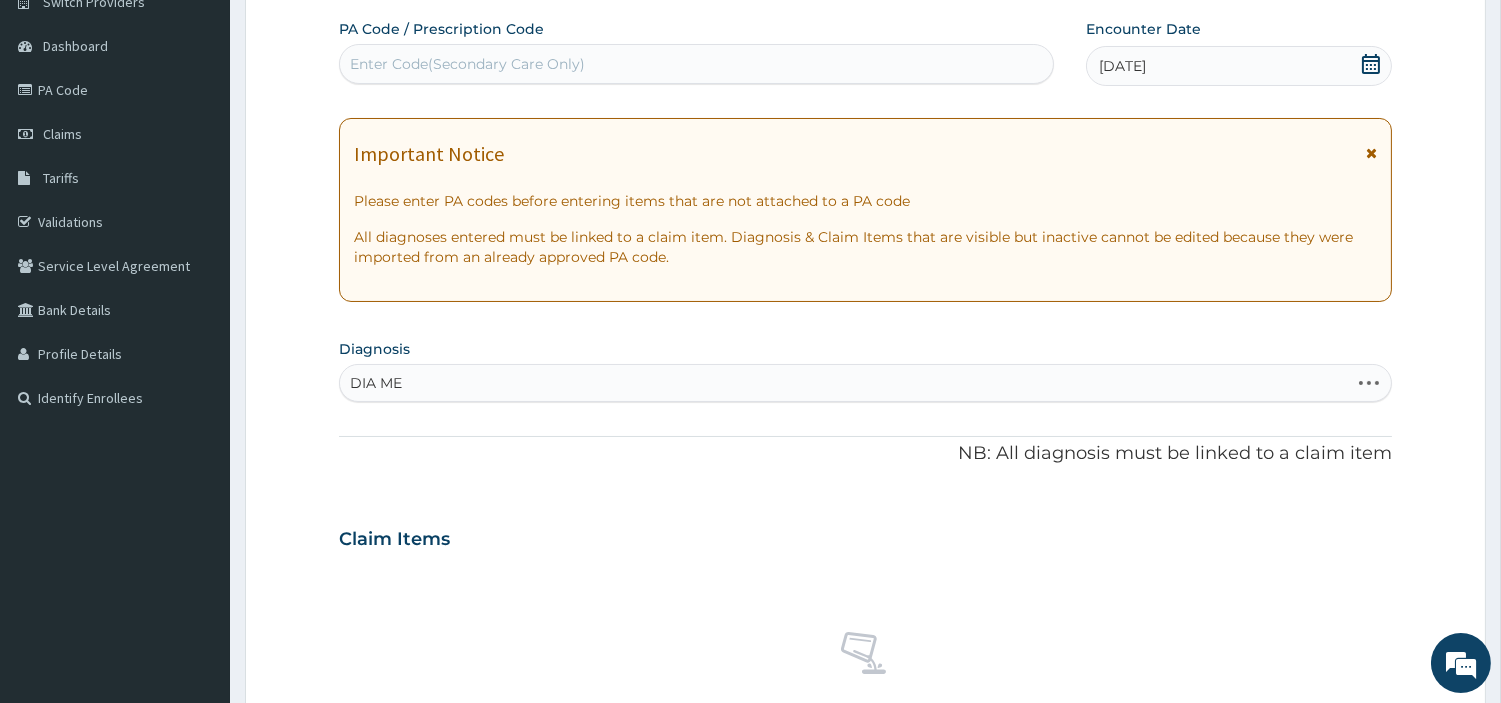 type on "DIA MEL" 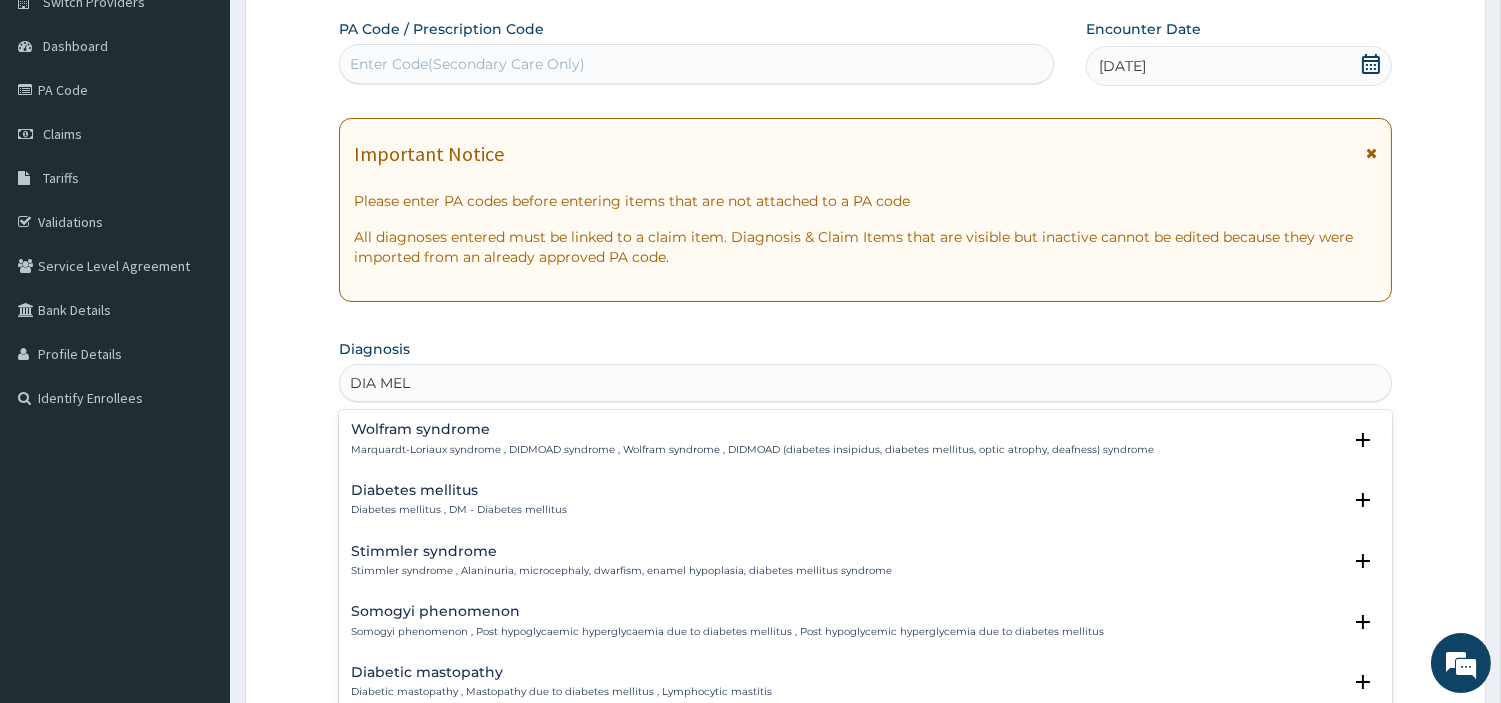click on "Diabetes mellitus Diabetes mellitus , DM - Diabetes mellitus" at bounding box center [459, 500] 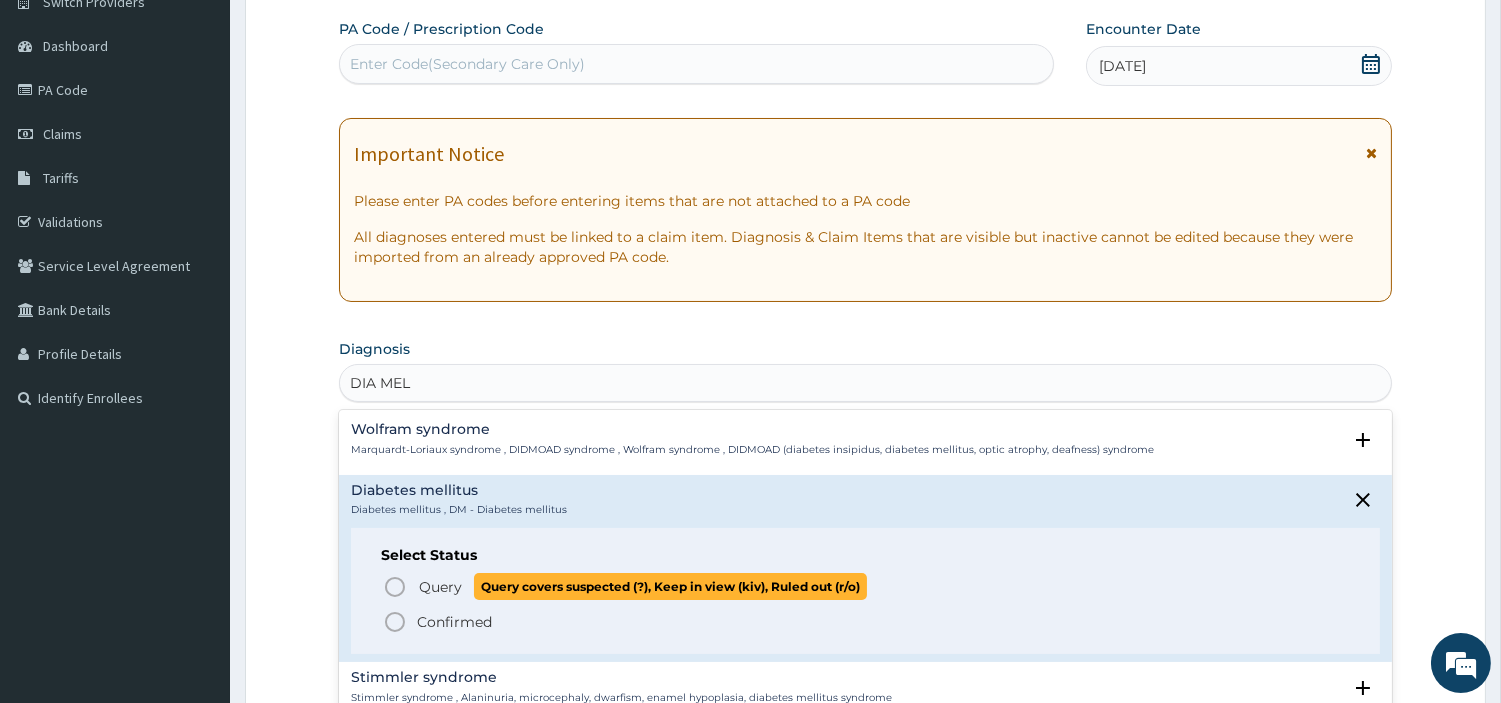 click 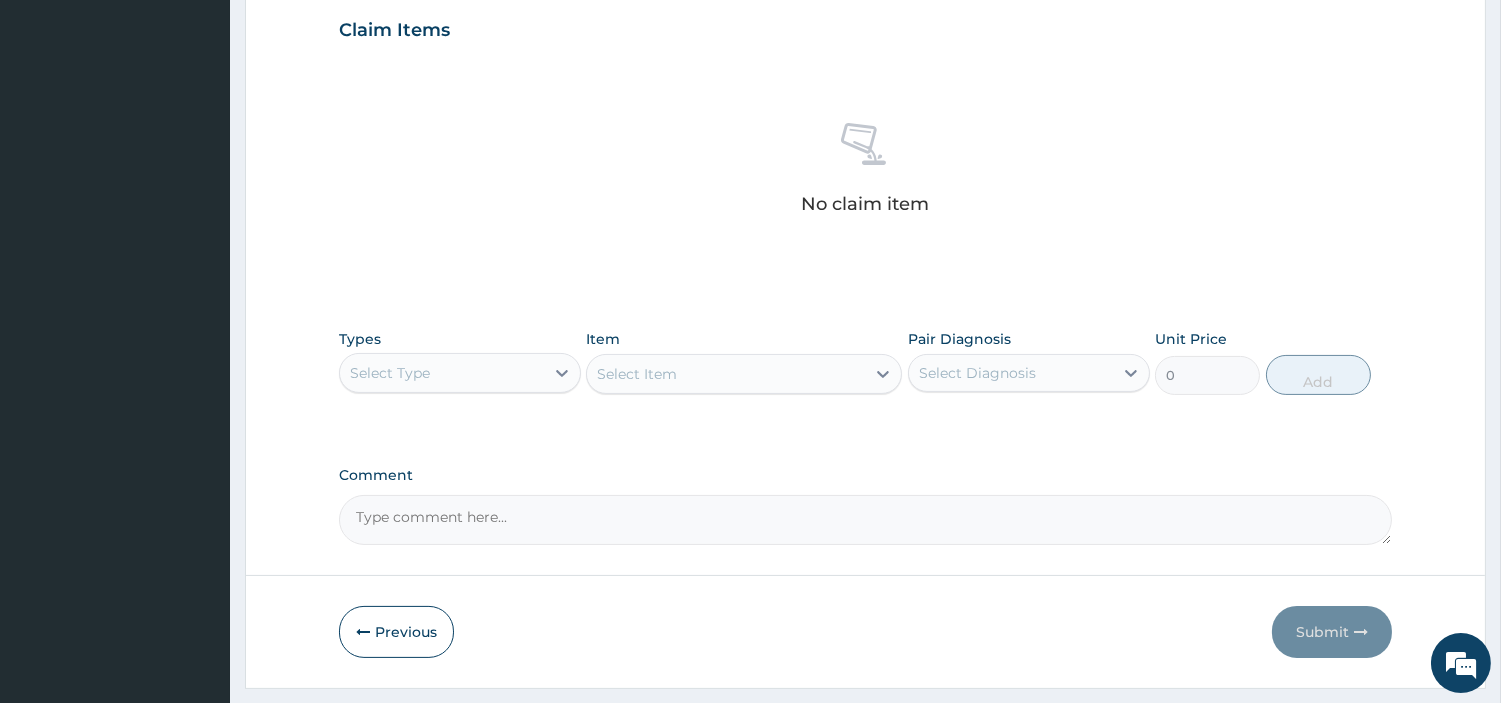 scroll, scrollTop: 738, scrollLeft: 0, axis: vertical 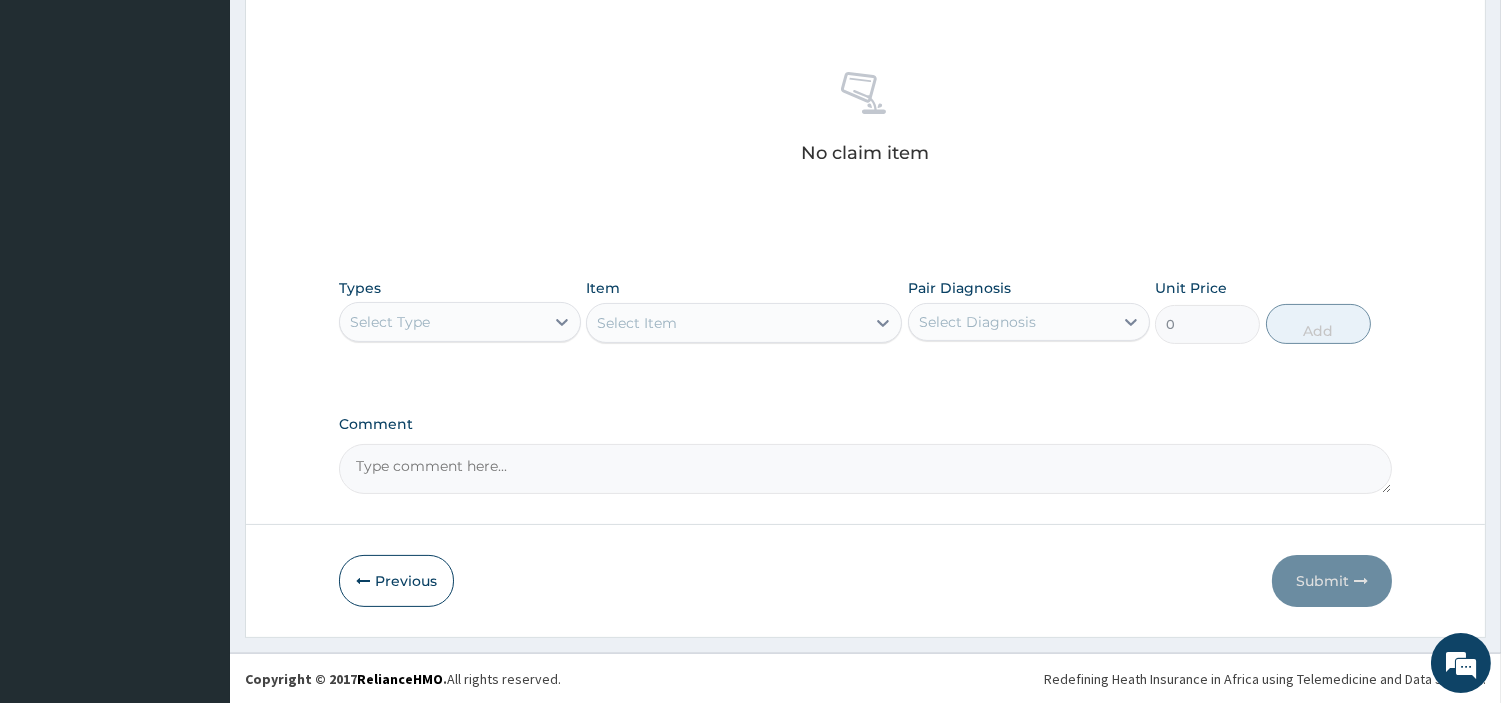 click on "Select Type" at bounding box center (442, 322) 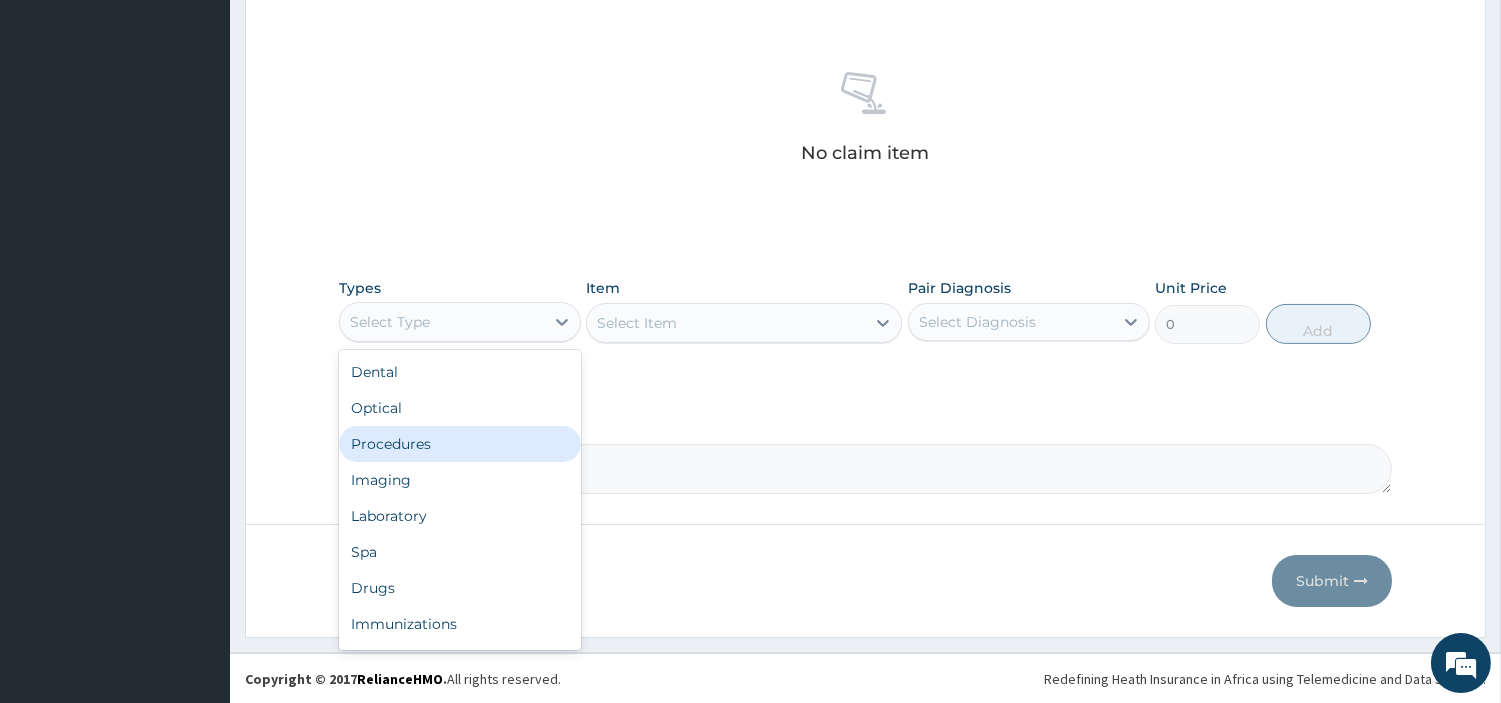 click on "Procedures" at bounding box center (460, 444) 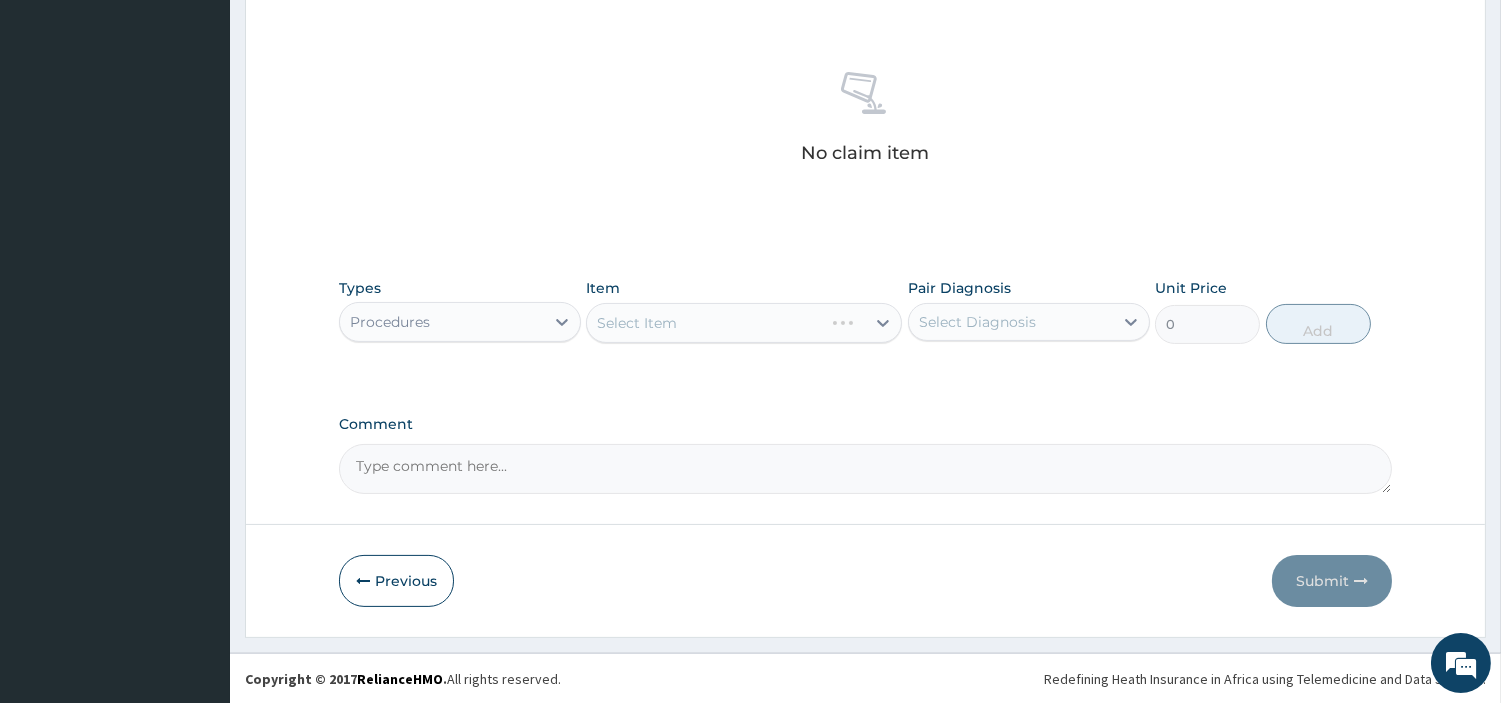 click on "Select Item" at bounding box center (744, 323) 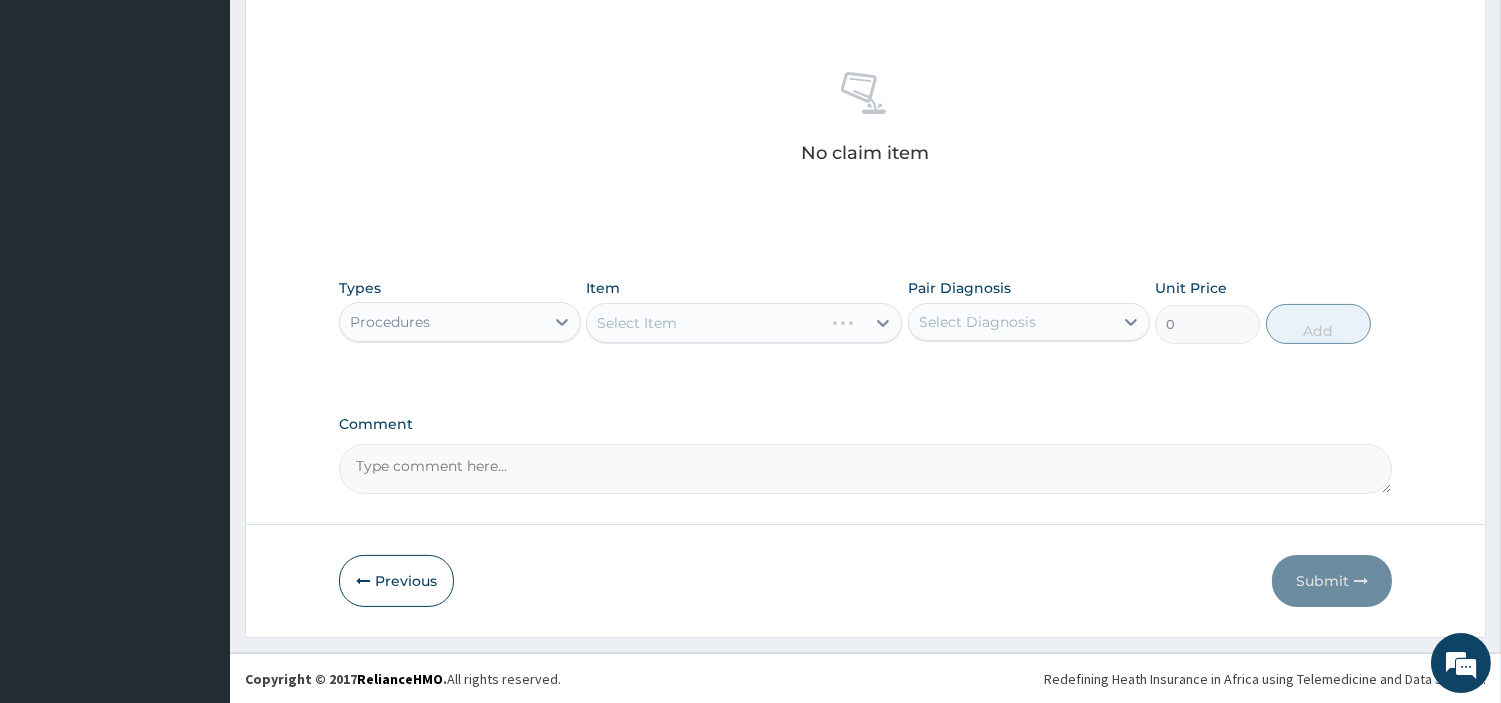 click on "Select Item" at bounding box center (744, 323) 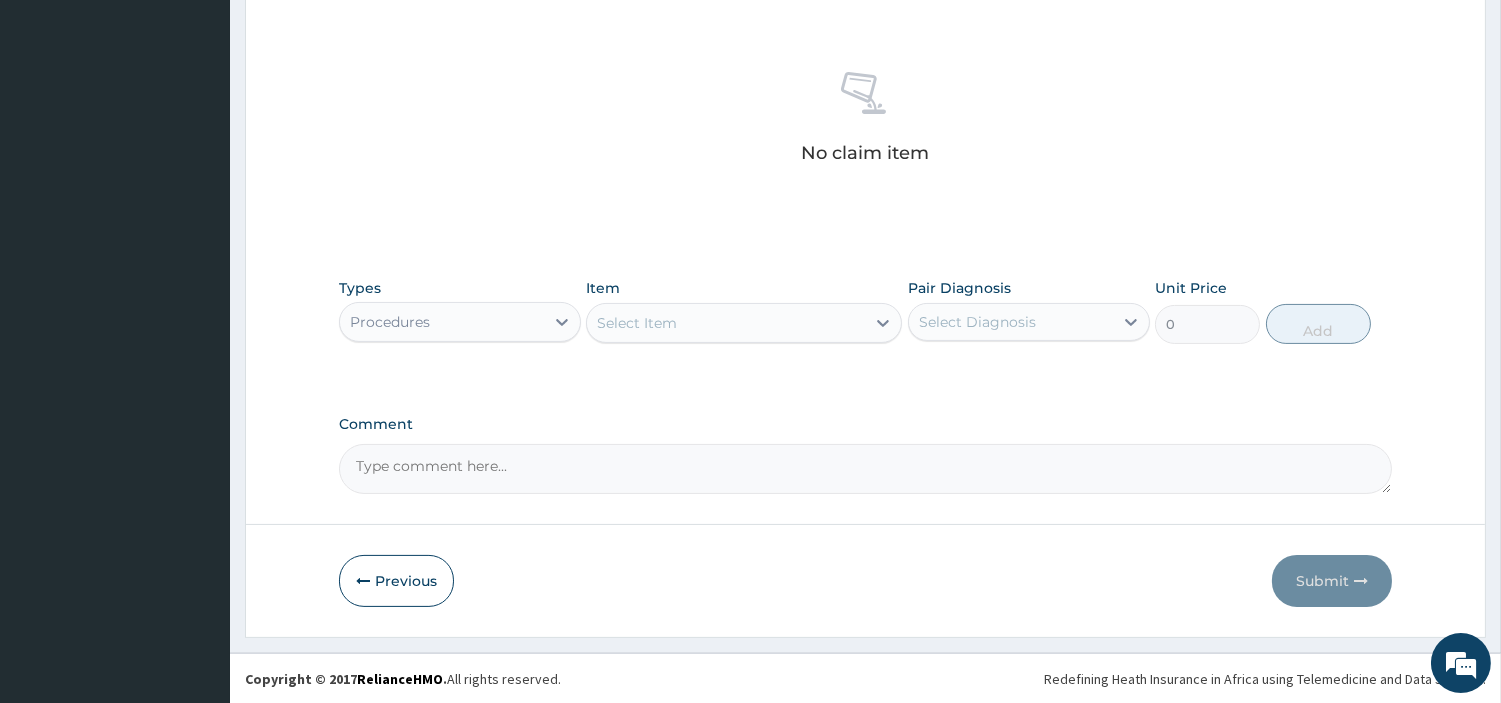 click on "Select Item" at bounding box center (726, 323) 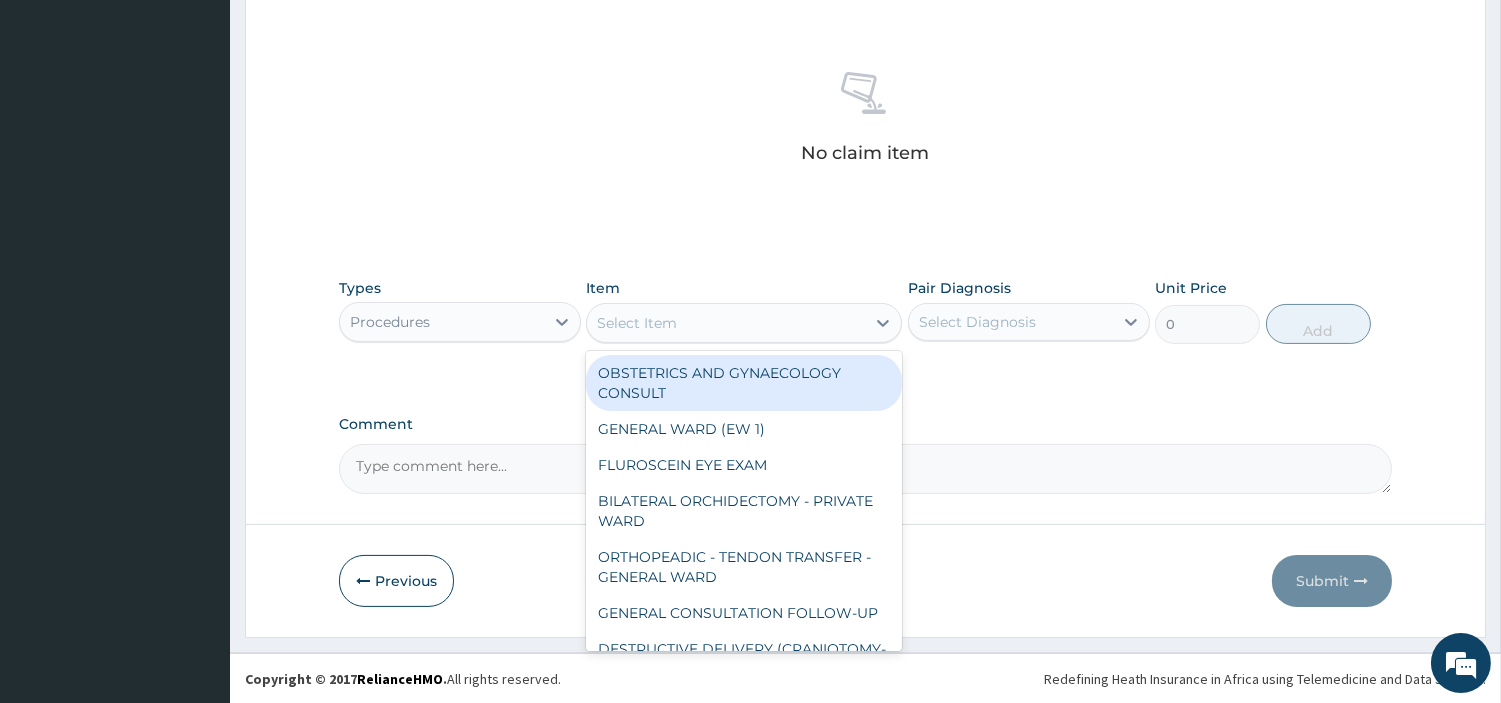 click on "Select Item" at bounding box center (726, 323) 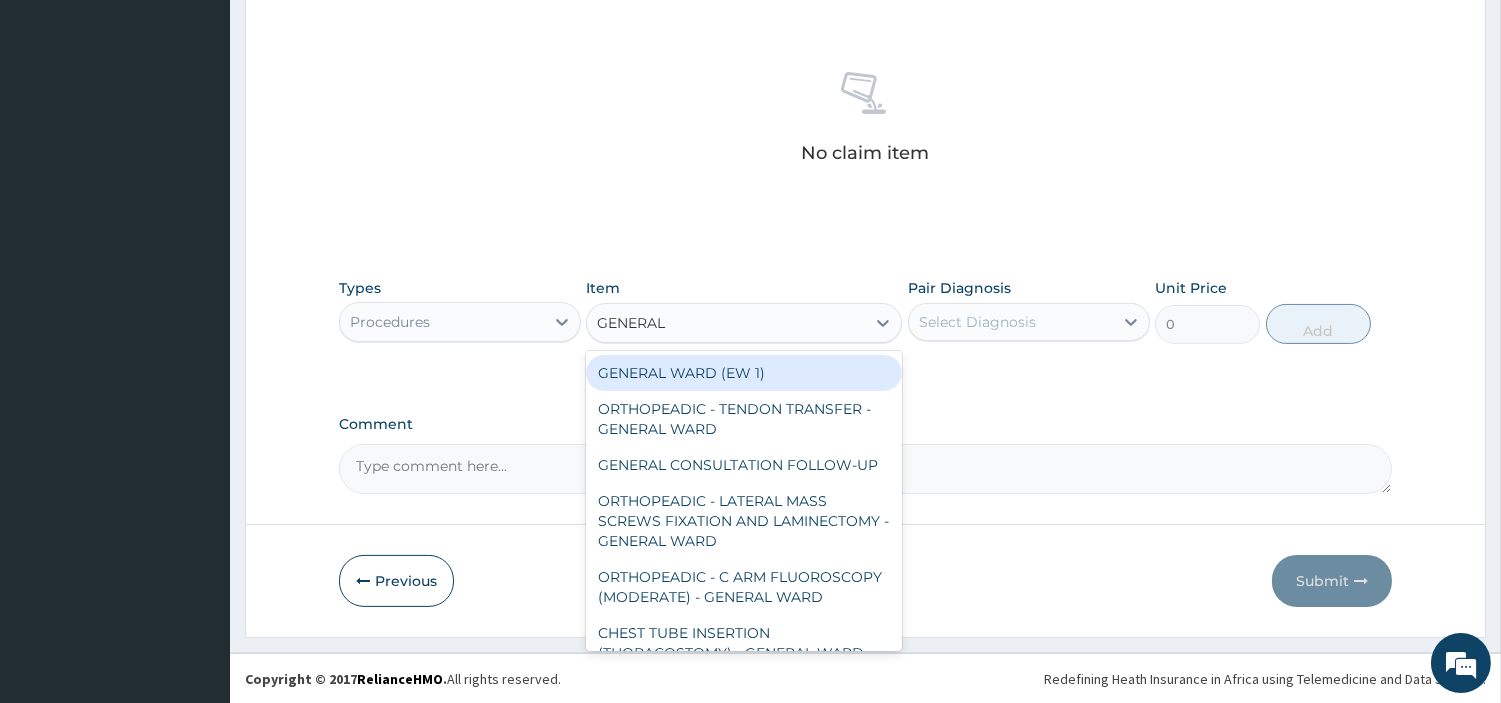 type on "GENERAL C" 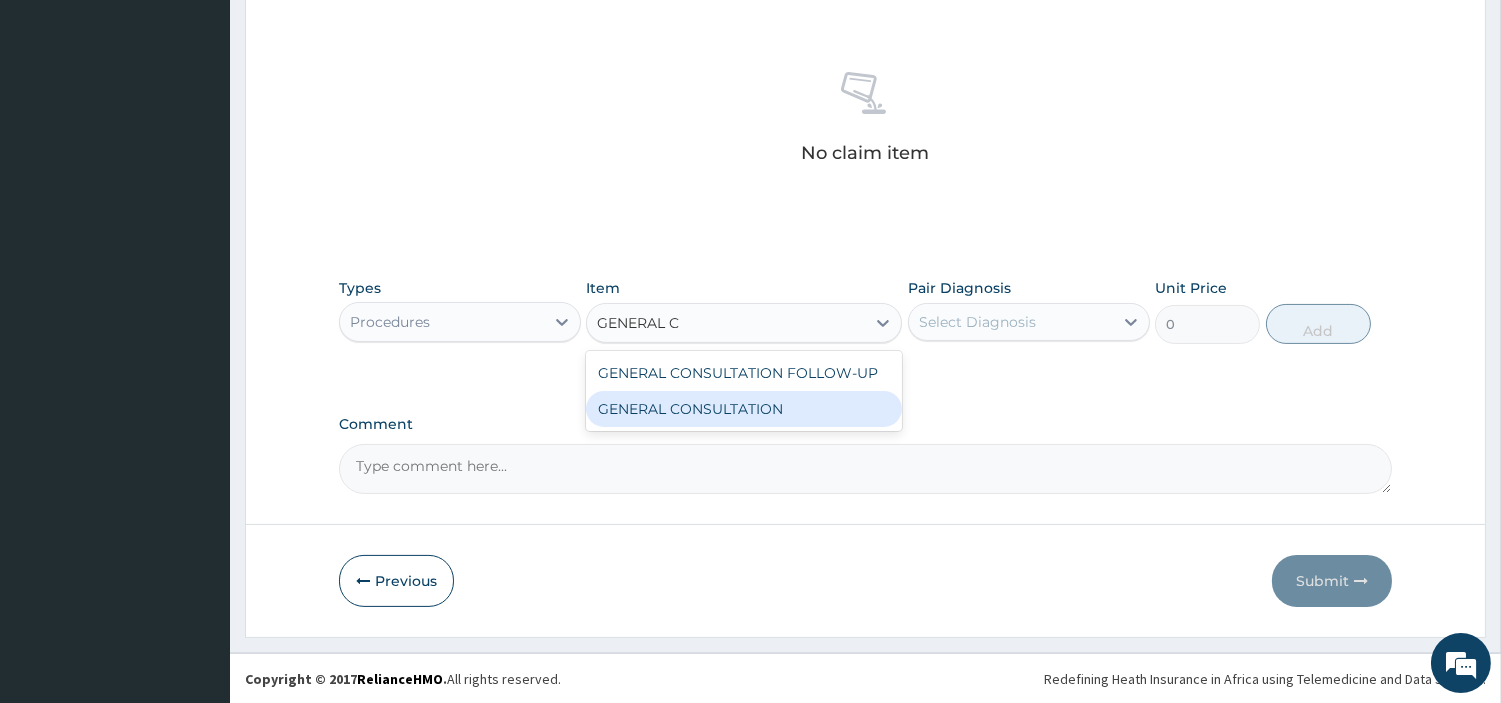 click on "GENERAL CONSULTATION" at bounding box center [744, 409] 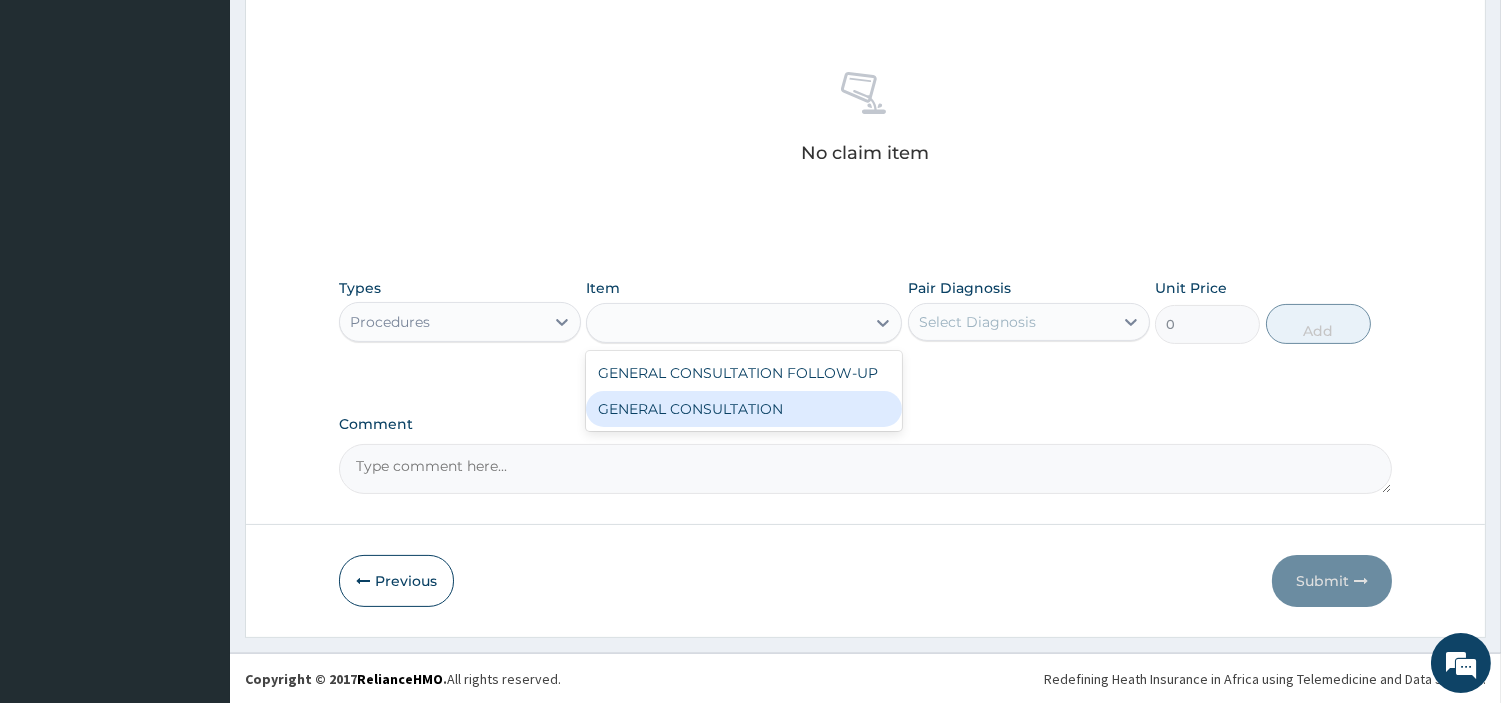 type on "6750" 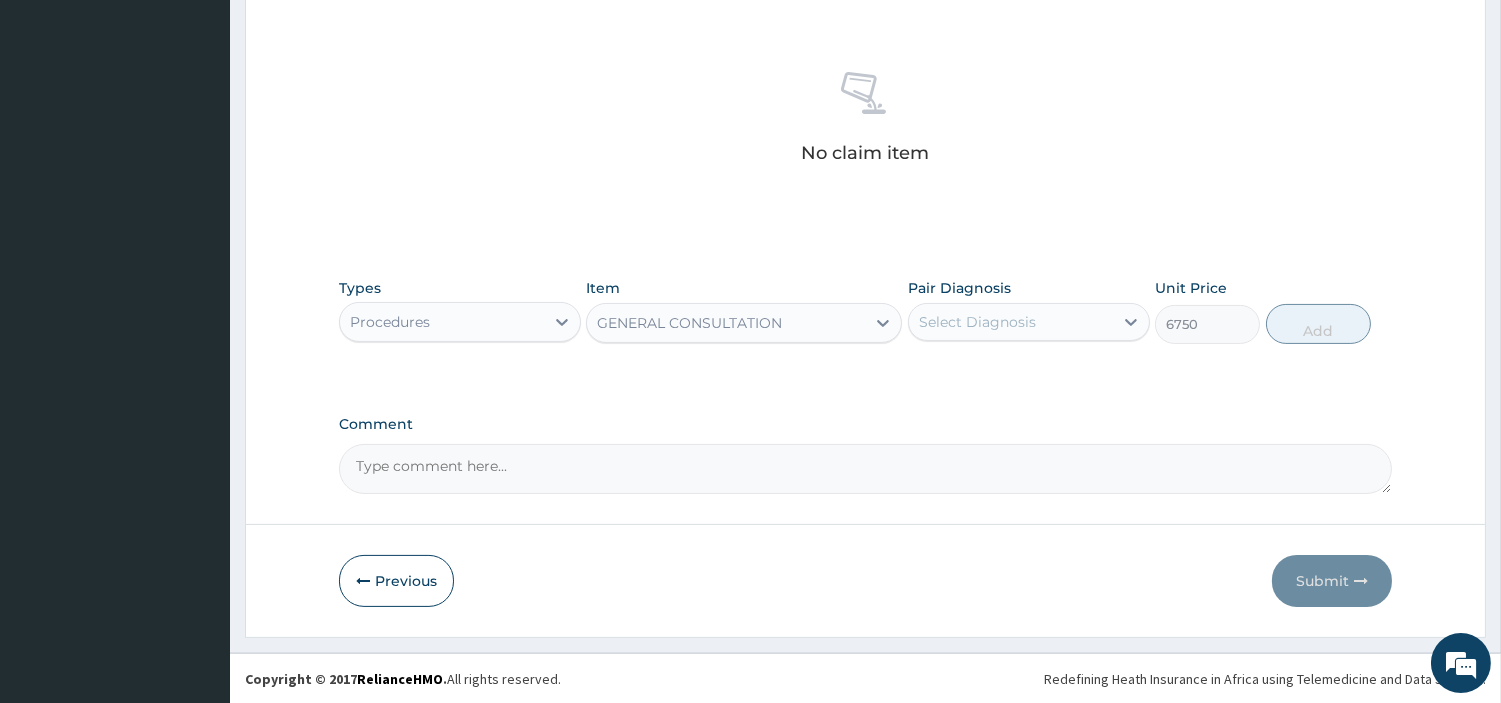 click on "Pair Diagnosis Select Diagnosis" at bounding box center [1029, 311] 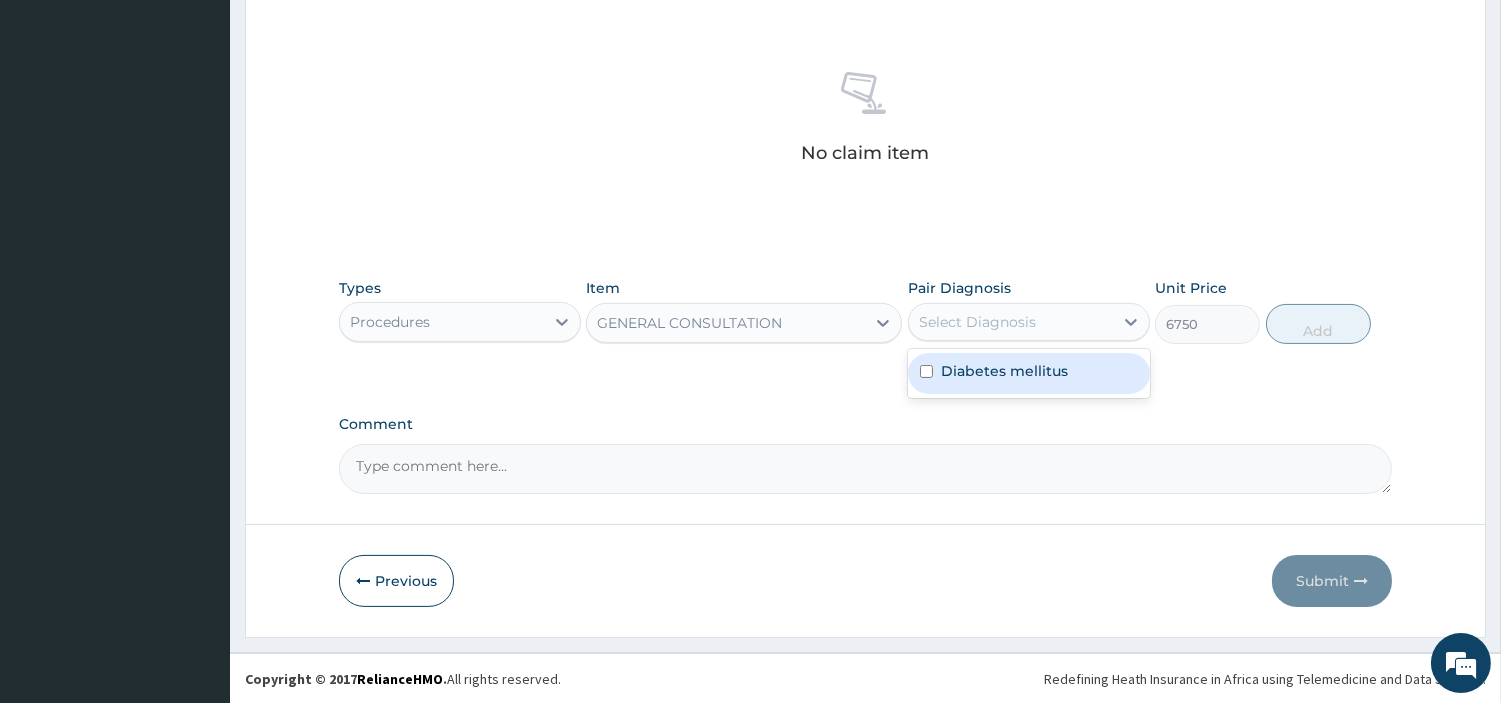 click on "Diabetes mellitus" at bounding box center [1029, 373] 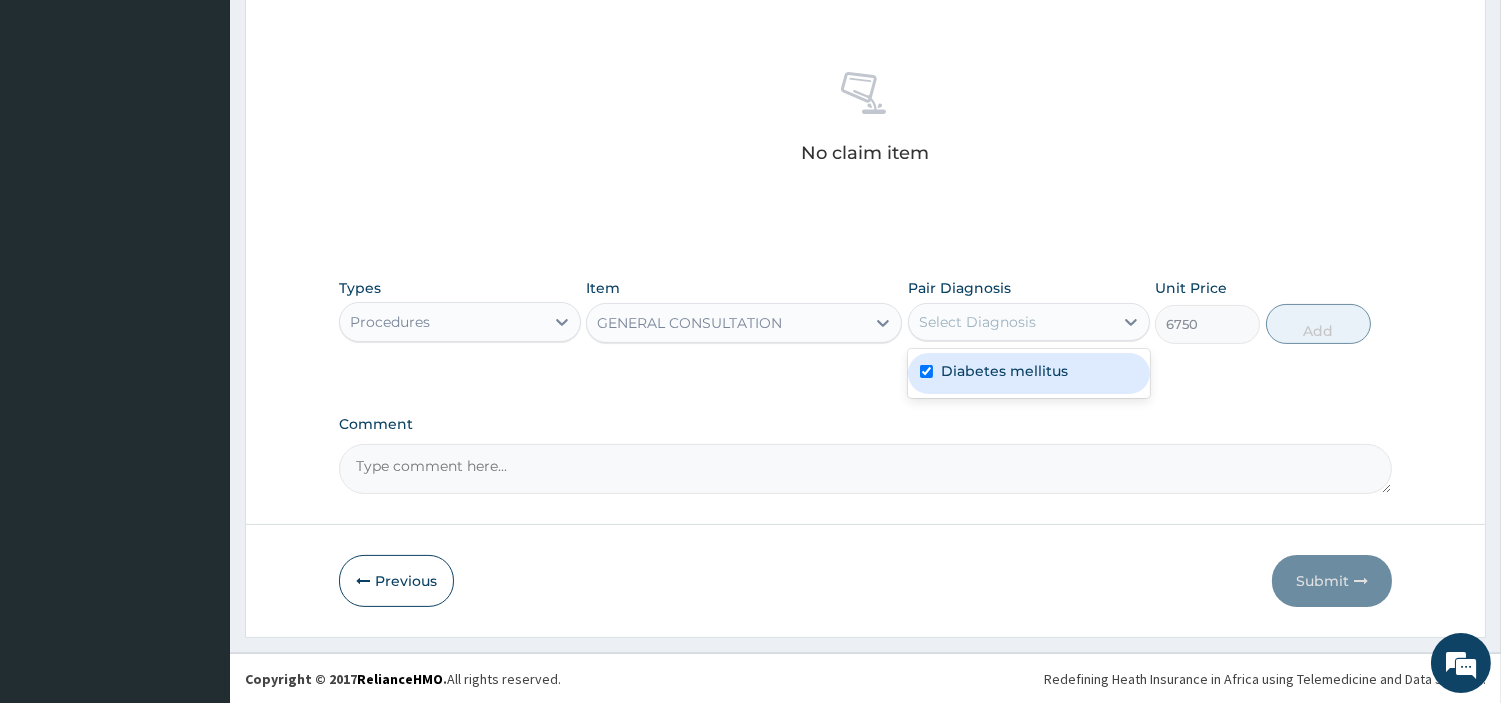 checkbox on "true" 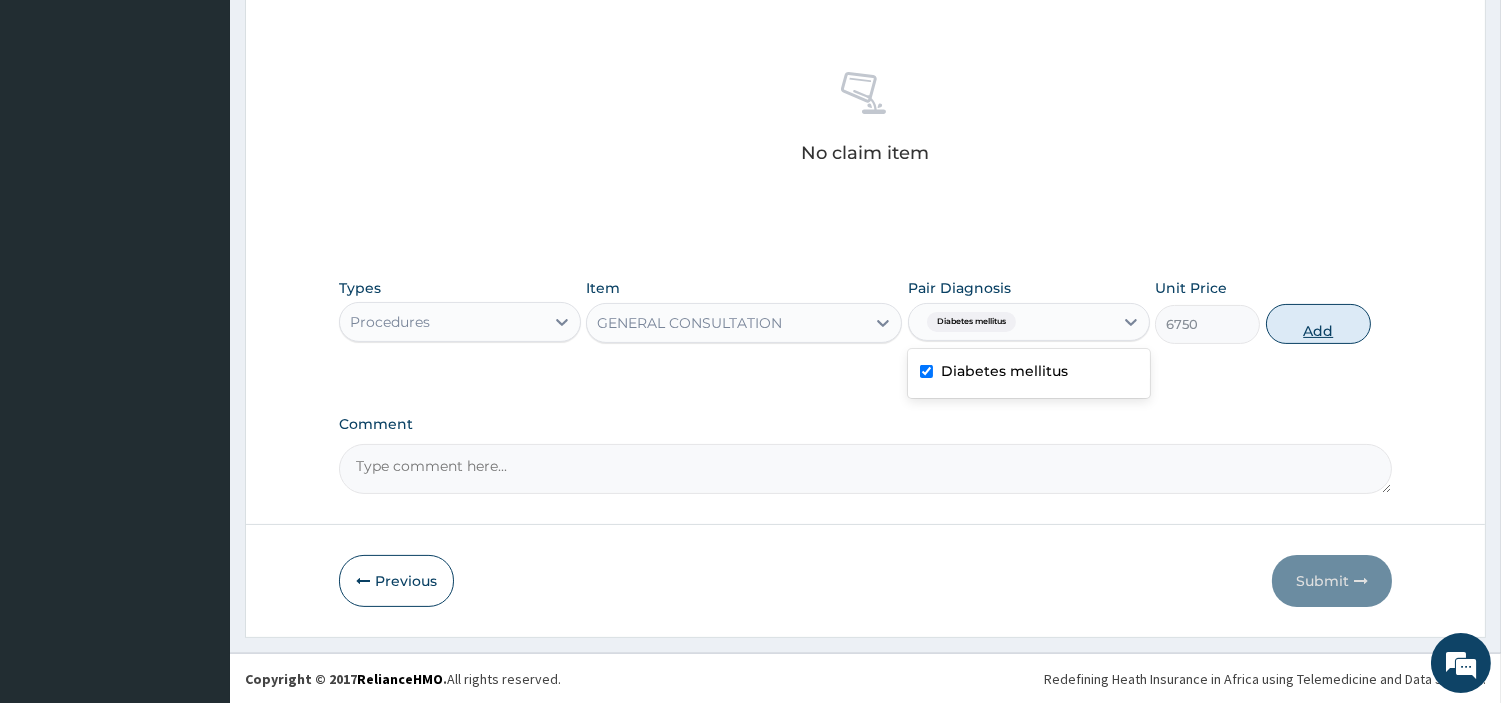 click on "Add" at bounding box center [1318, 324] 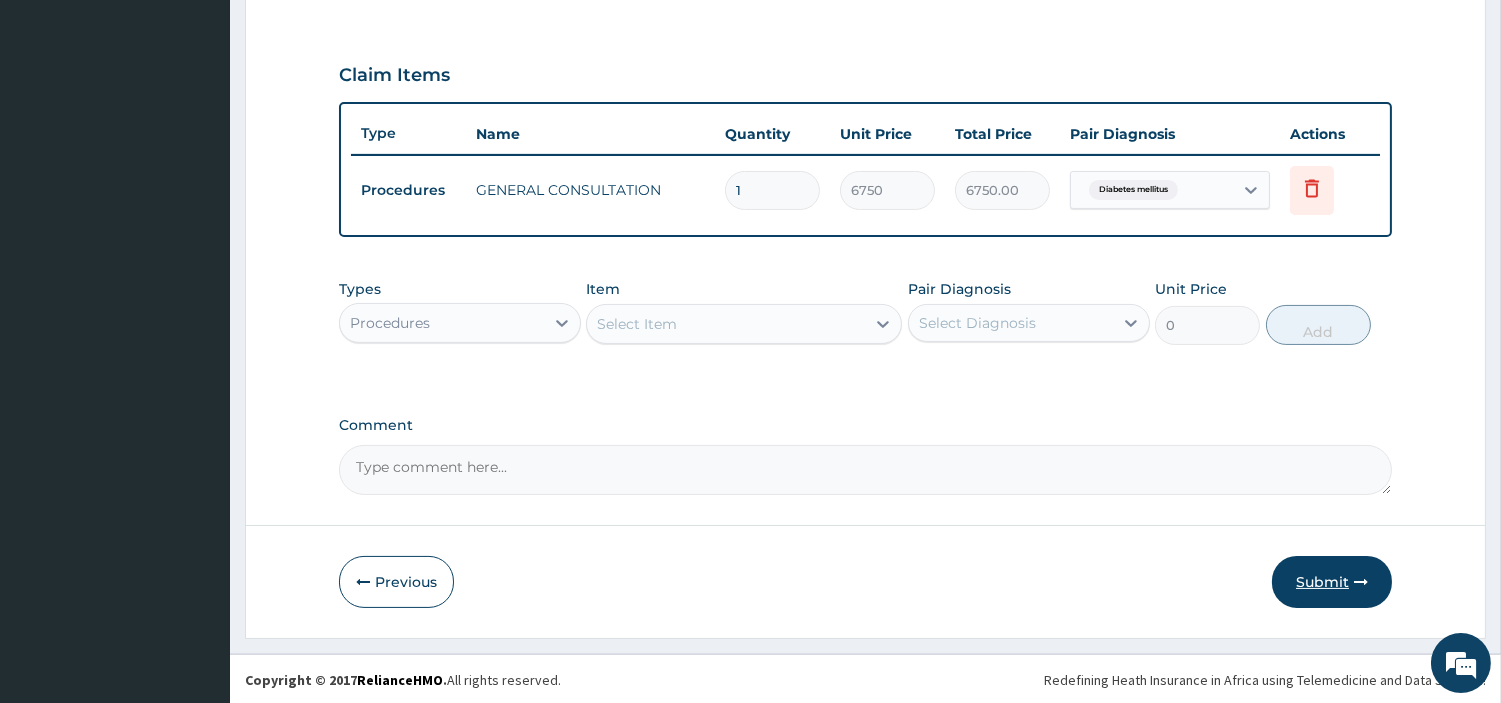 drag, startPoint x: 1357, startPoint y: 587, endPoint x: 1340, endPoint y: 590, distance: 17.262676 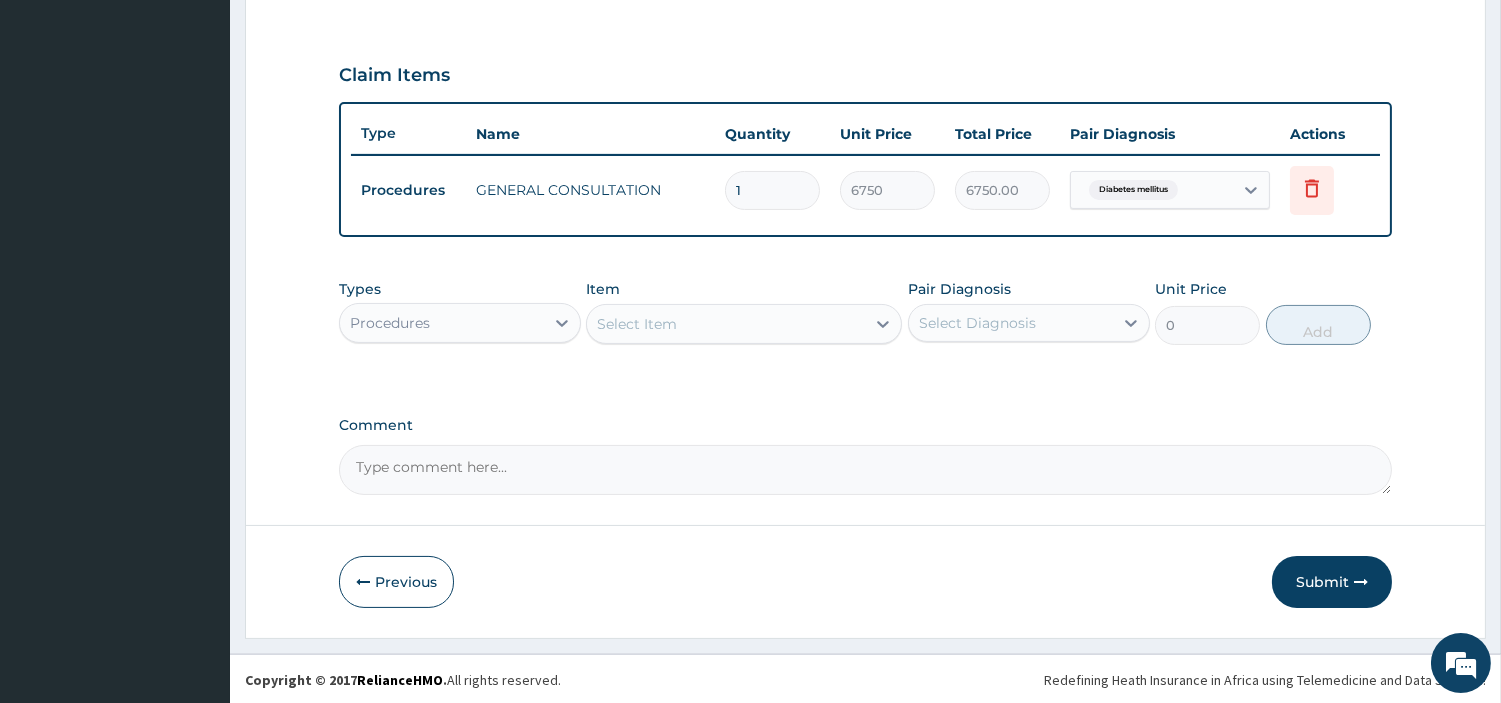 click on "Submit" at bounding box center (1332, 582) 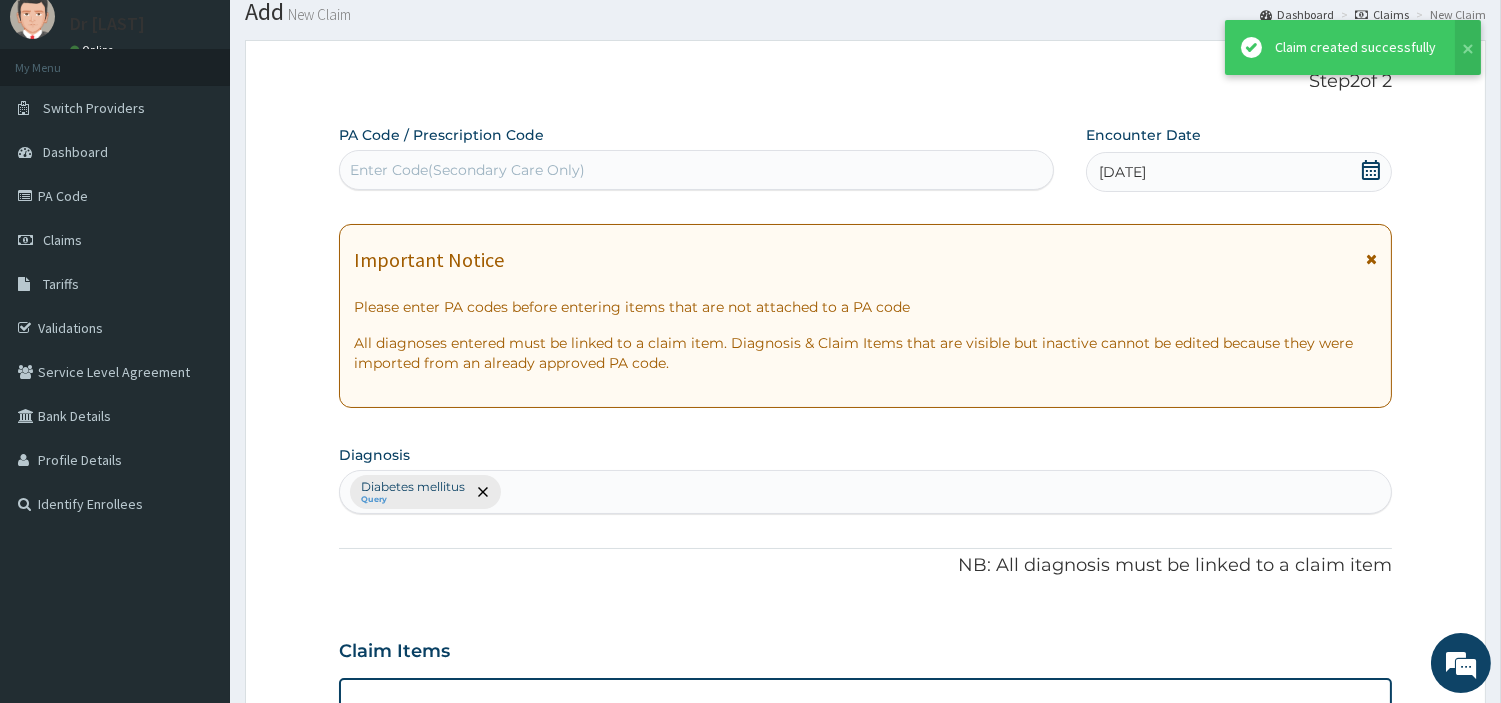 scroll, scrollTop: 642, scrollLeft: 0, axis: vertical 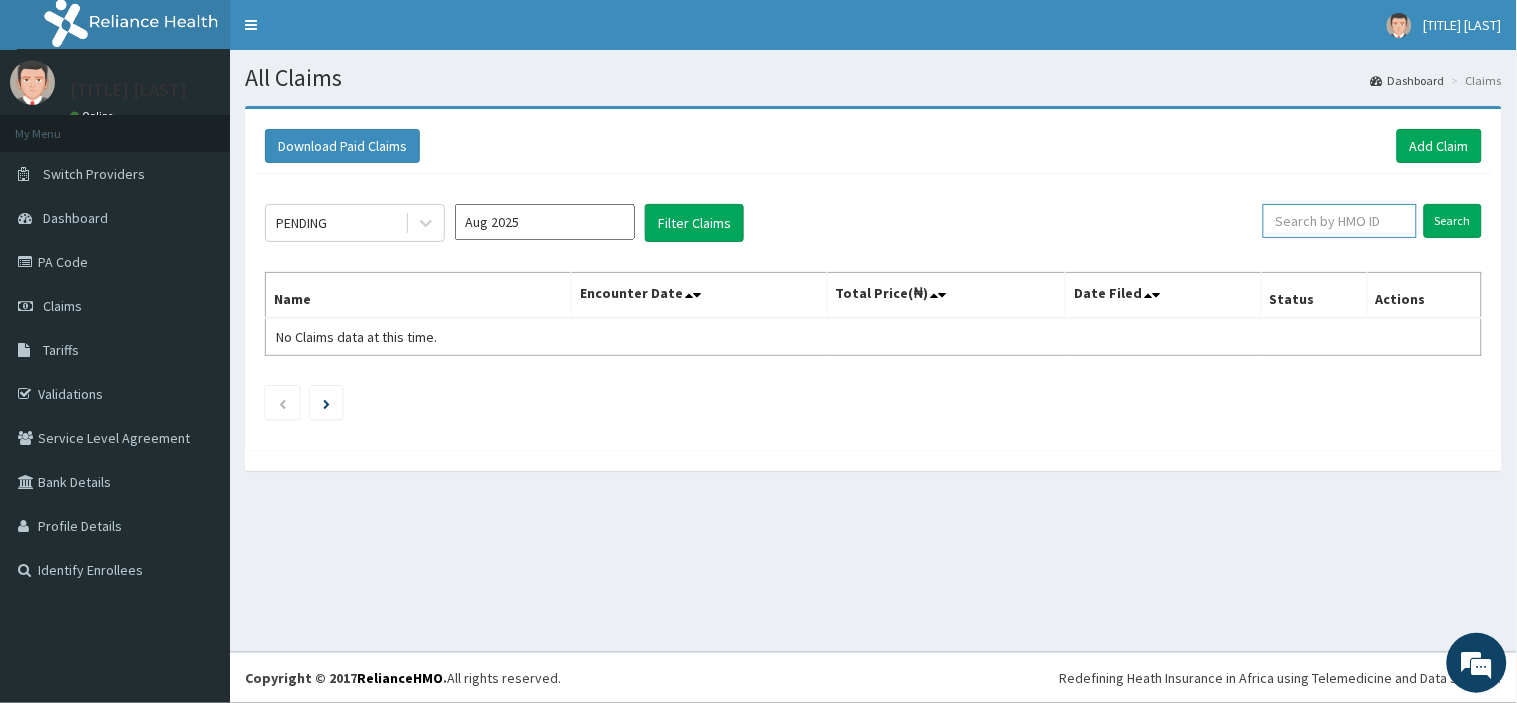 click at bounding box center (1340, 221) 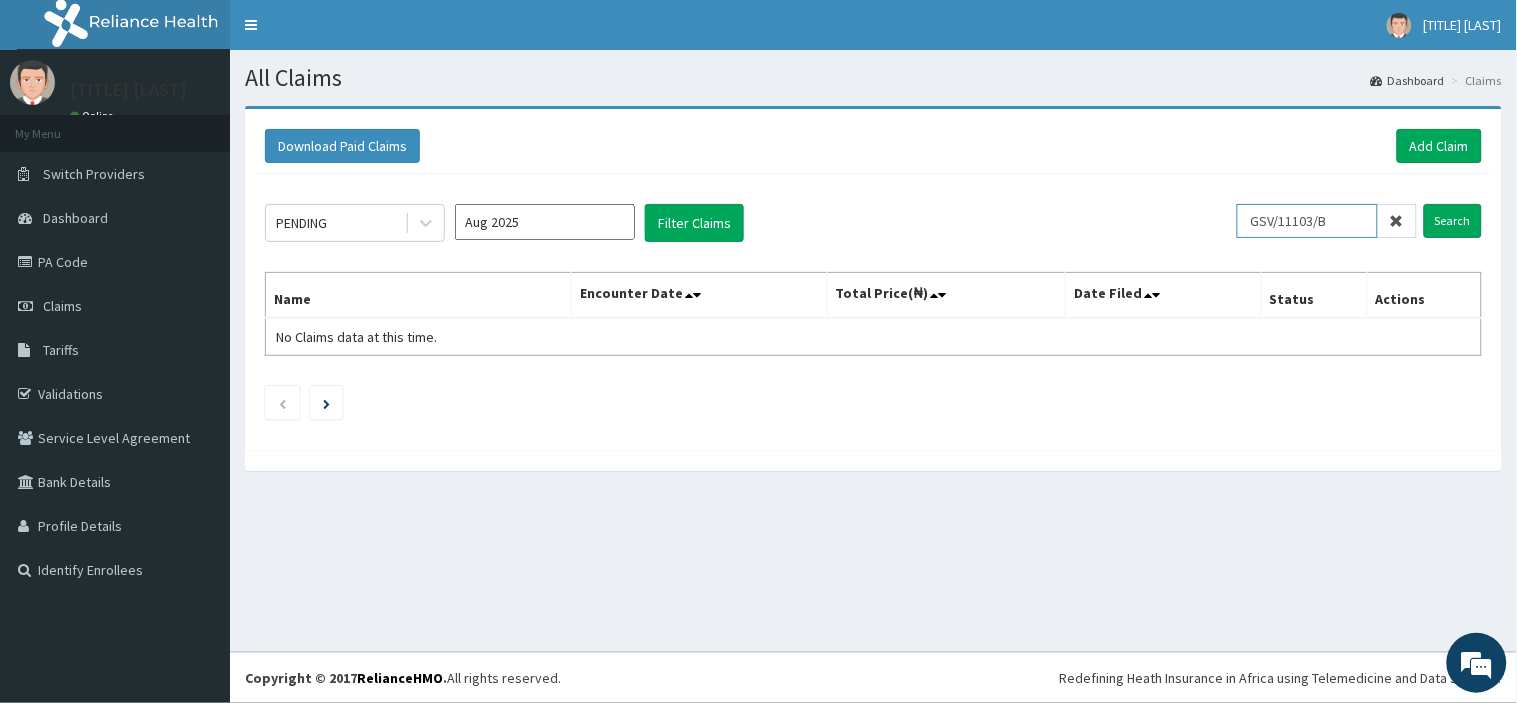 type on "GSV/11103/B" 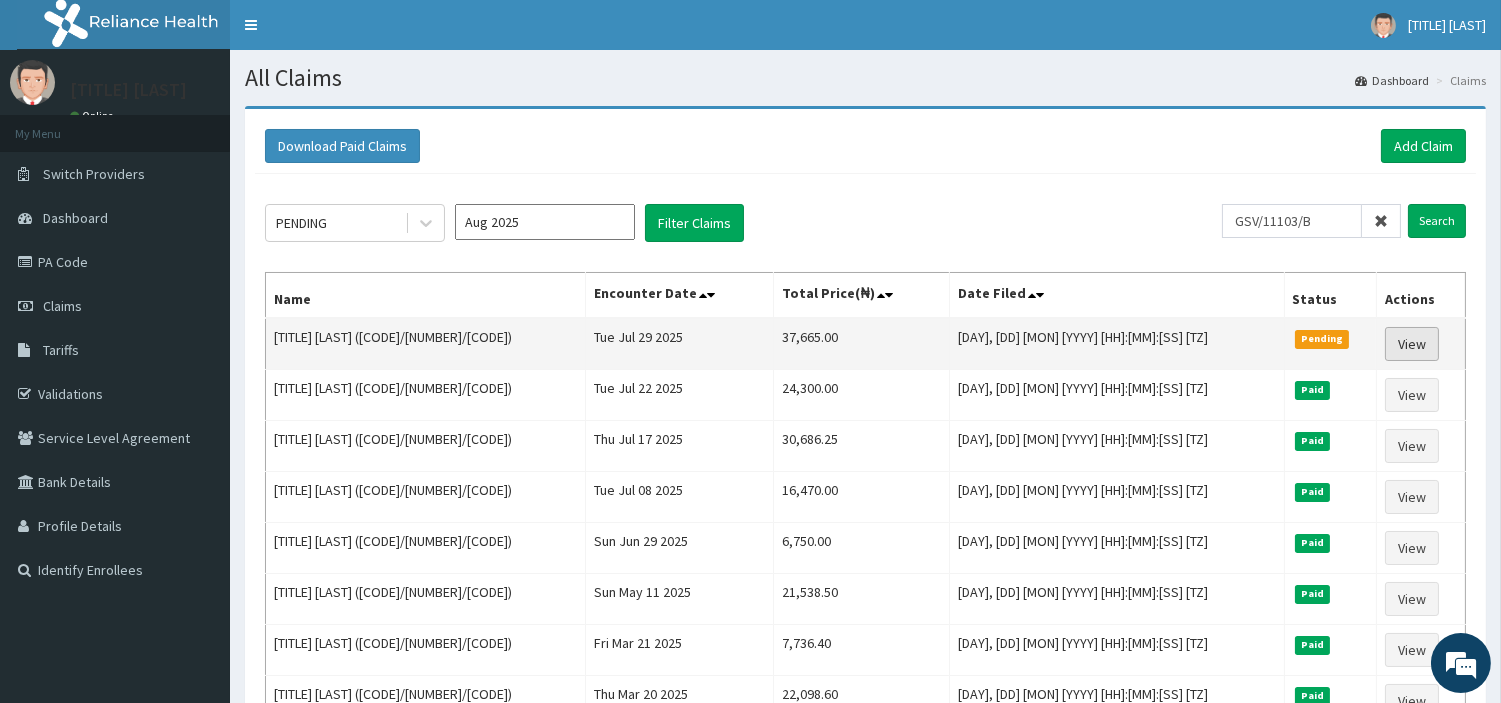 click on "View" at bounding box center (1412, 344) 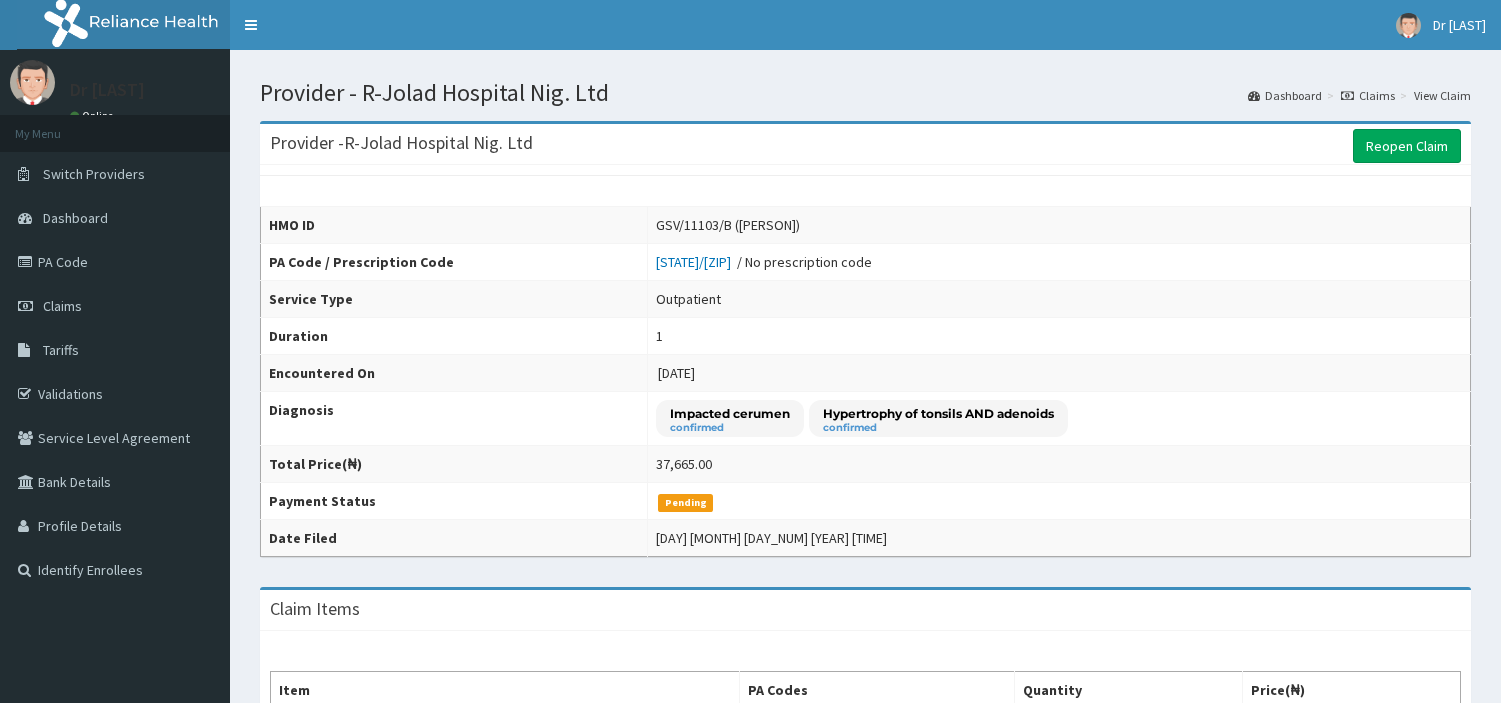 scroll, scrollTop: 481, scrollLeft: 0, axis: vertical 